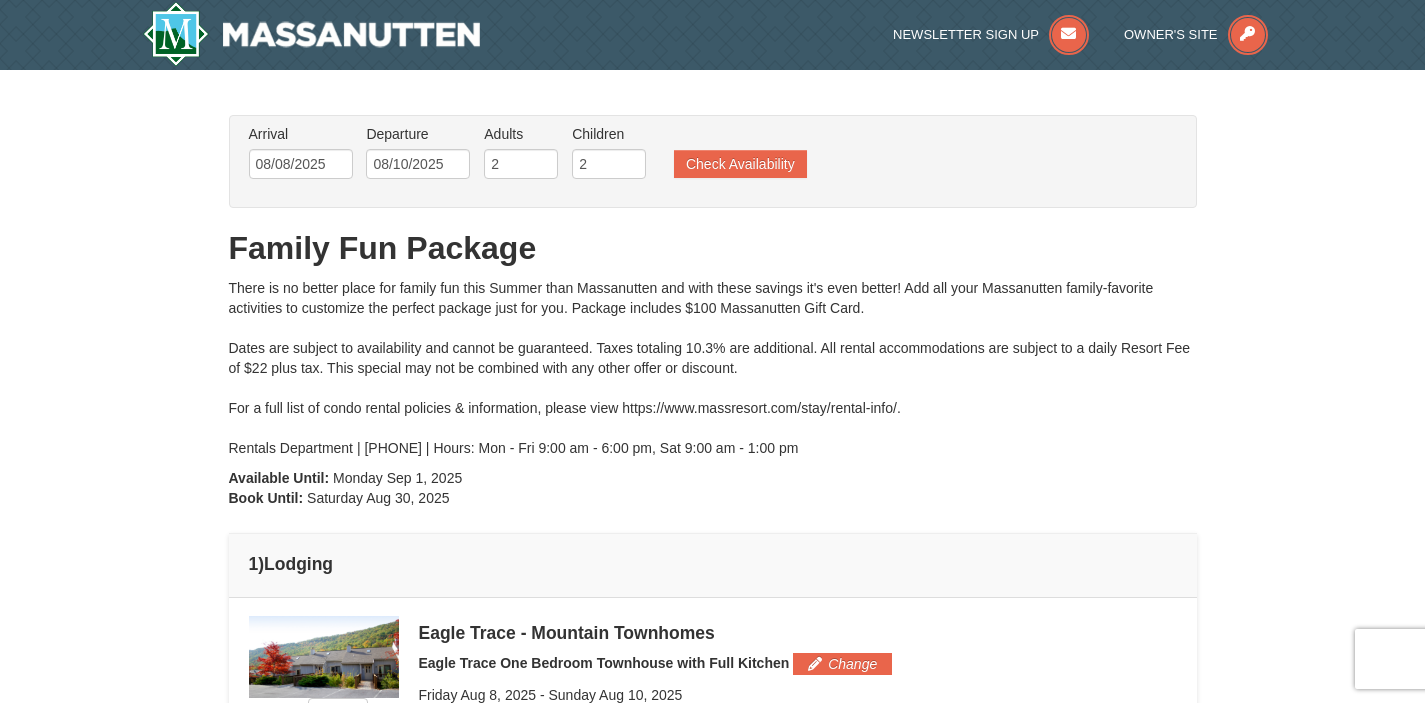 scroll, scrollTop: 491, scrollLeft: 0, axis: vertical 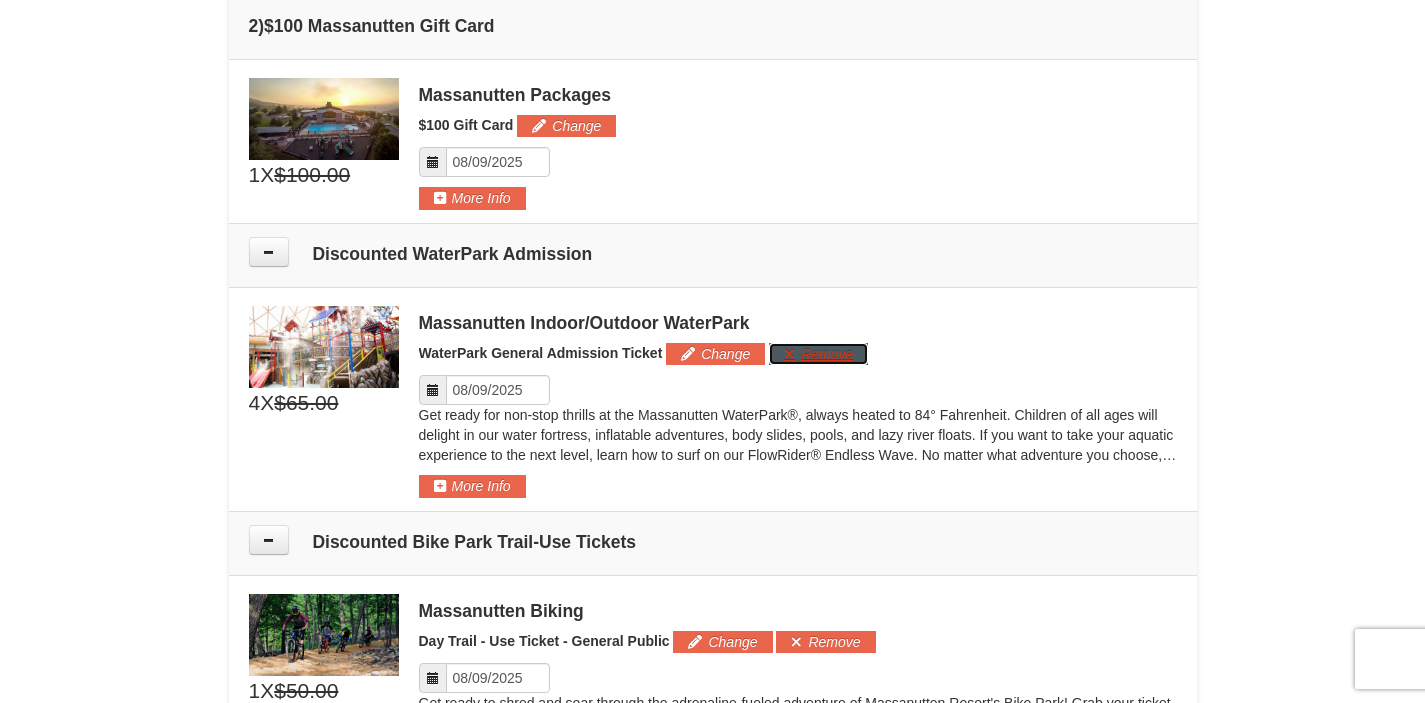 click on "Remove" at bounding box center (818, 354) 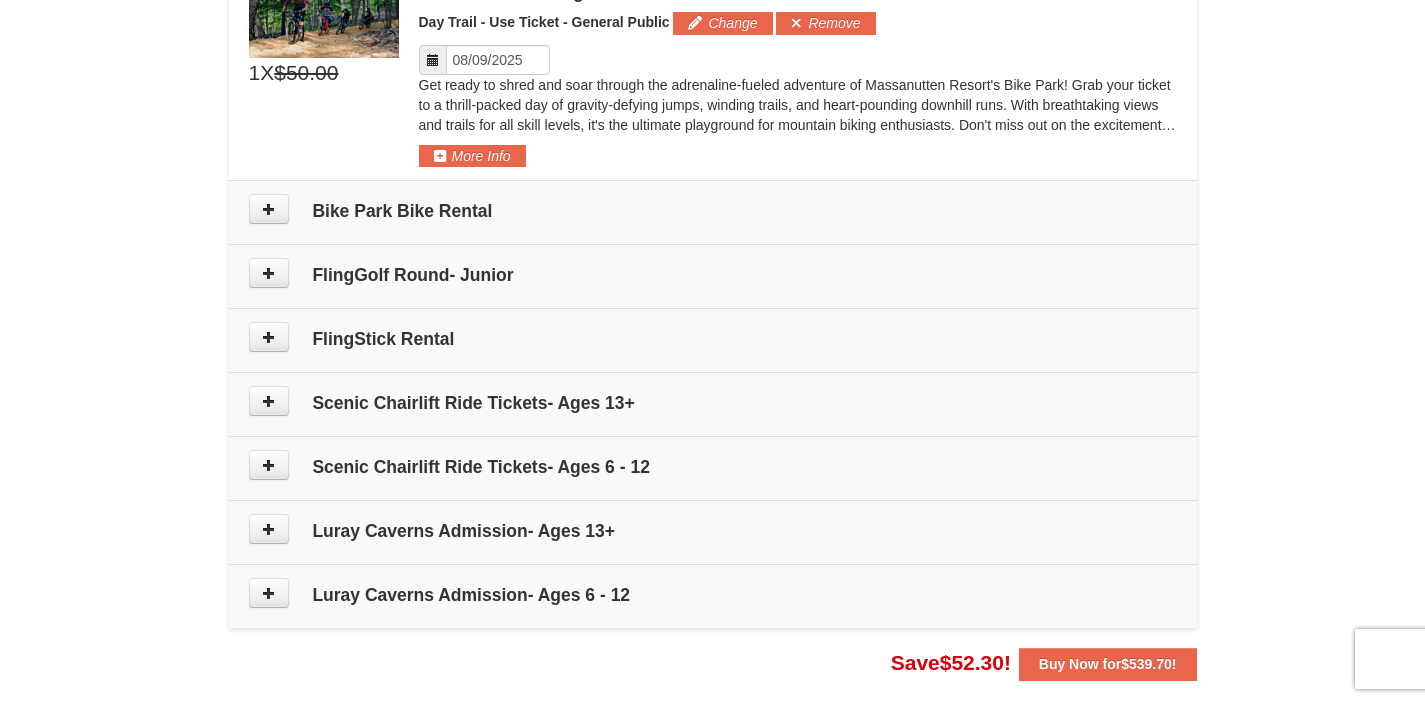 scroll, scrollTop: 1142, scrollLeft: 0, axis: vertical 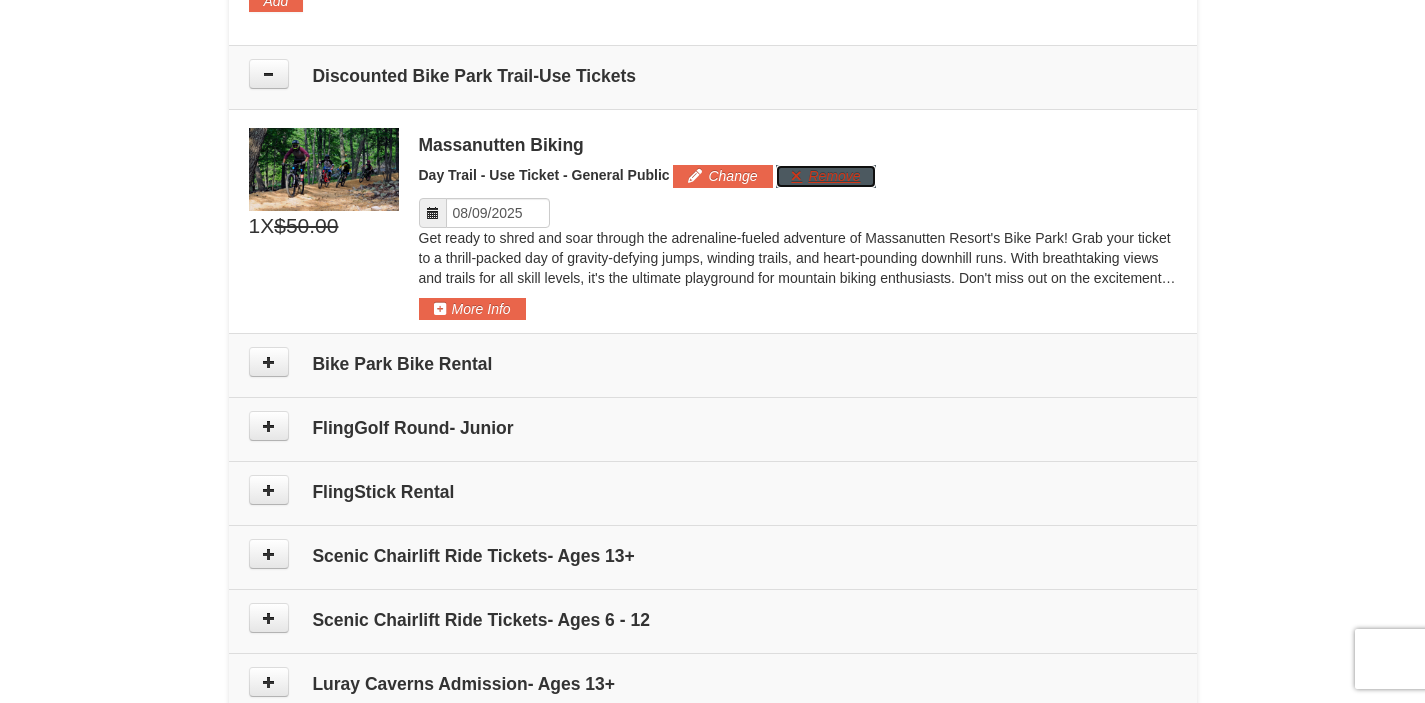 click on "Remove" at bounding box center [825, 176] 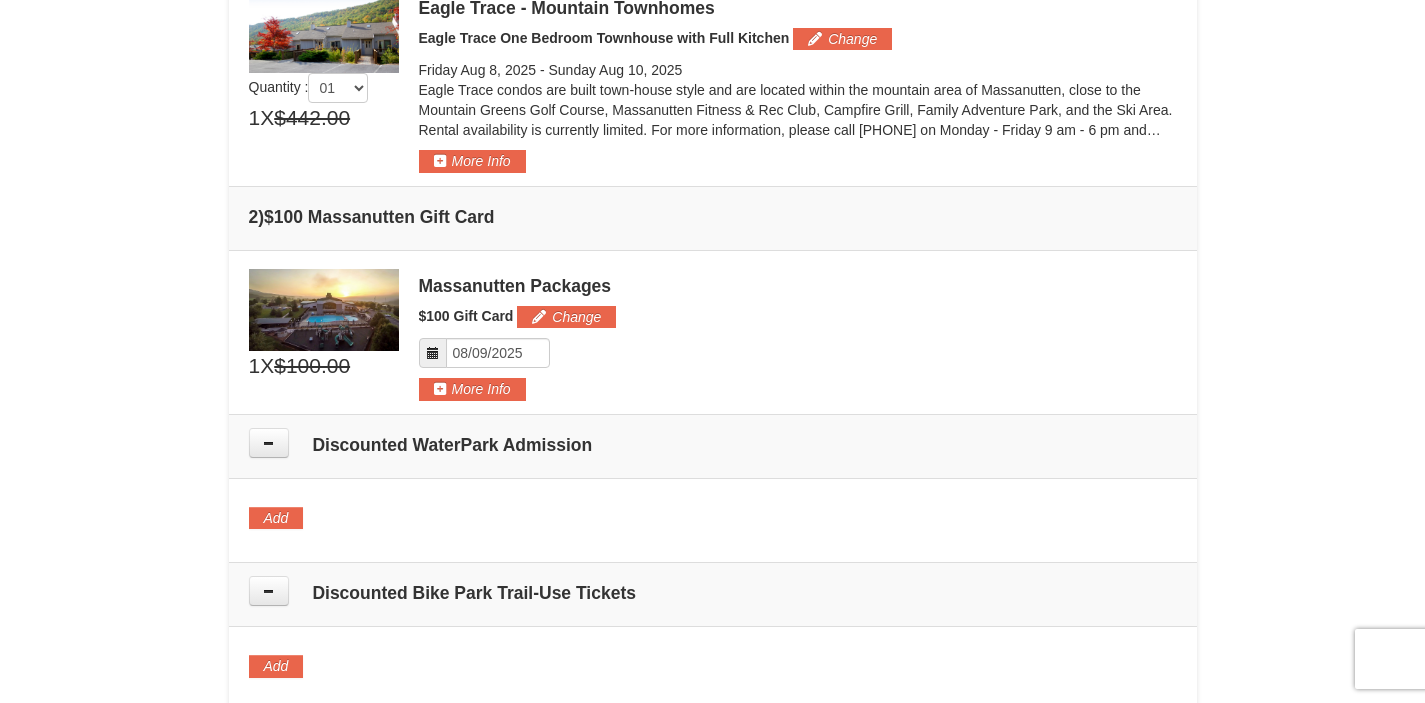 scroll, scrollTop: 624, scrollLeft: 0, axis: vertical 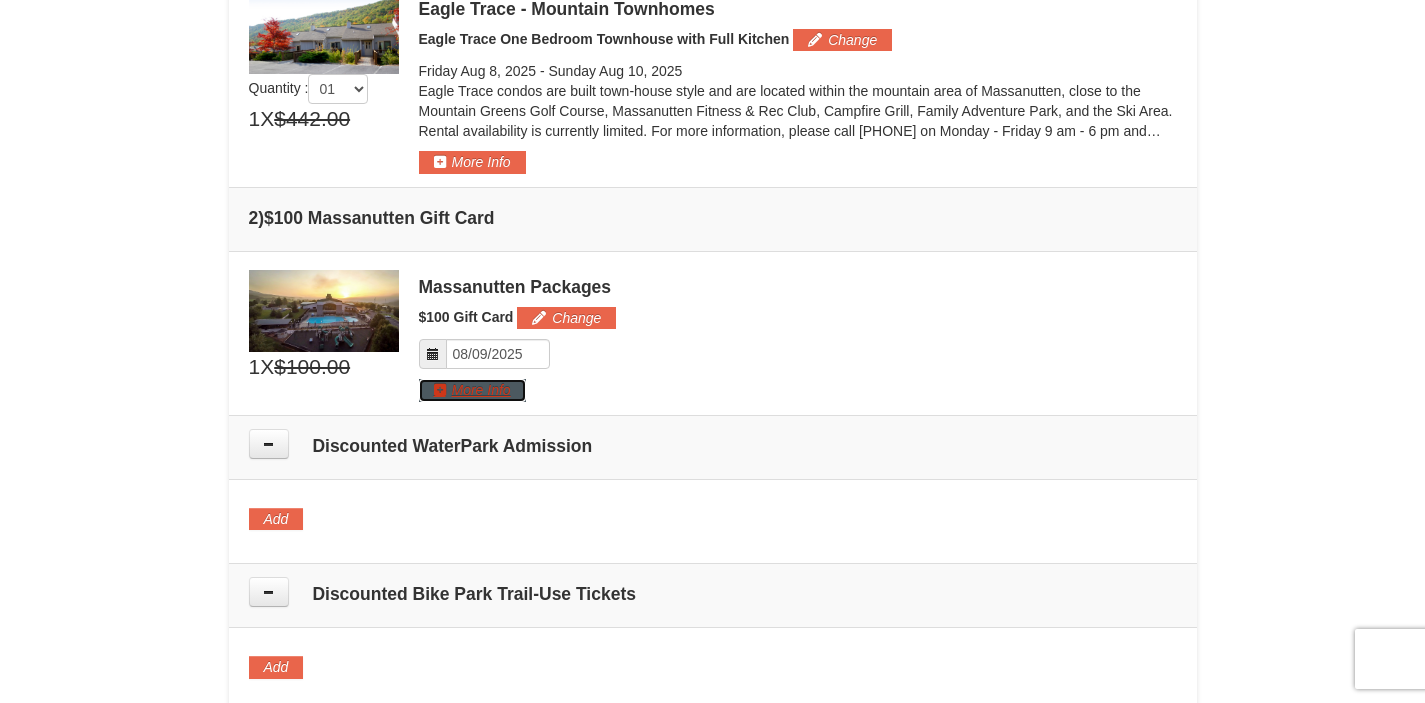 click on "More Info" at bounding box center [472, 390] 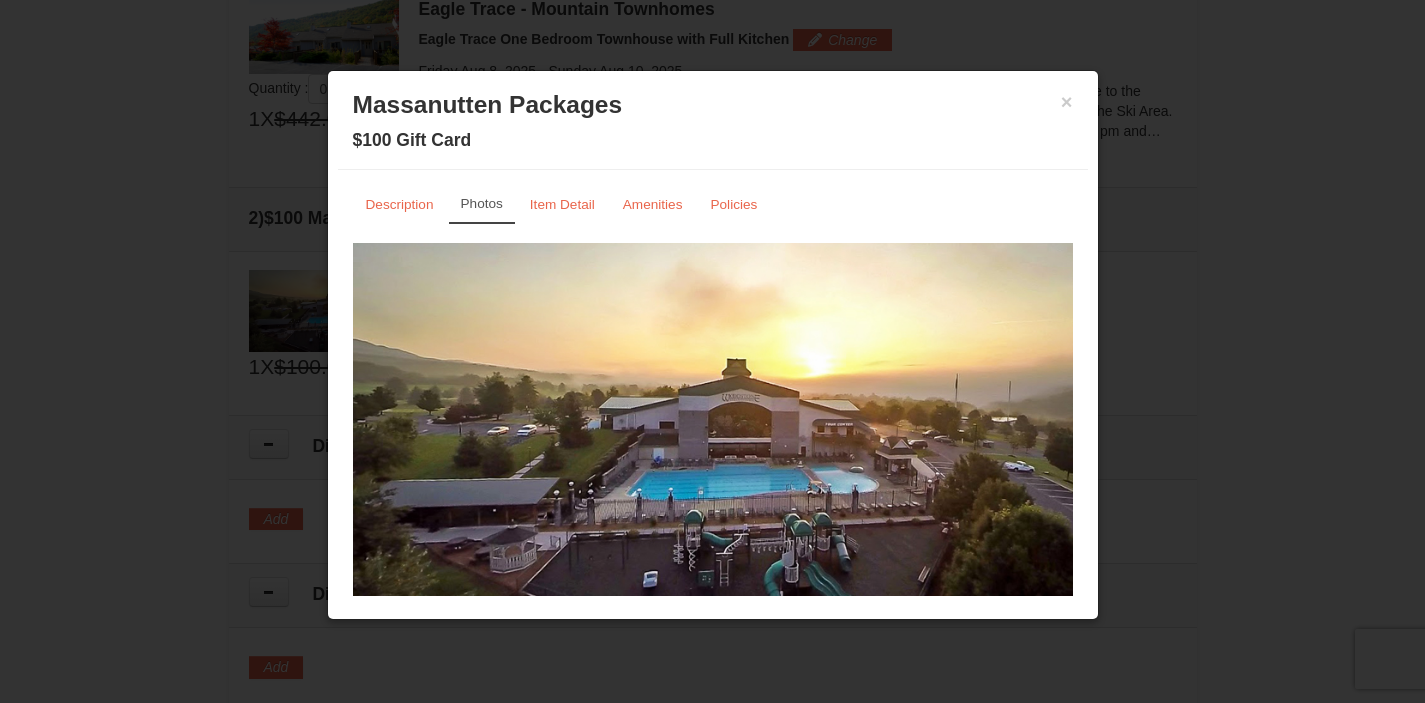 scroll, scrollTop: 0, scrollLeft: 0, axis: both 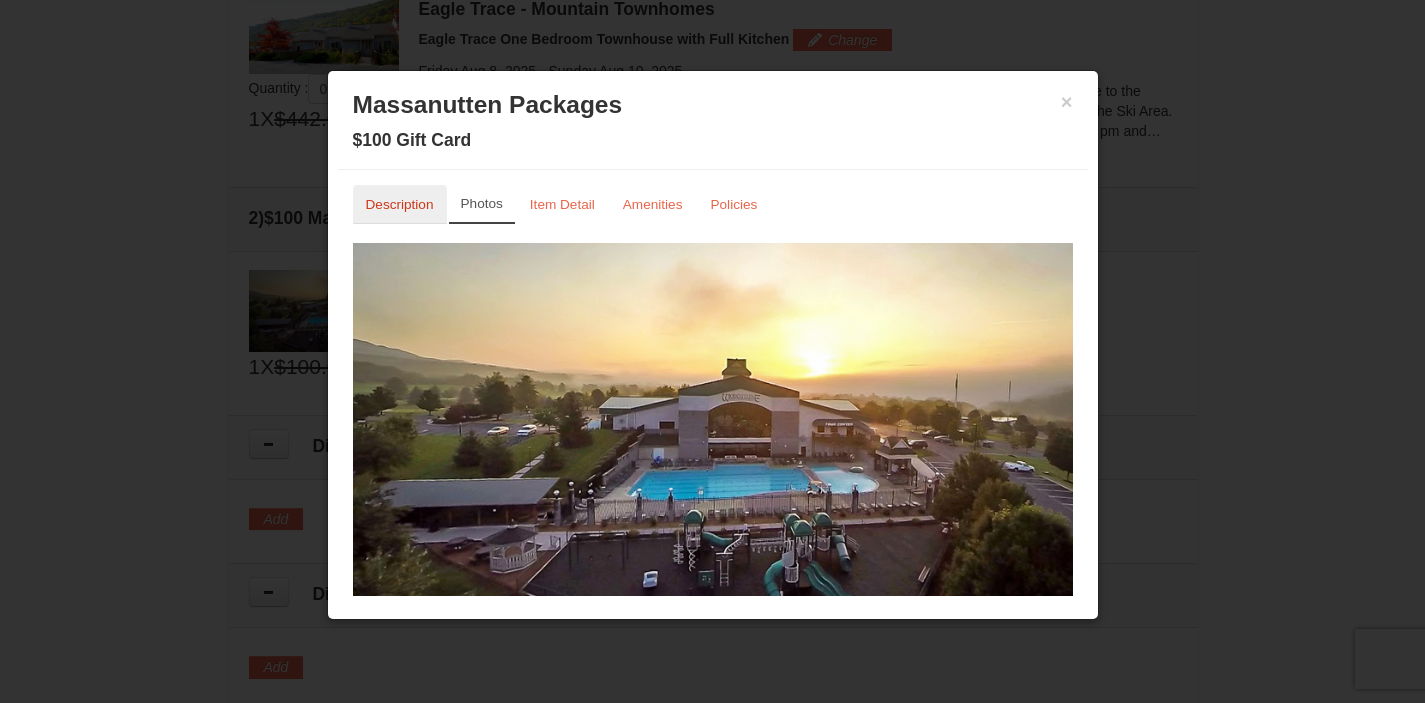 click on "Description" at bounding box center (400, 204) 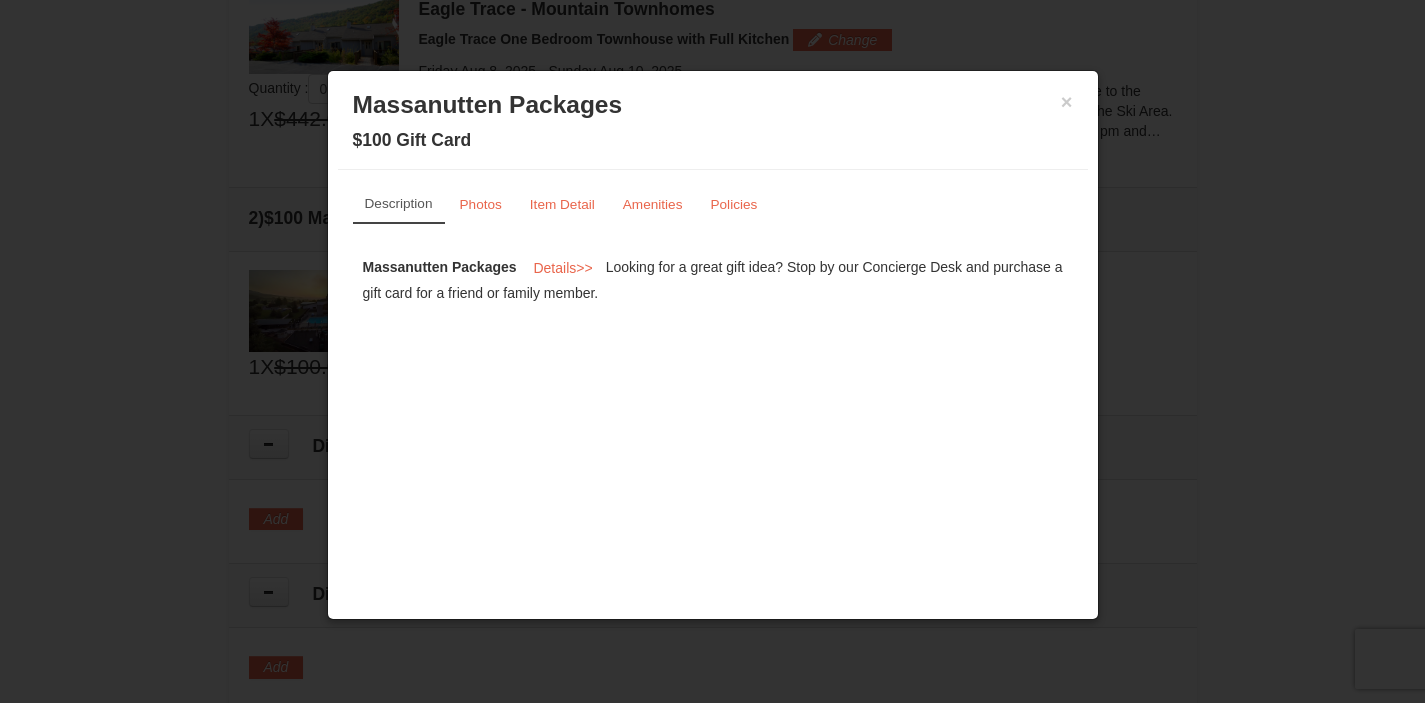 click on "×
Massanutten Packages  $100 Gift Card" at bounding box center (713, 125) 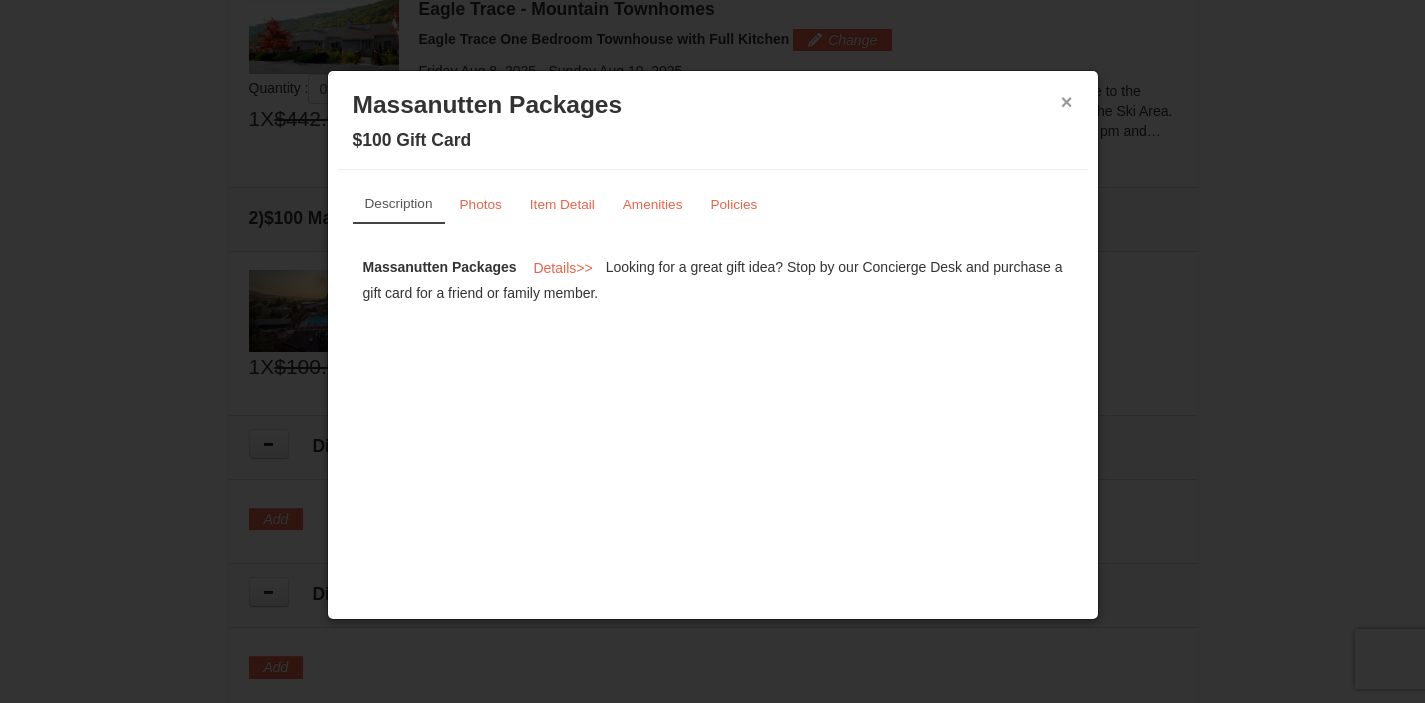 click on "×" at bounding box center (1067, 102) 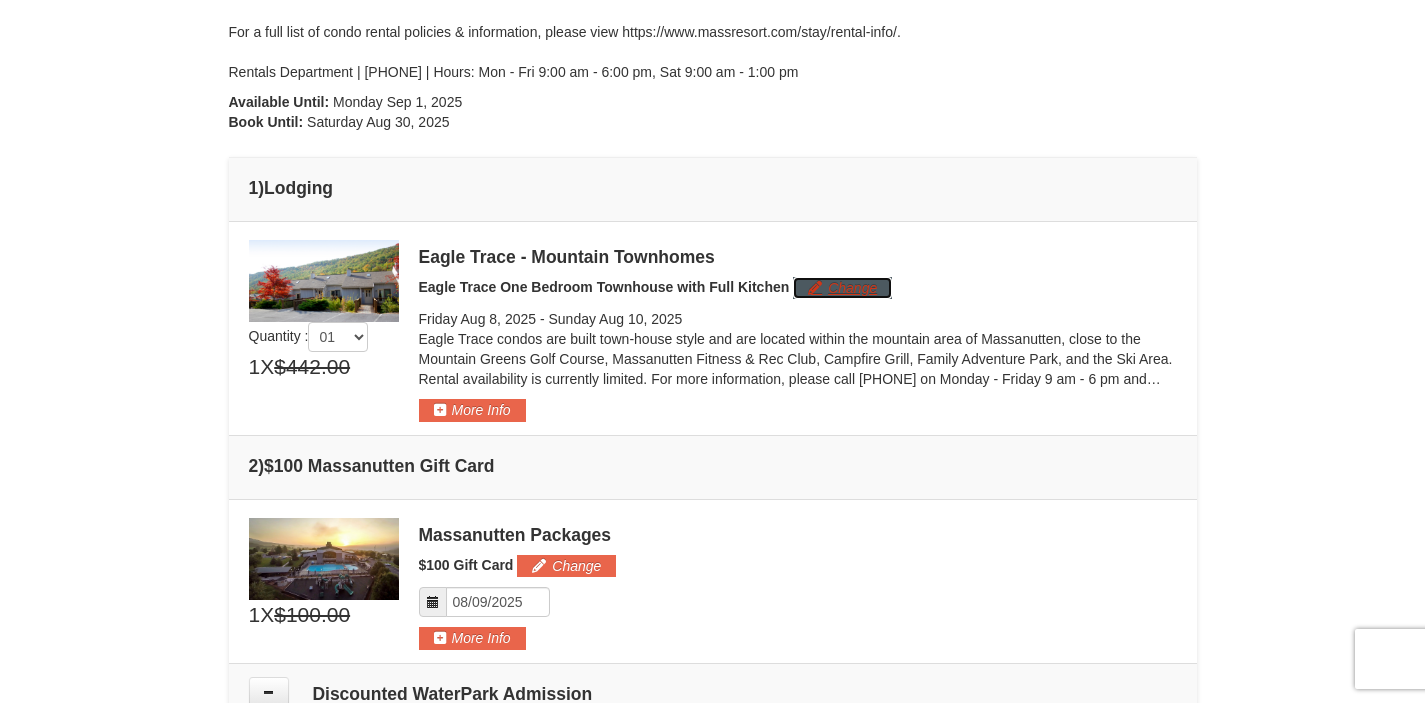 click on "Change" at bounding box center [842, 288] 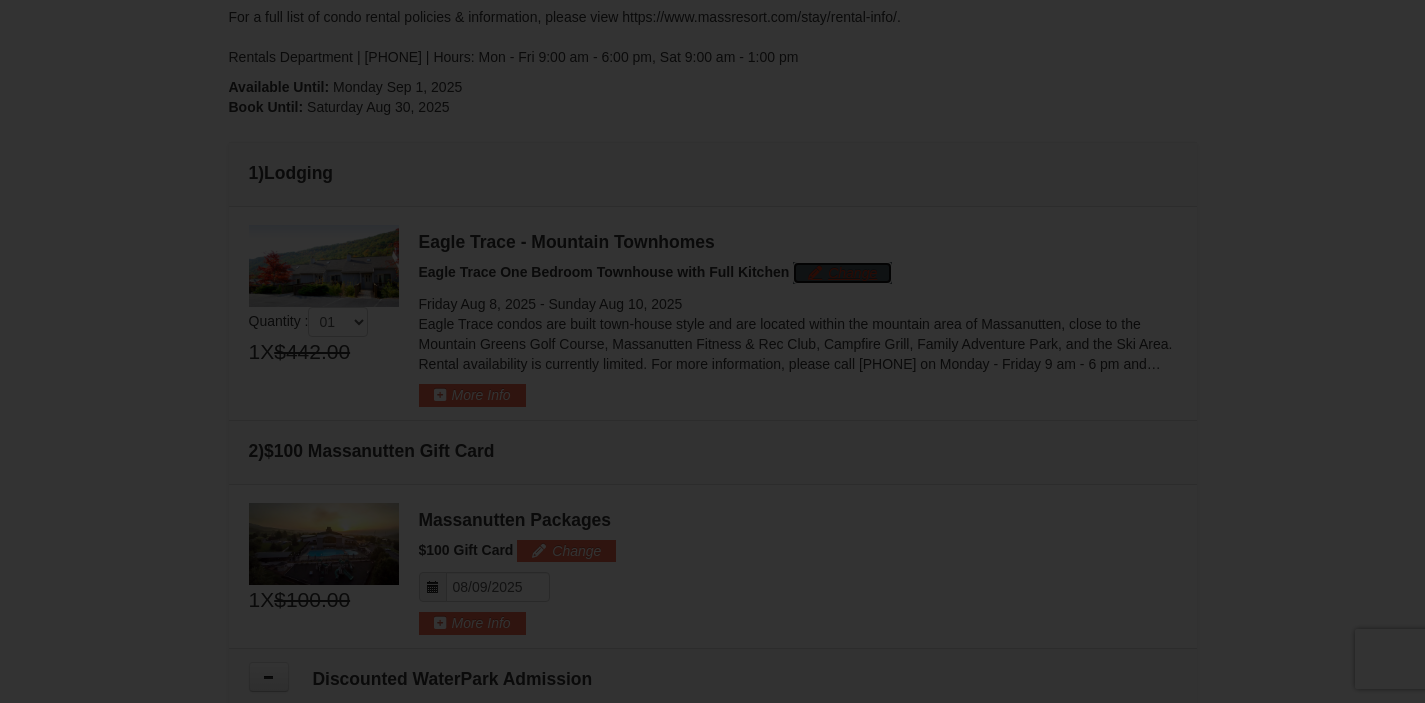 scroll, scrollTop: 429, scrollLeft: 0, axis: vertical 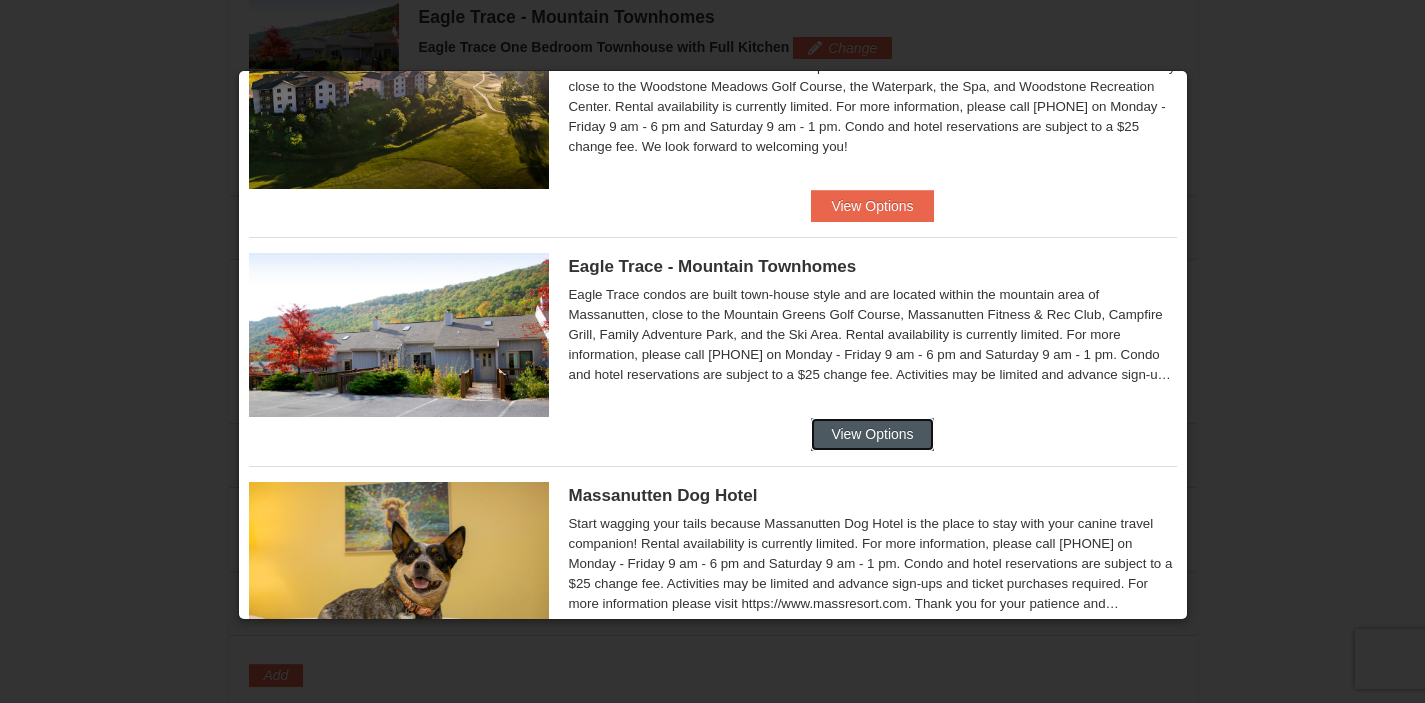 click on "View Options" at bounding box center [872, 434] 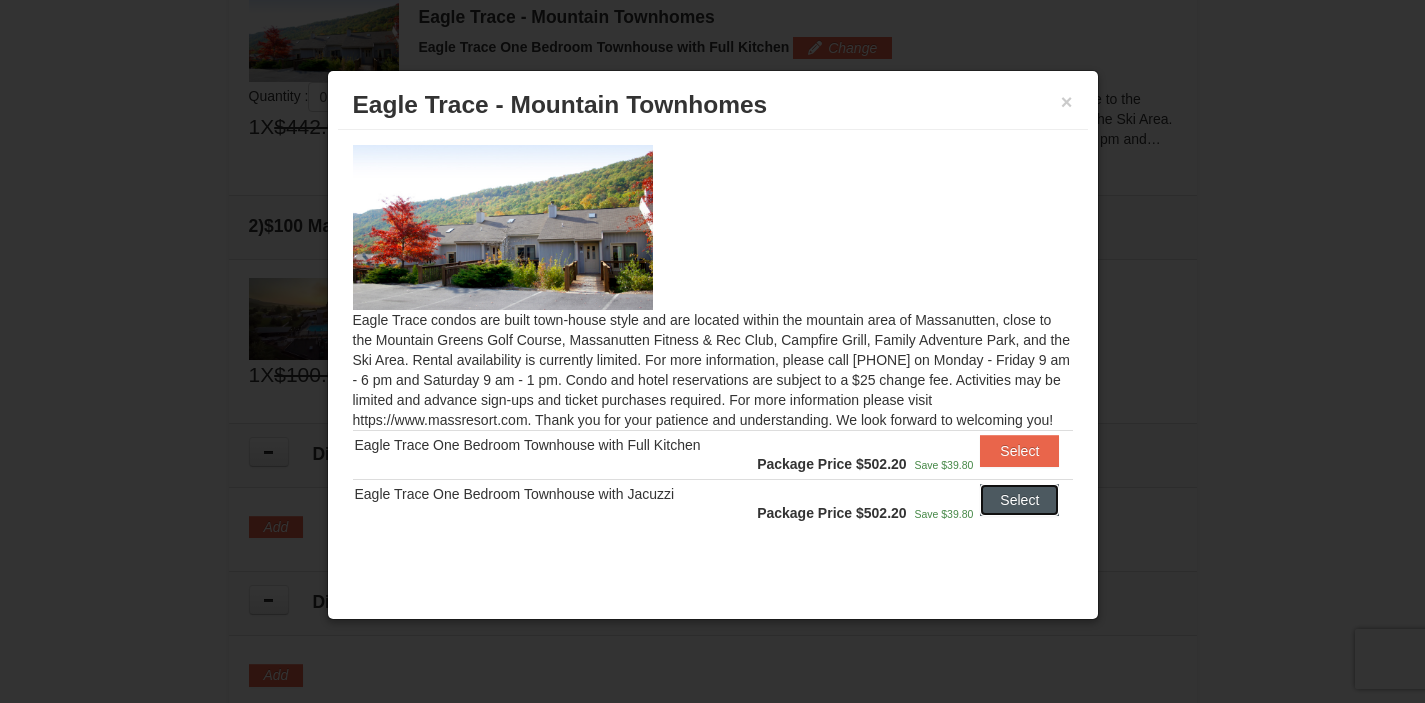 click on "Select" at bounding box center [1019, 500] 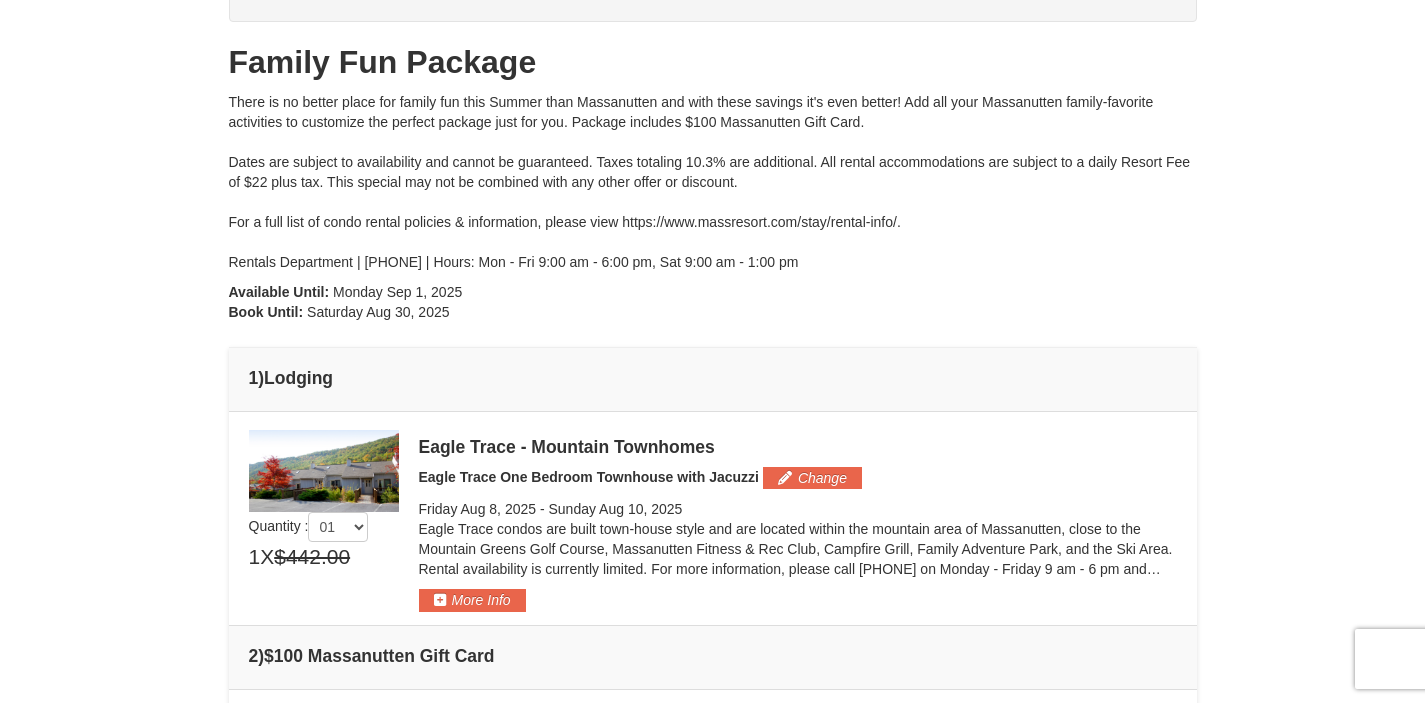 scroll, scrollTop: 9, scrollLeft: 0, axis: vertical 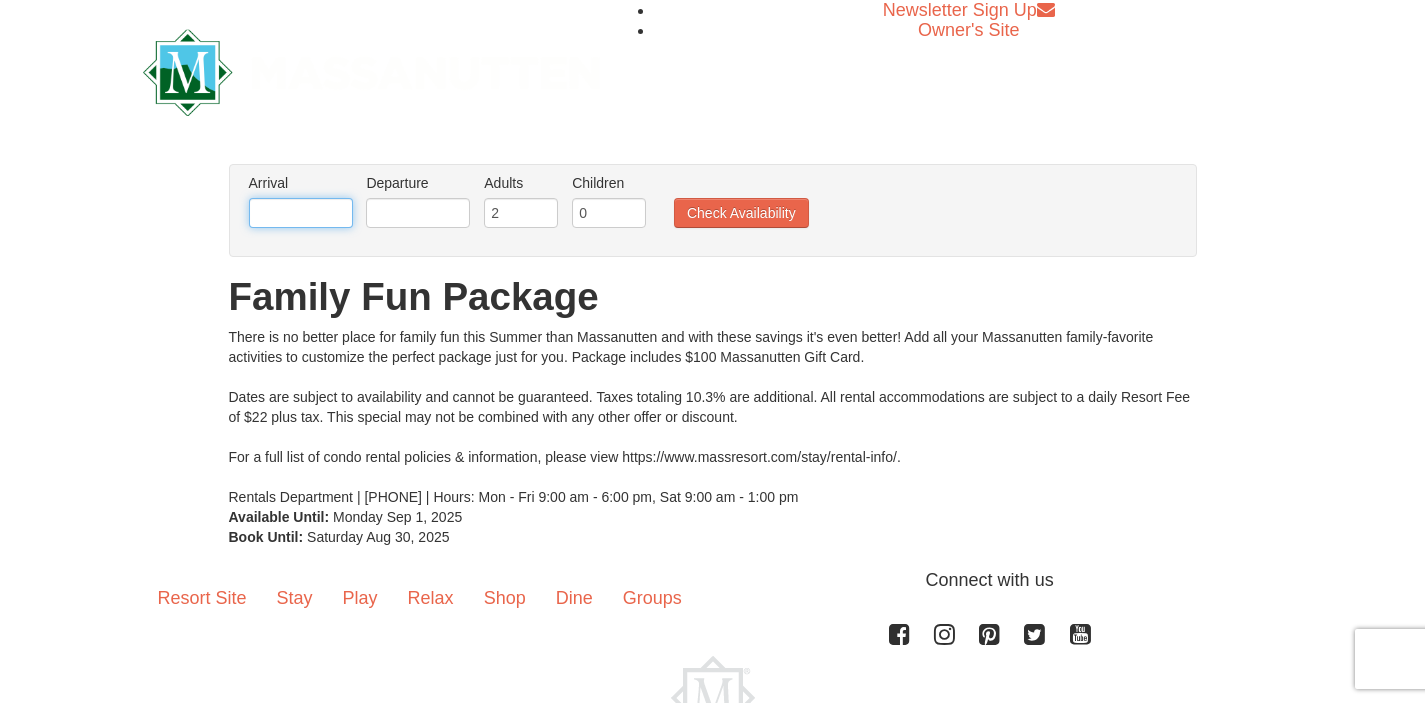 click at bounding box center [301, 213] 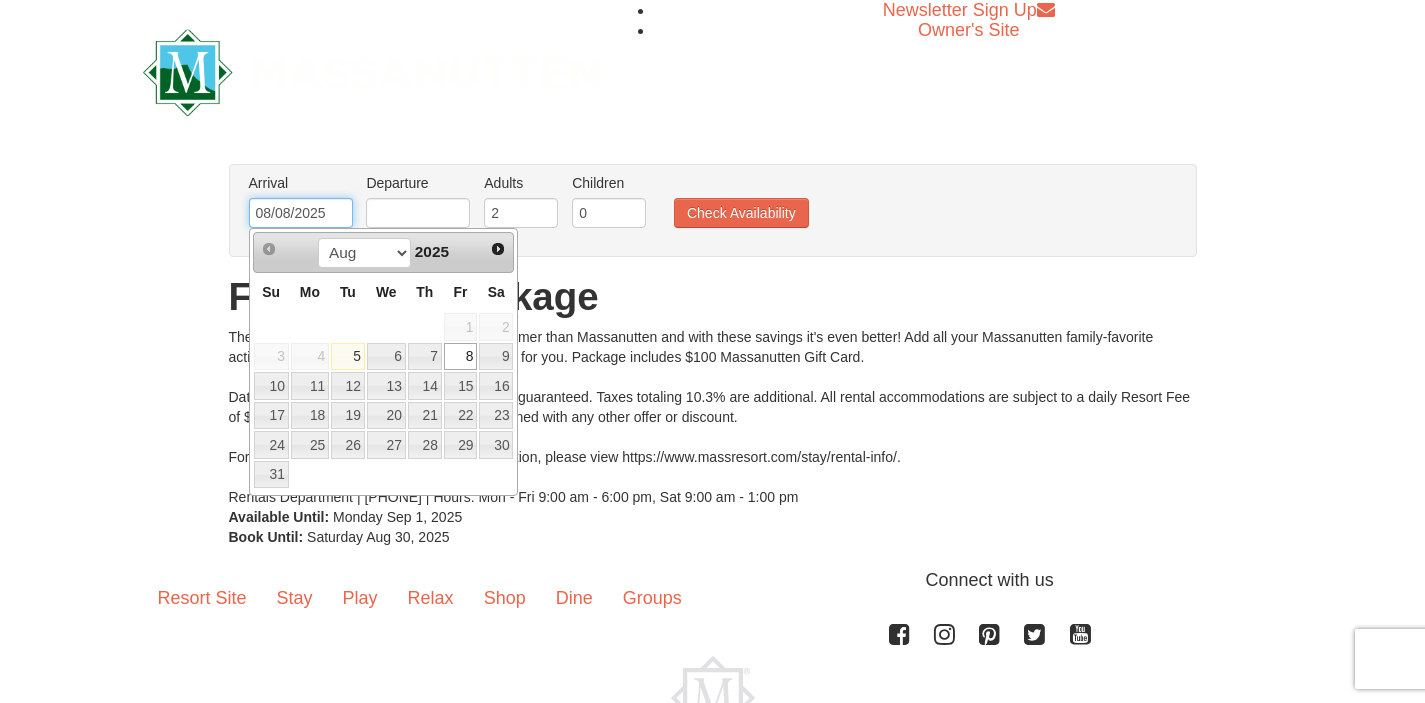 scroll, scrollTop: 0, scrollLeft: 0, axis: both 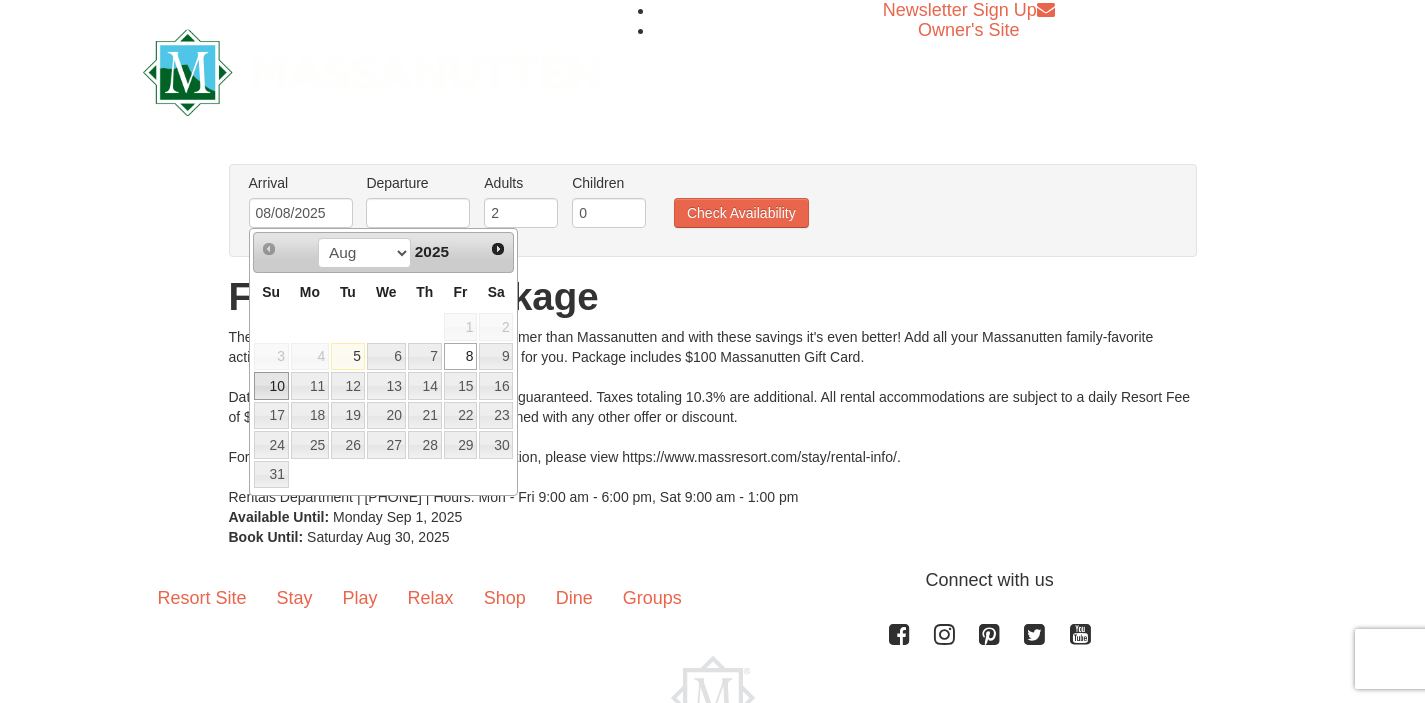 click on "10" at bounding box center [271, 386] 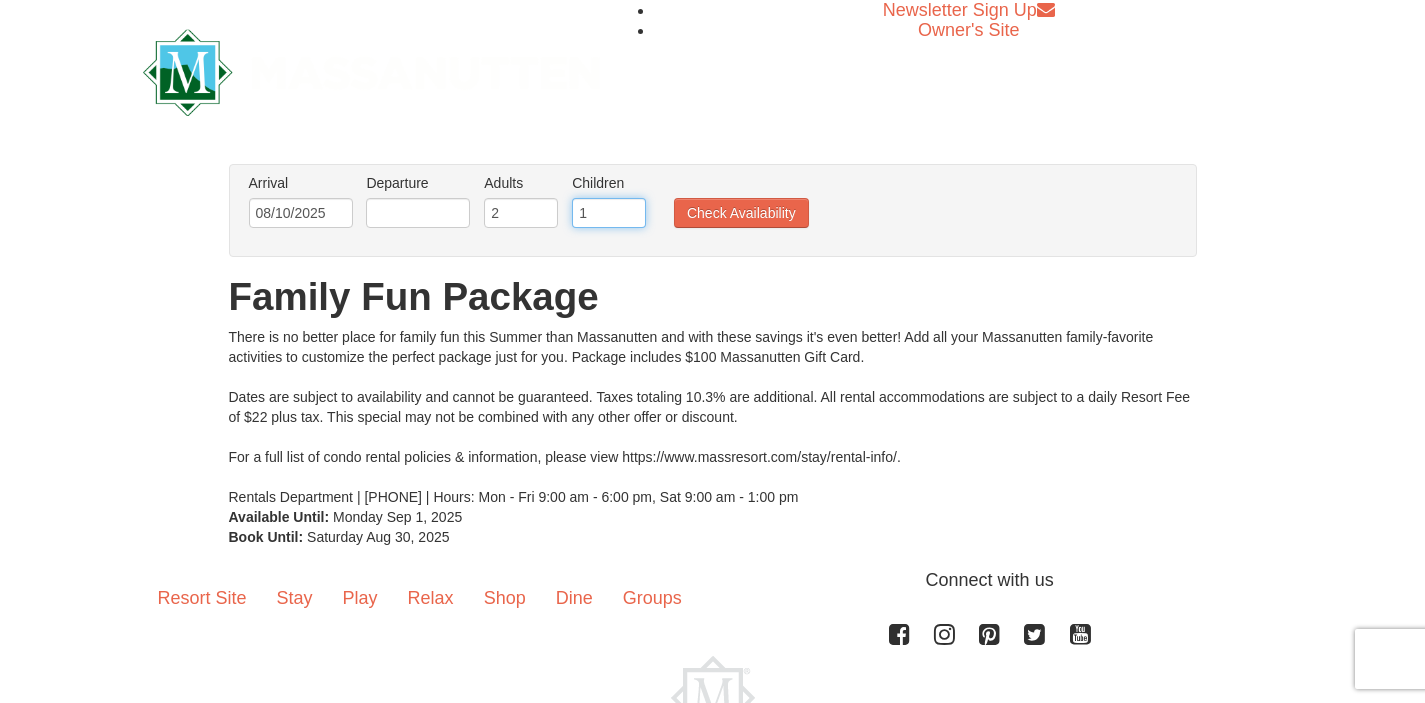 click on "1" at bounding box center [609, 213] 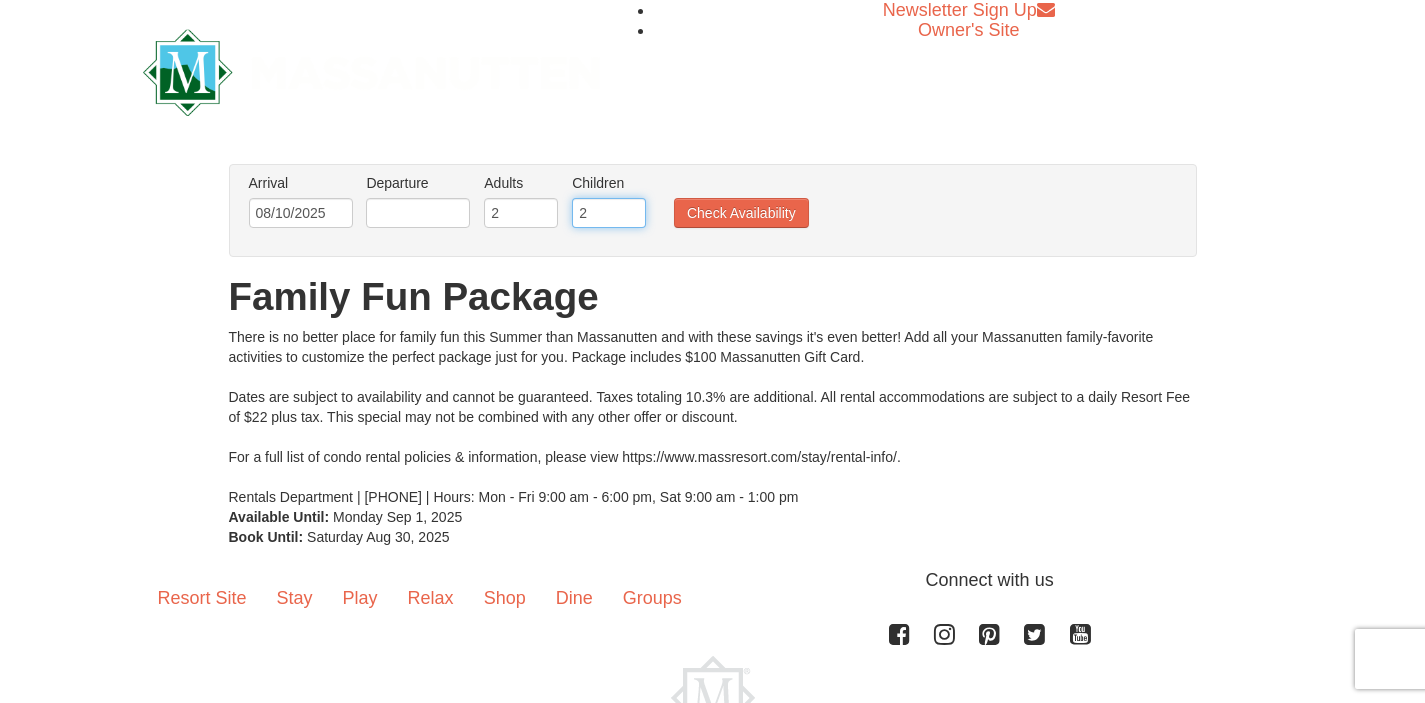 type on "2" 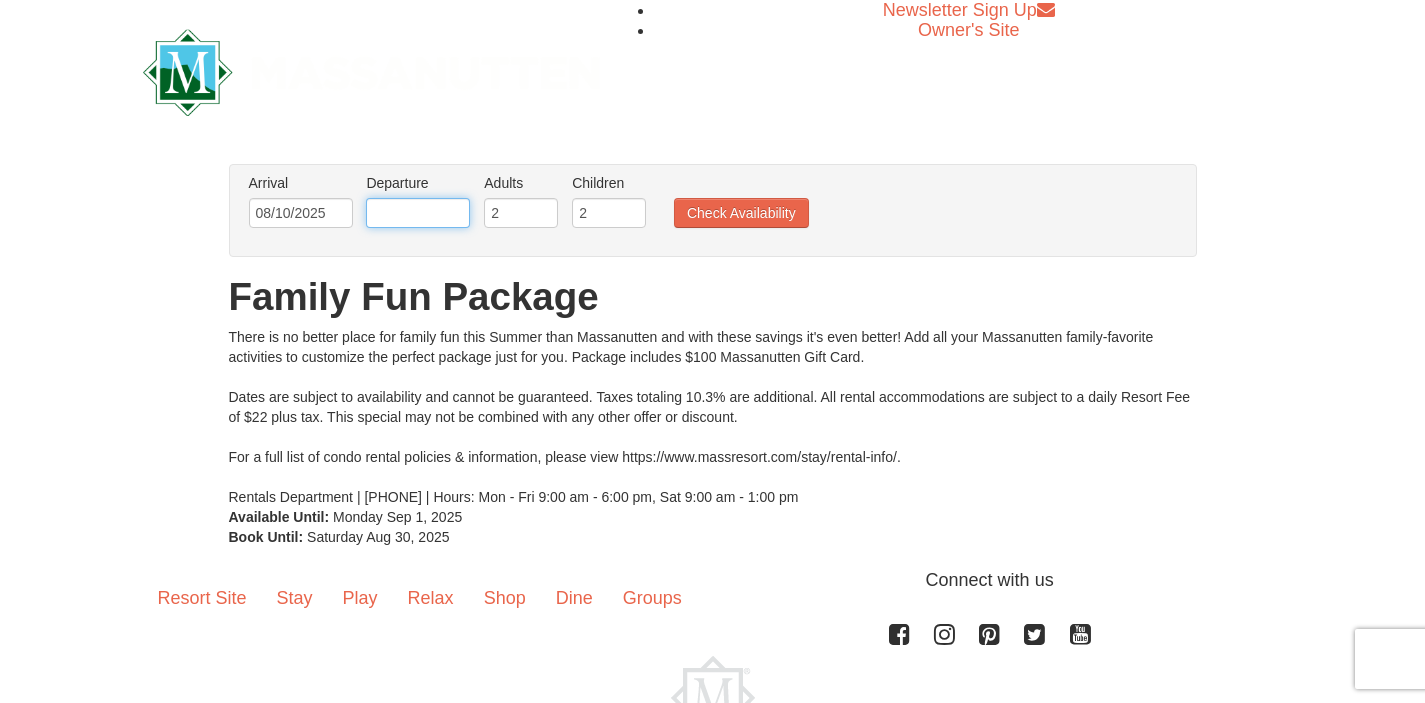 click at bounding box center [418, 213] 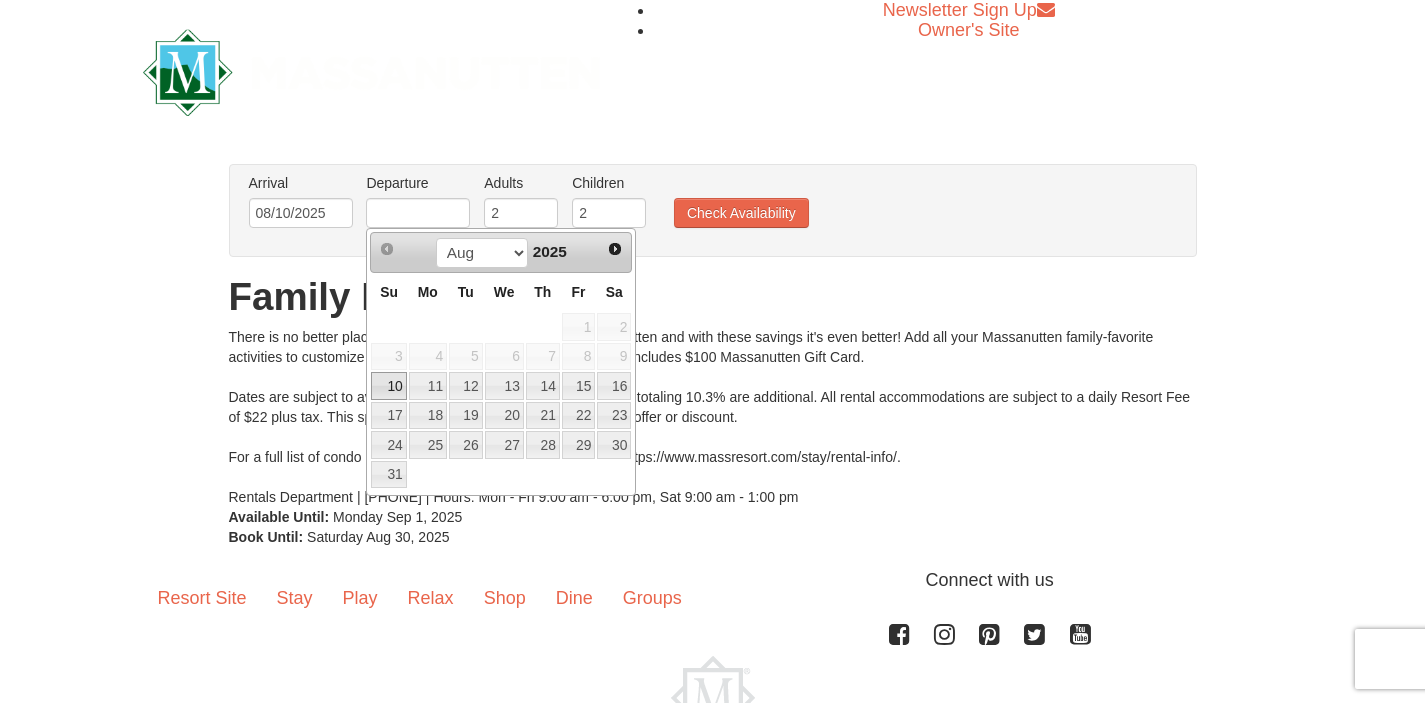 click on "10" at bounding box center (388, 386) 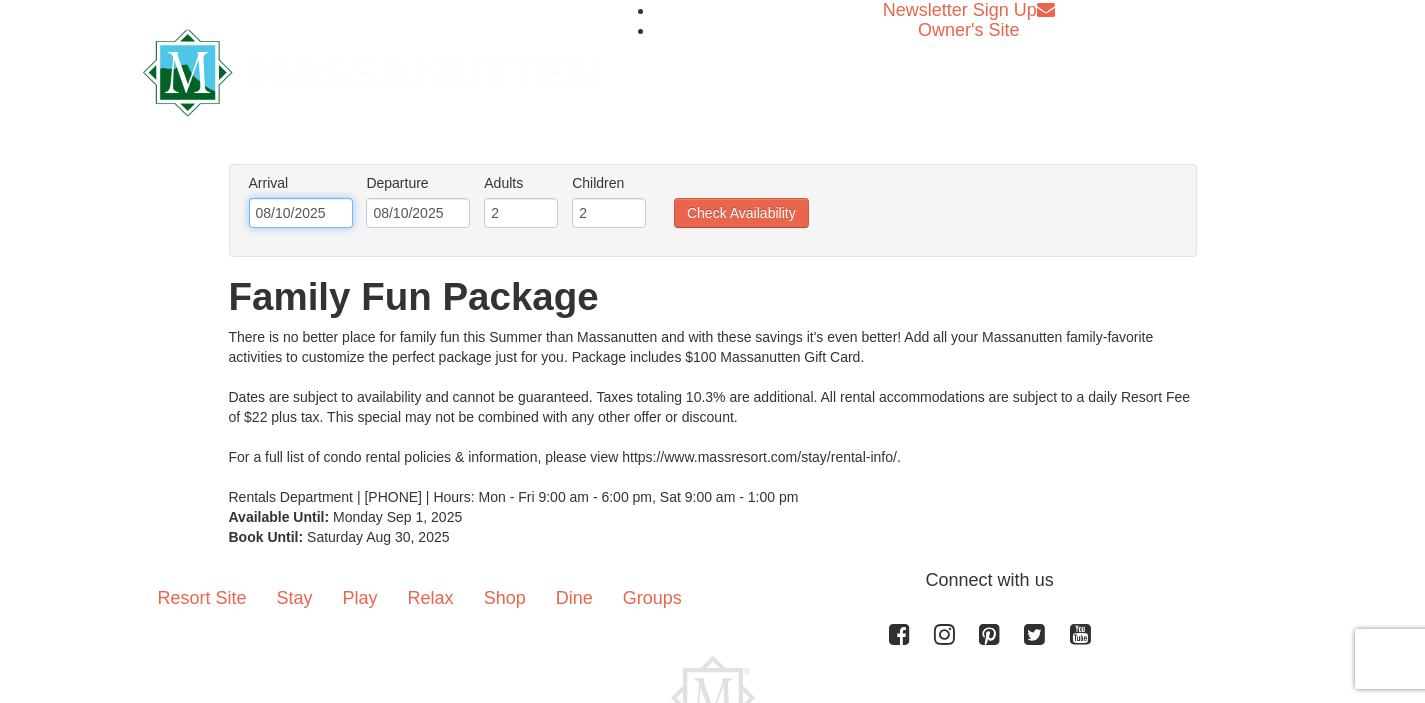 click on "08/10/2025" at bounding box center (301, 213) 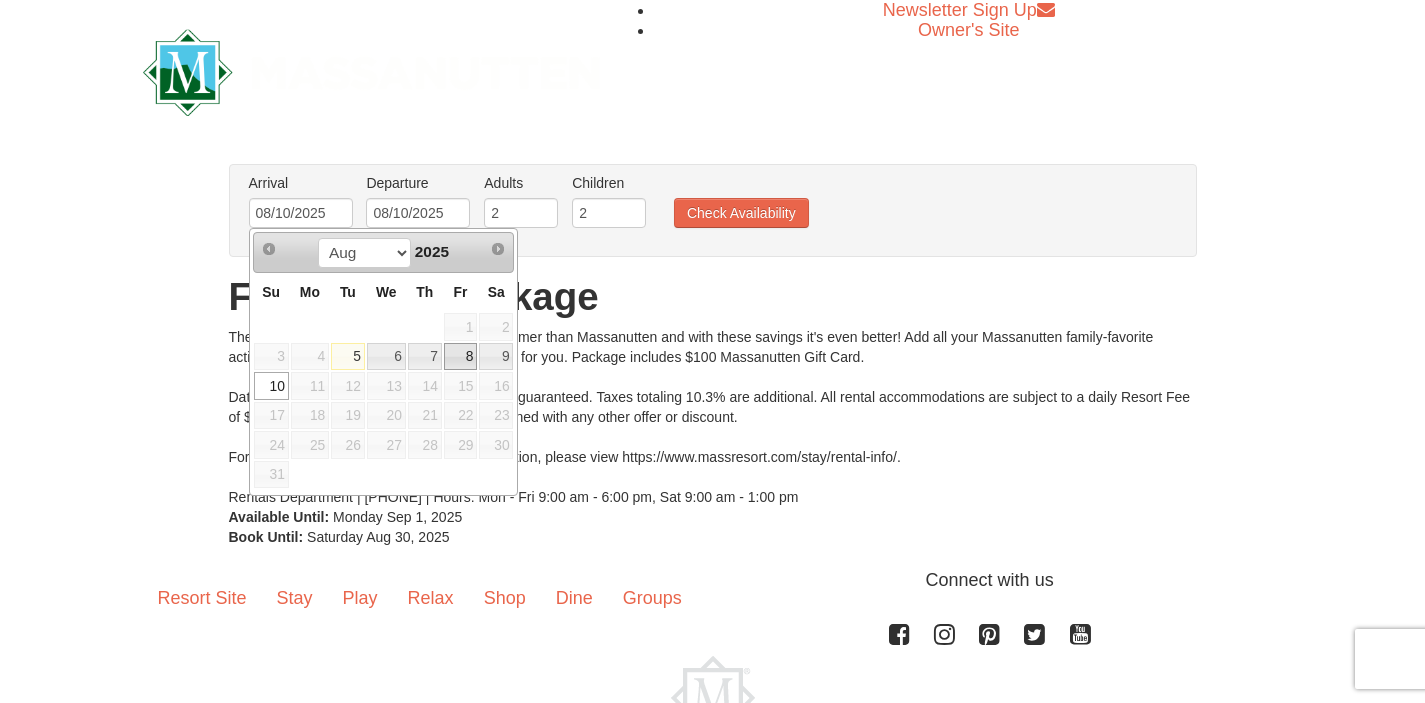 click on "8" at bounding box center [461, 357] 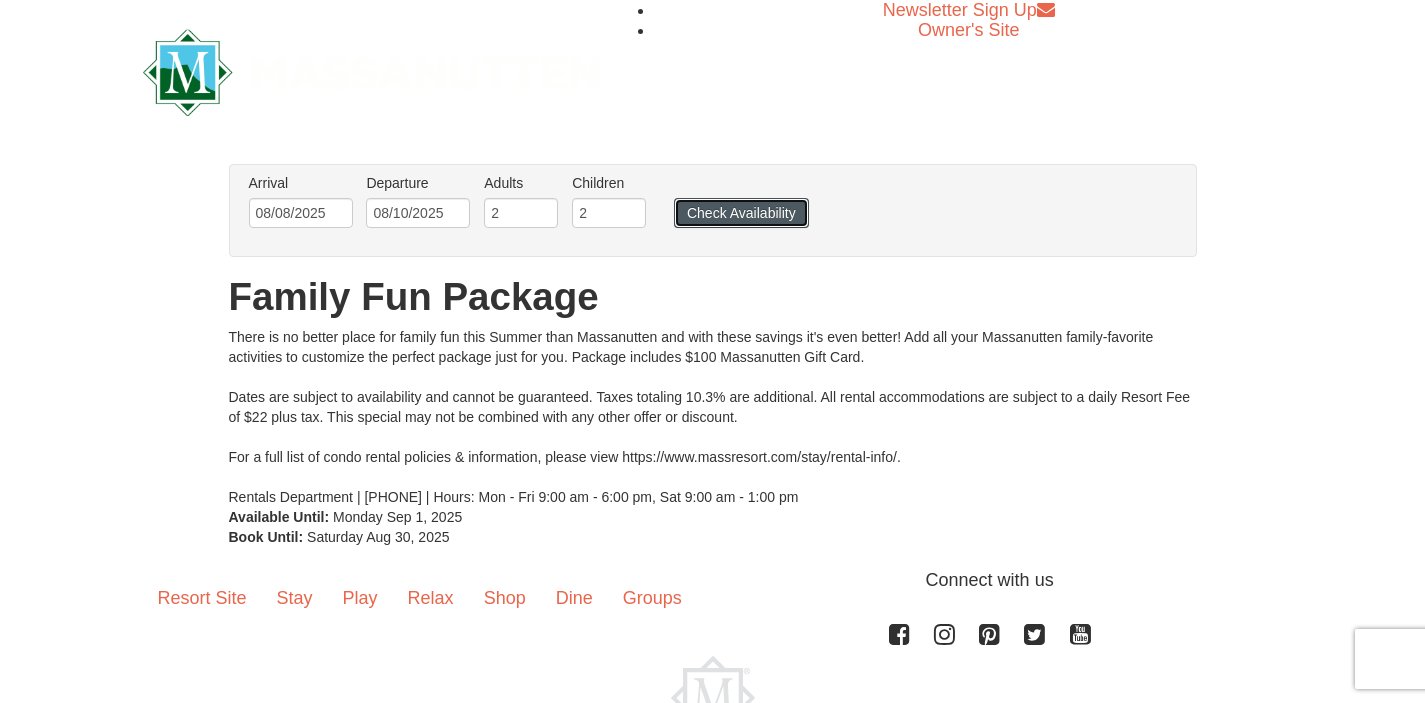 click on "Check Availability" at bounding box center [741, 213] 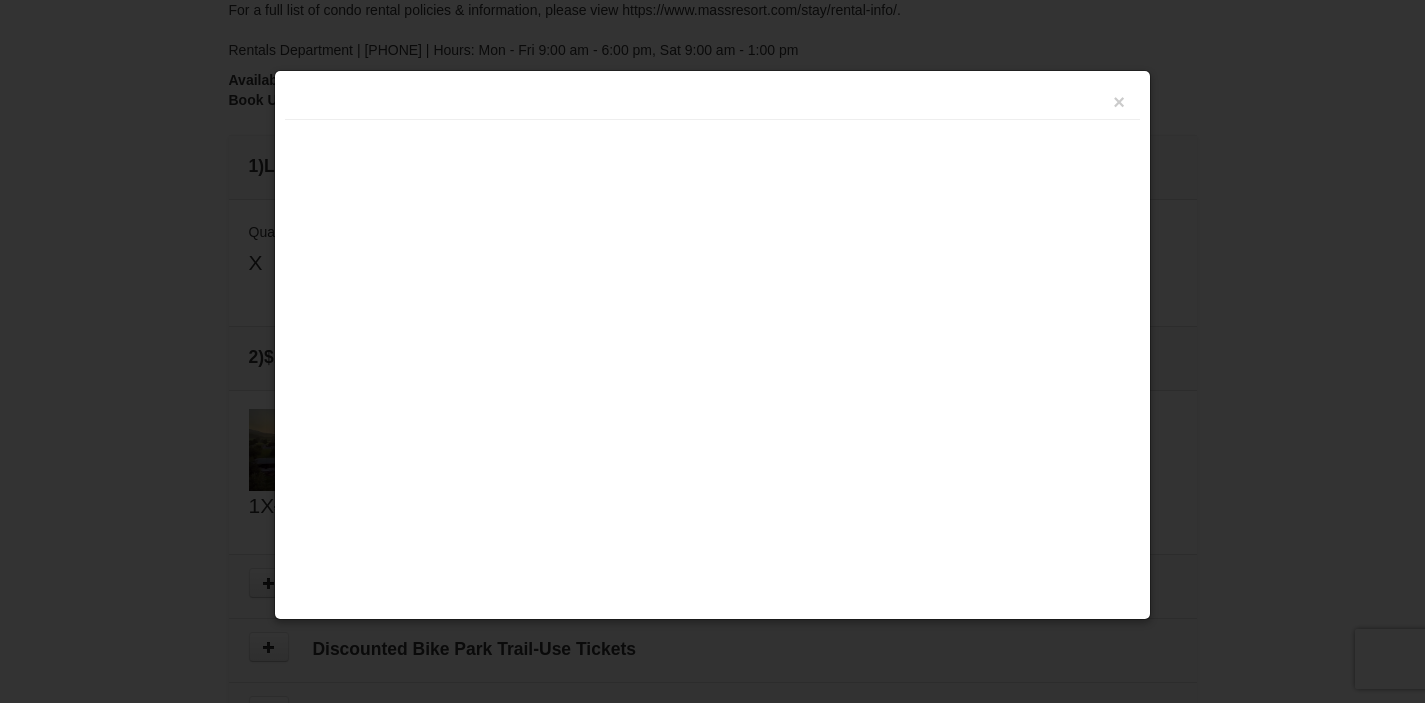 scroll, scrollTop: 611, scrollLeft: 0, axis: vertical 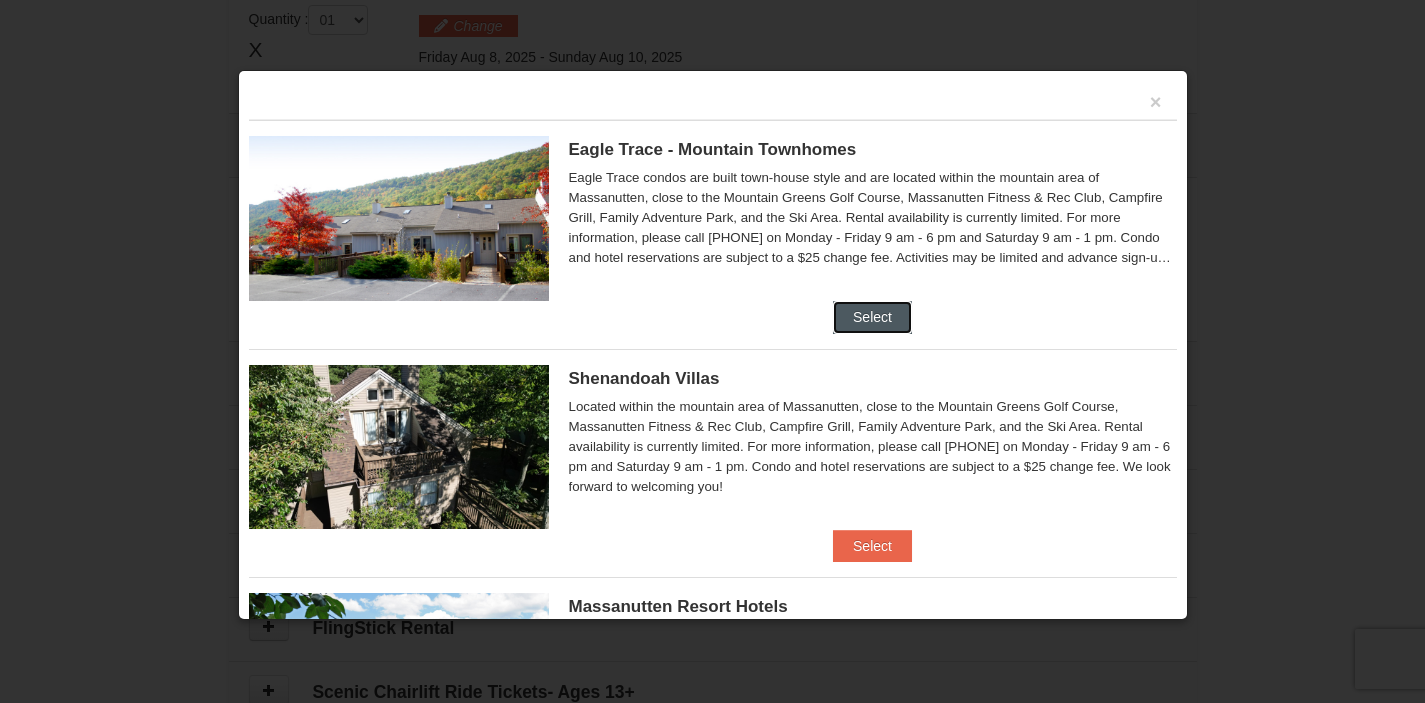 drag, startPoint x: 859, startPoint y: 333, endPoint x: 861, endPoint y: 374, distance: 41.04875 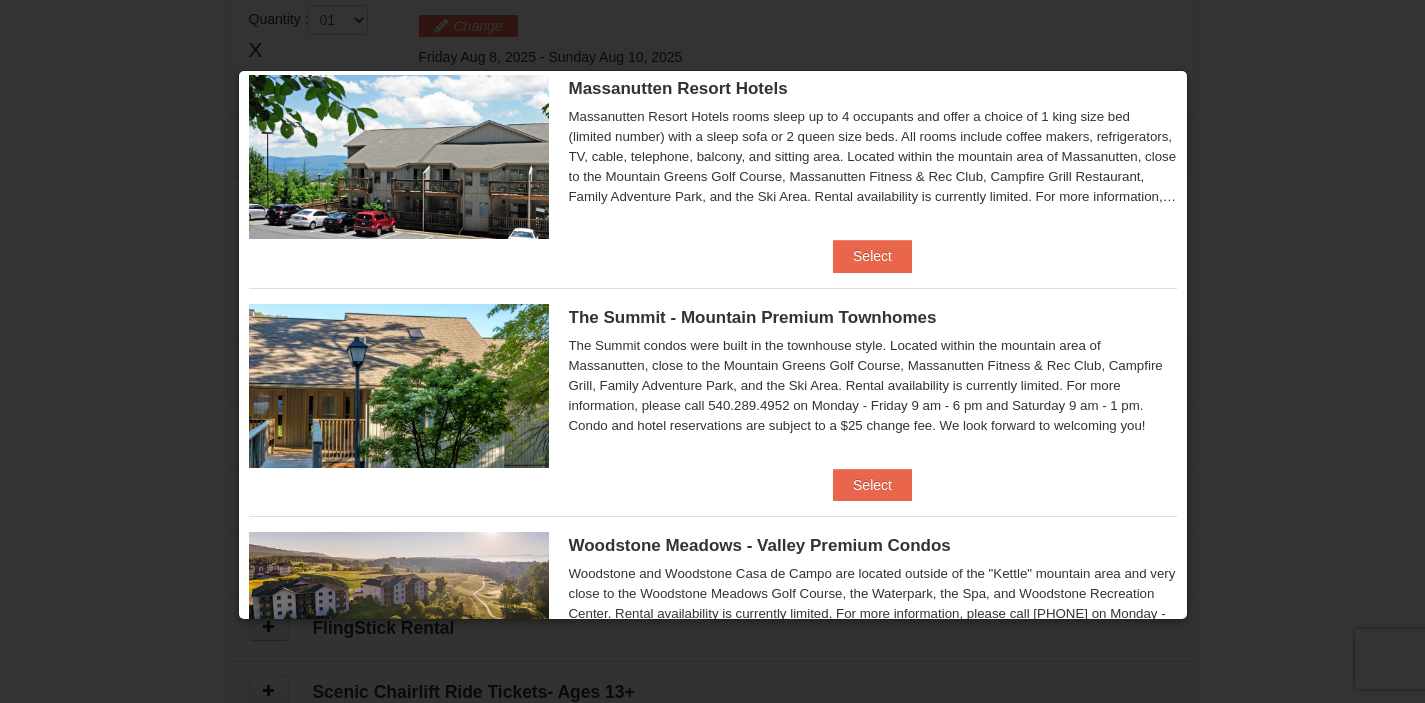 scroll, scrollTop: 882, scrollLeft: 0, axis: vertical 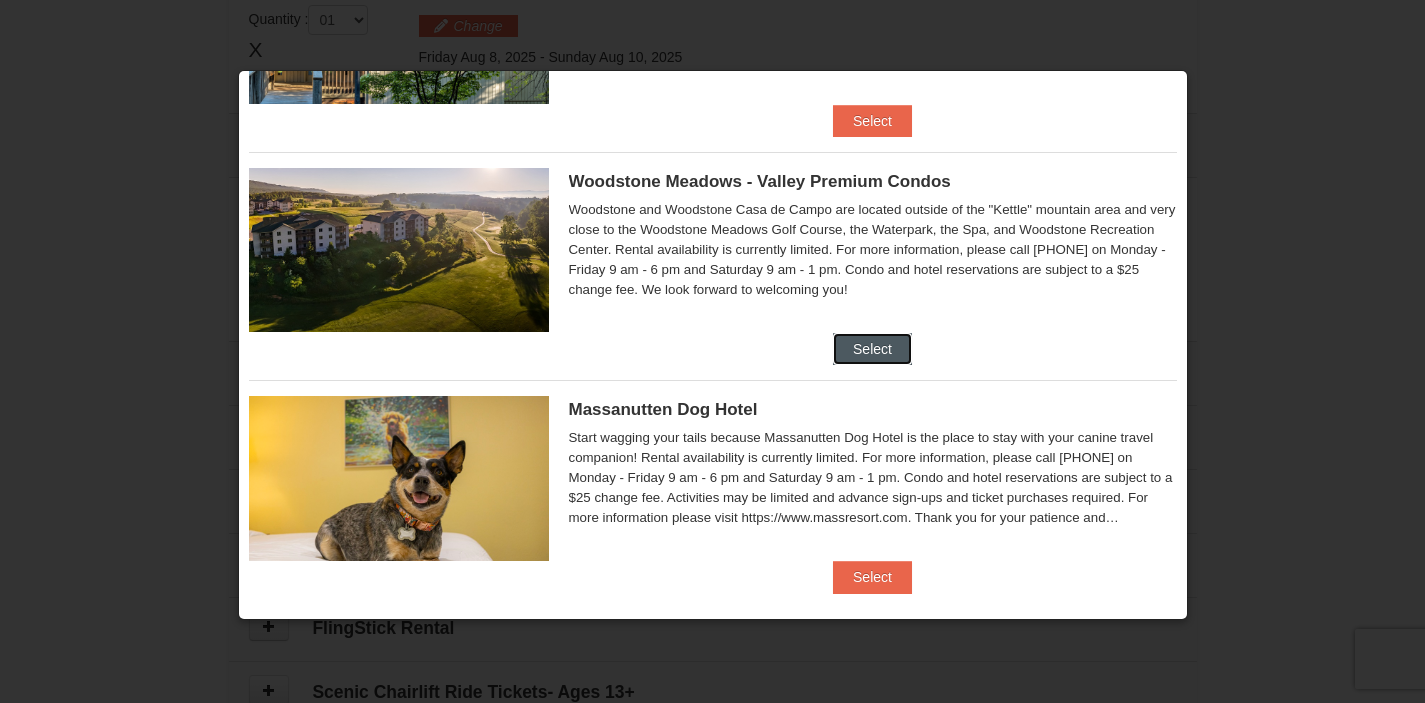 click on "Select" at bounding box center [872, 349] 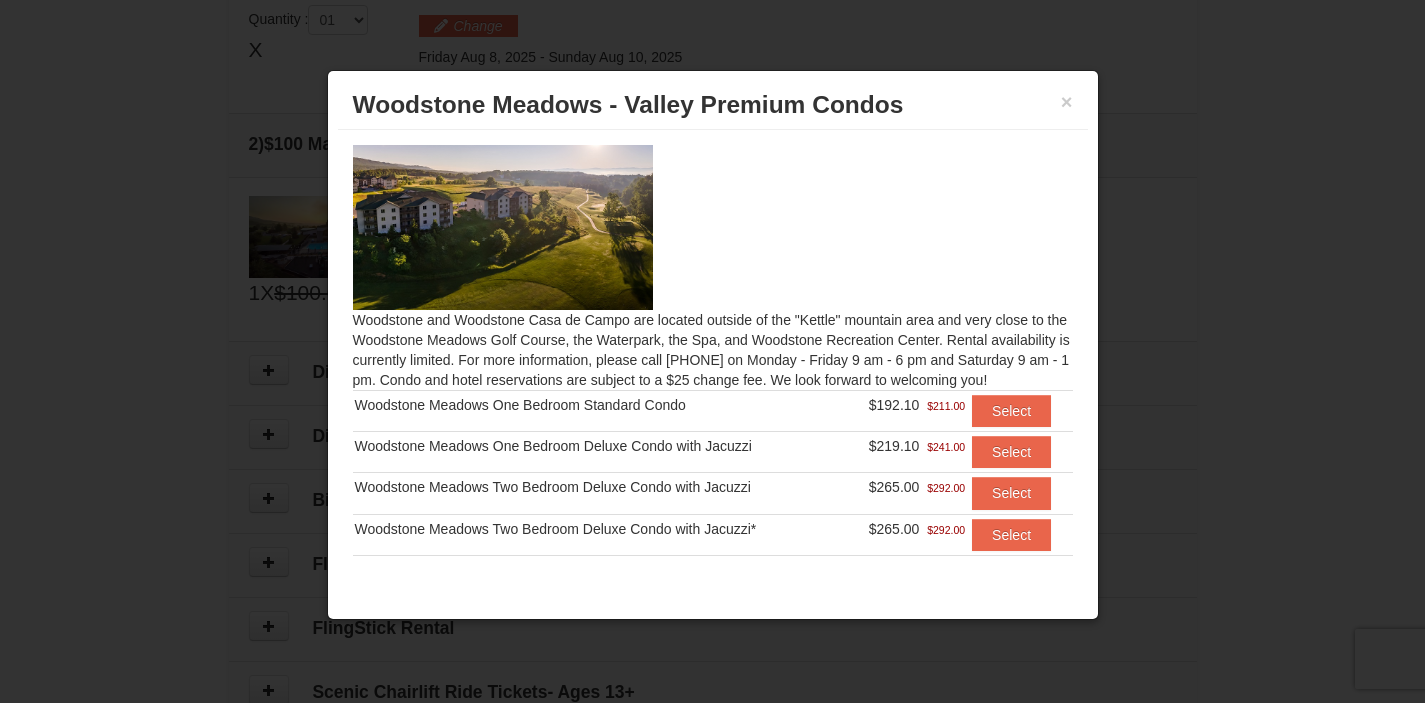 scroll, scrollTop: 4, scrollLeft: 0, axis: vertical 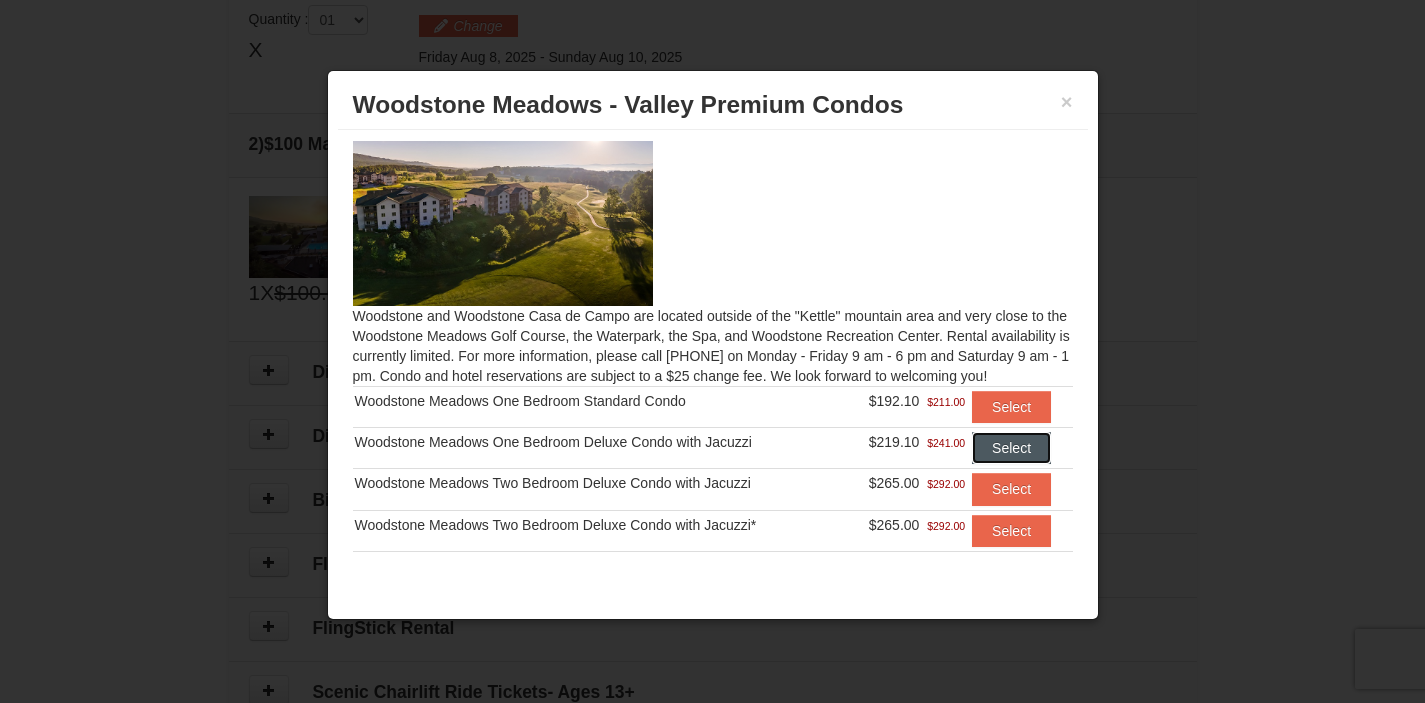 click on "Select" at bounding box center (1011, 448) 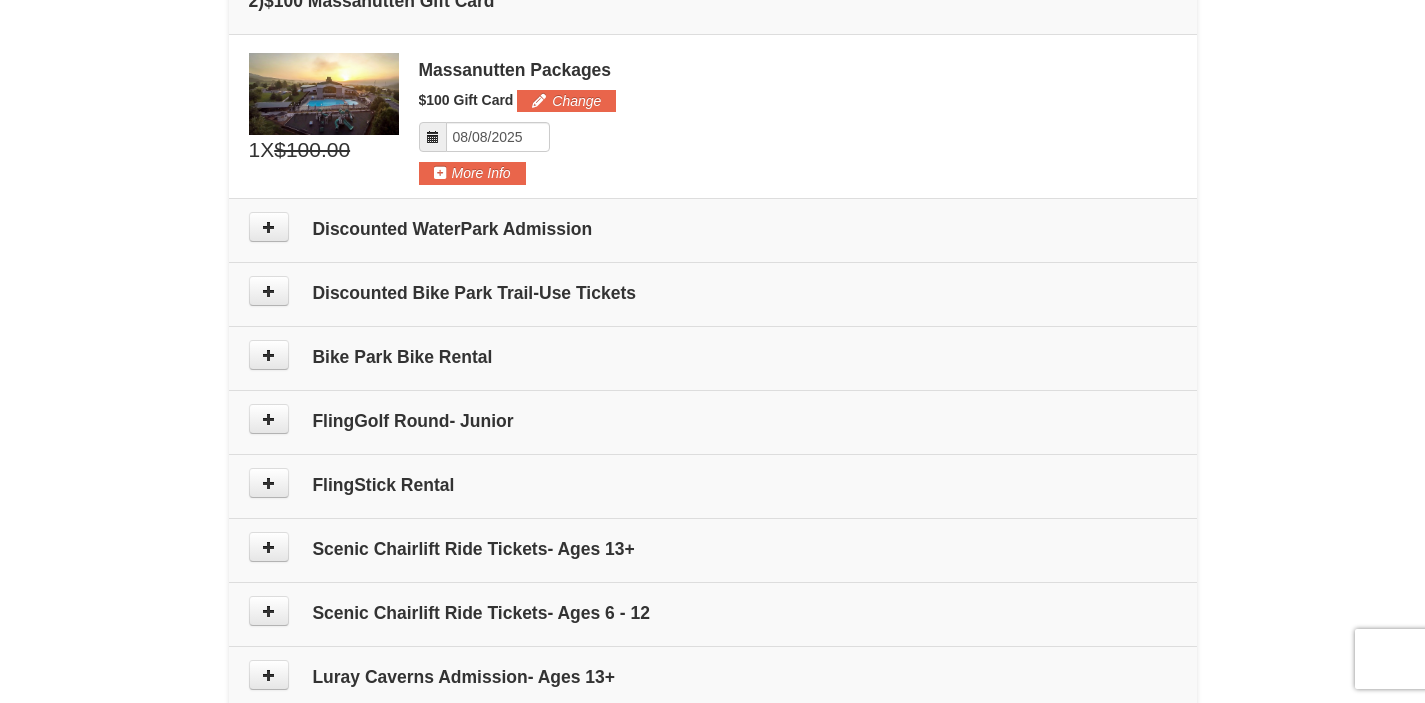 scroll, scrollTop: 744, scrollLeft: 0, axis: vertical 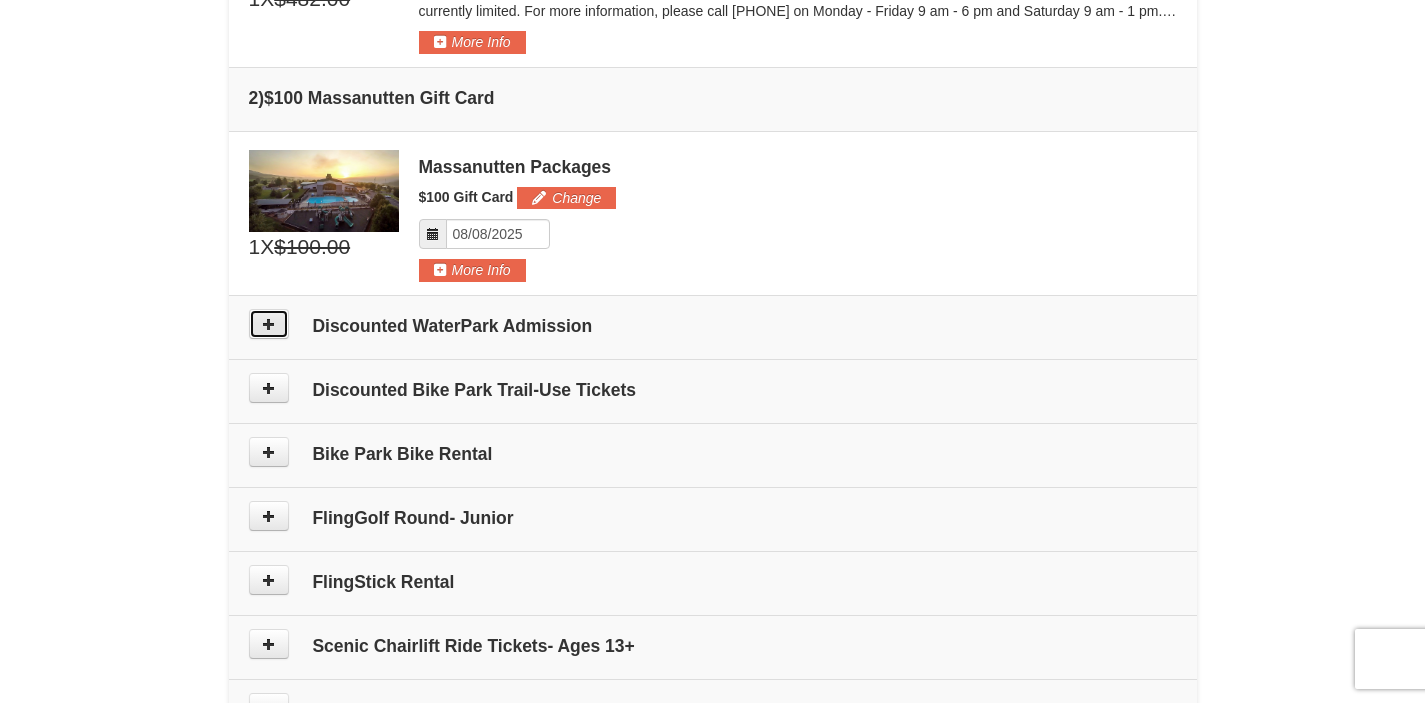 click at bounding box center (269, 324) 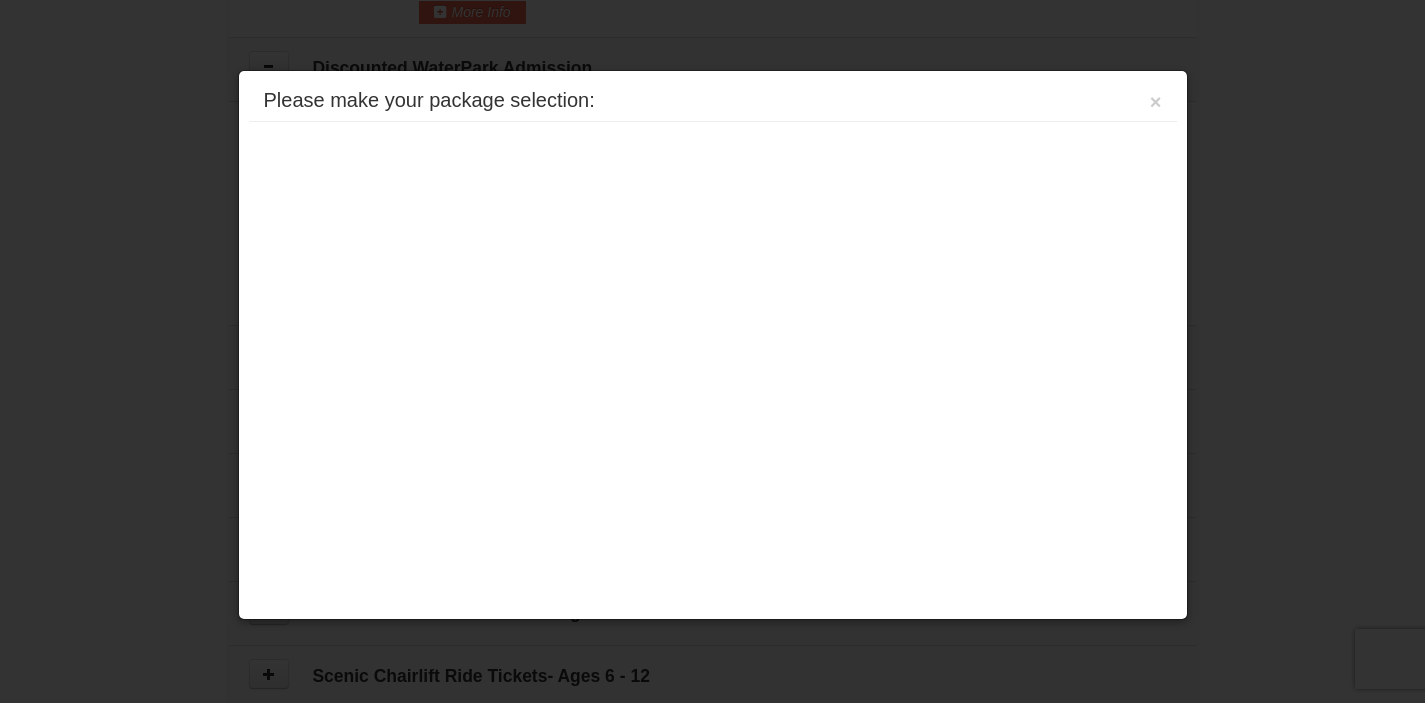 scroll, scrollTop: 1030, scrollLeft: 0, axis: vertical 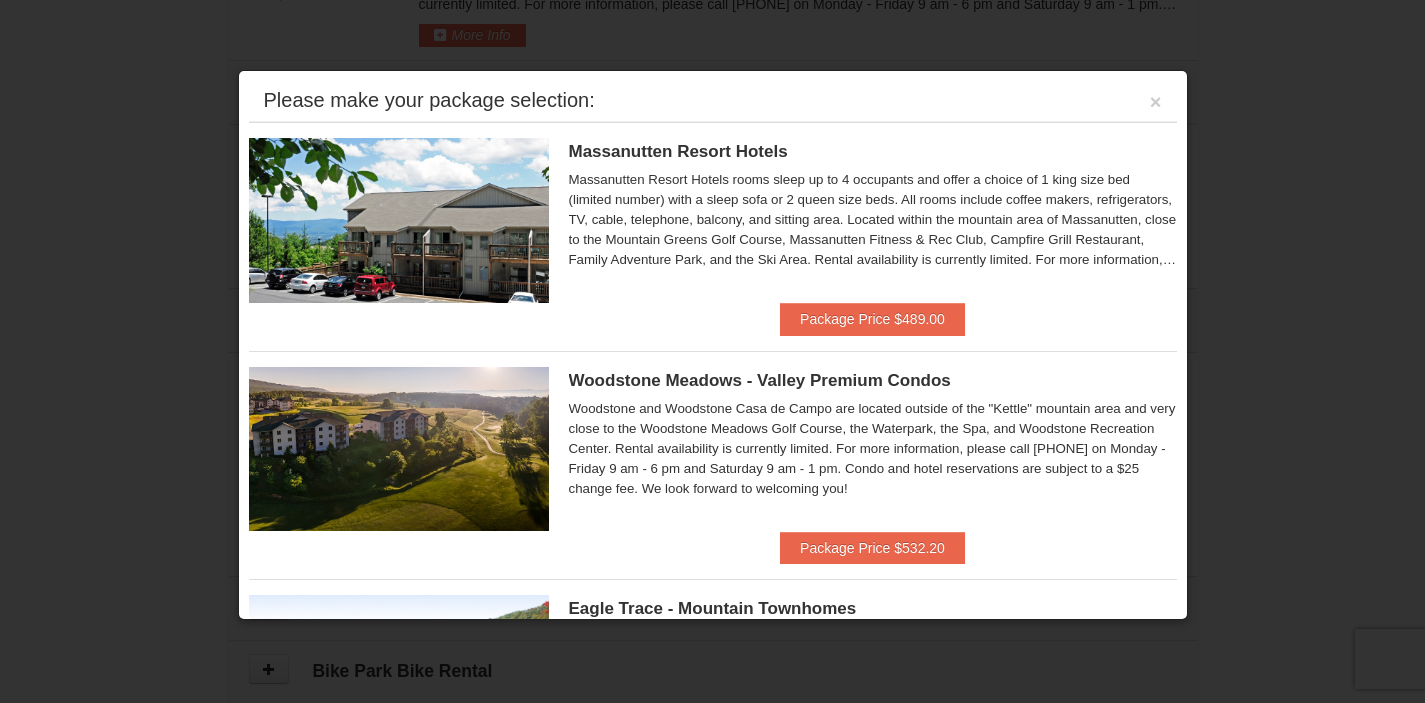 click at bounding box center [712, 351] 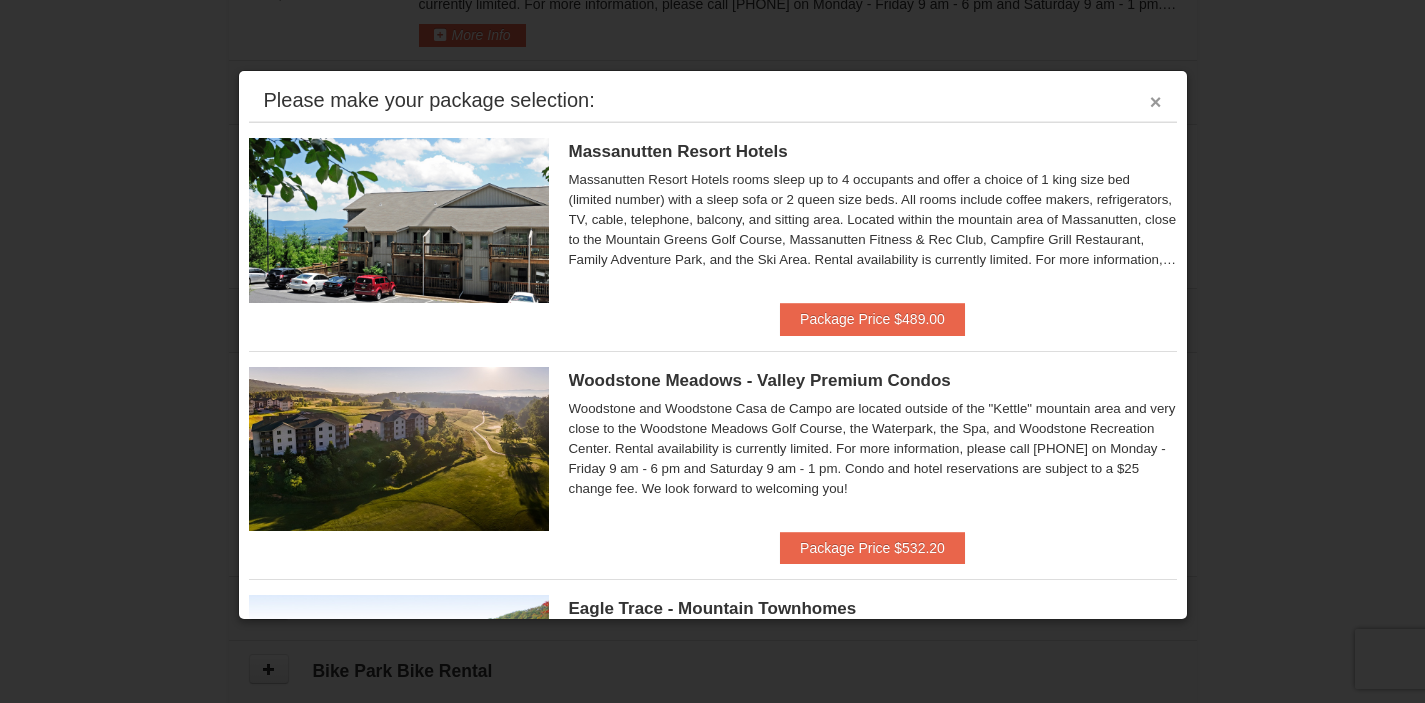 click on "×" at bounding box center [1156, 102] 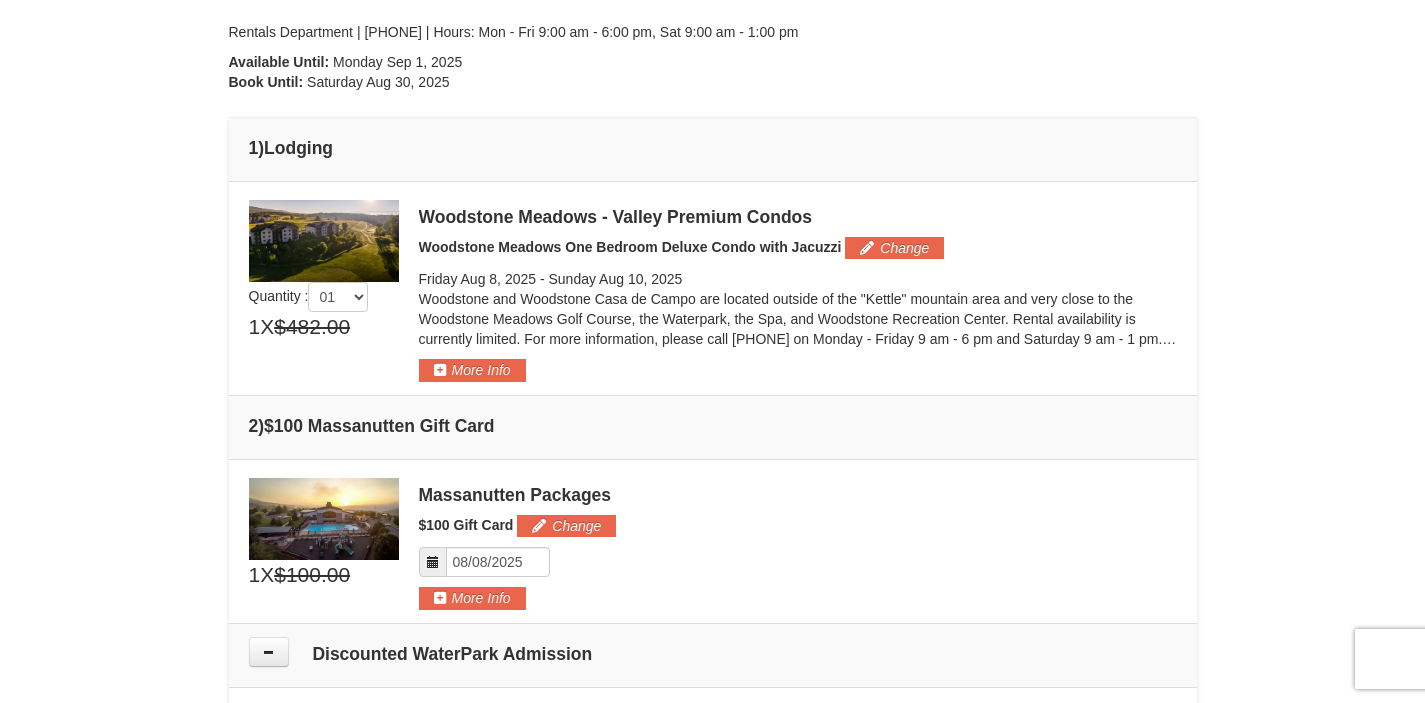 scroll, scrollTop: 508, scrollLeft: 0, axis: vertical 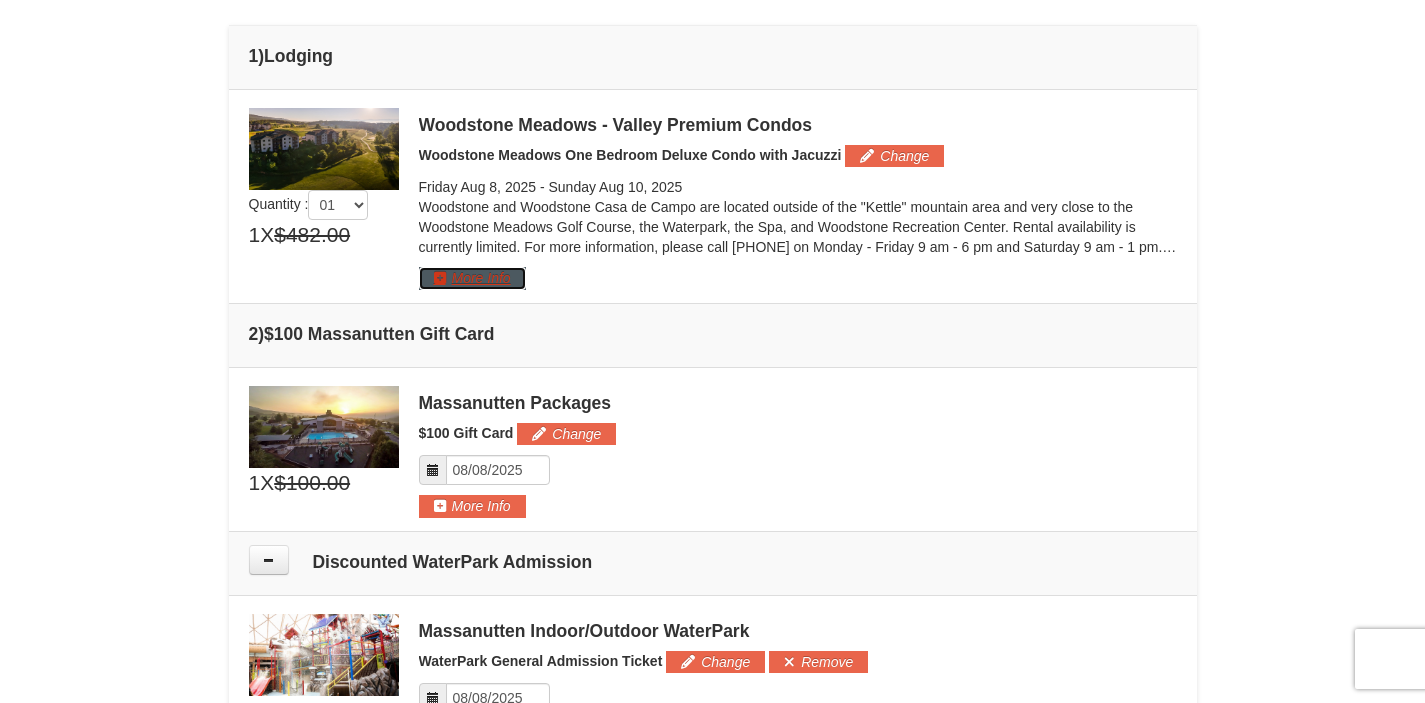 click on "More Info" at bounding box center [472, 278] 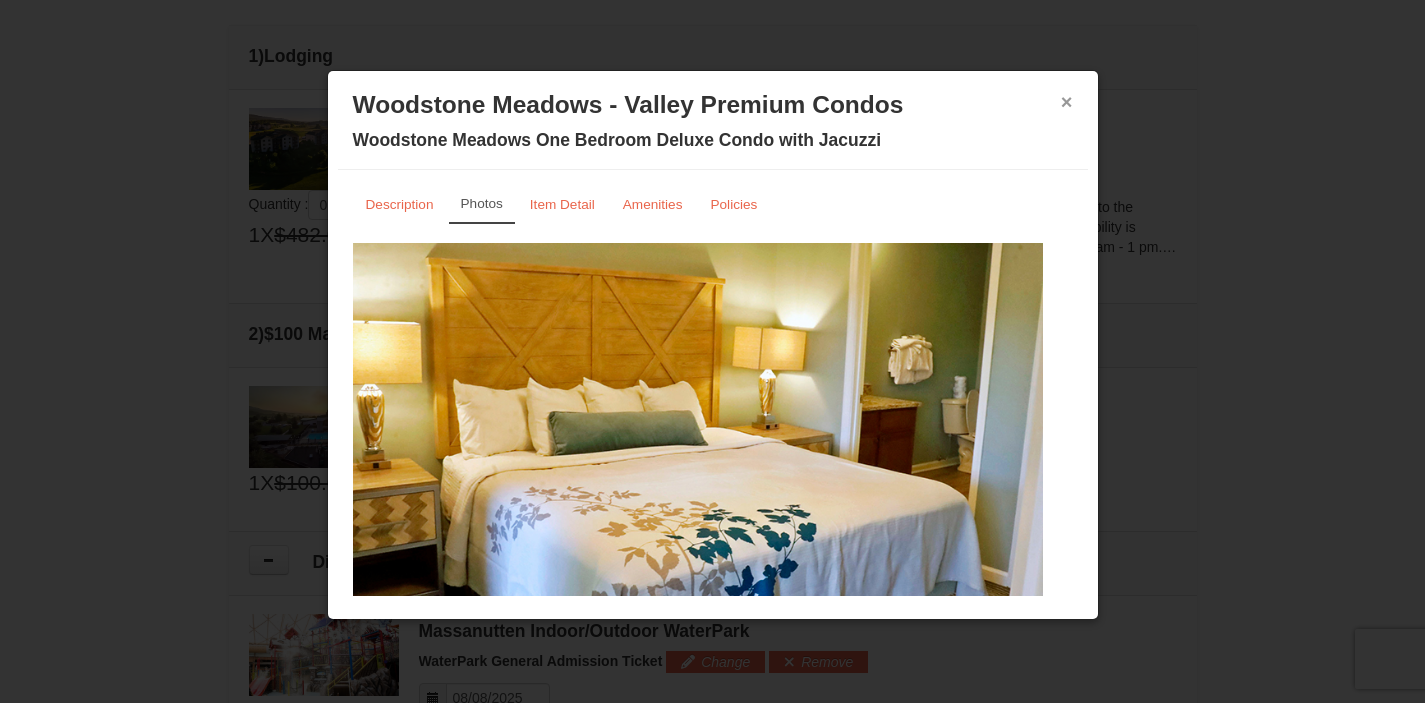 click on "×" at bounding box center (1067, 102) 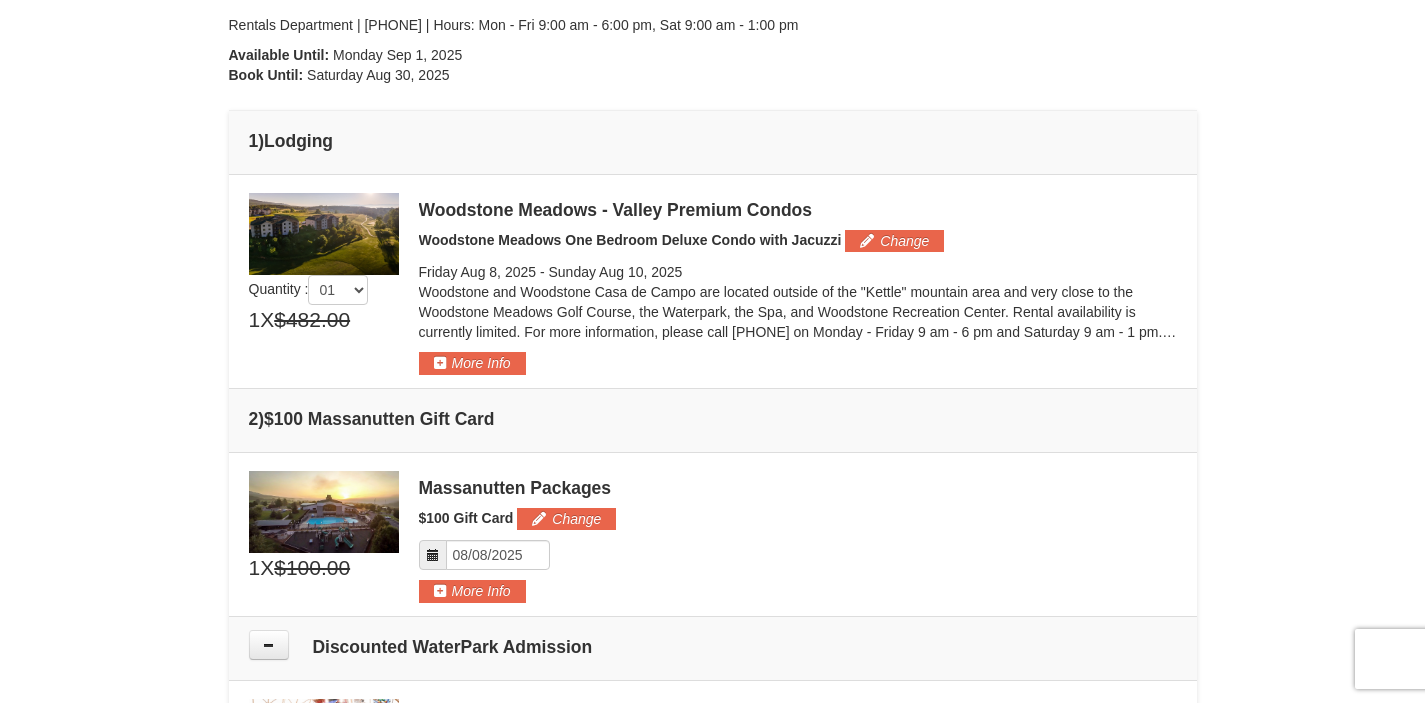 scroll, scrollTop: 423, scrollLeft: 0, axis: vertical 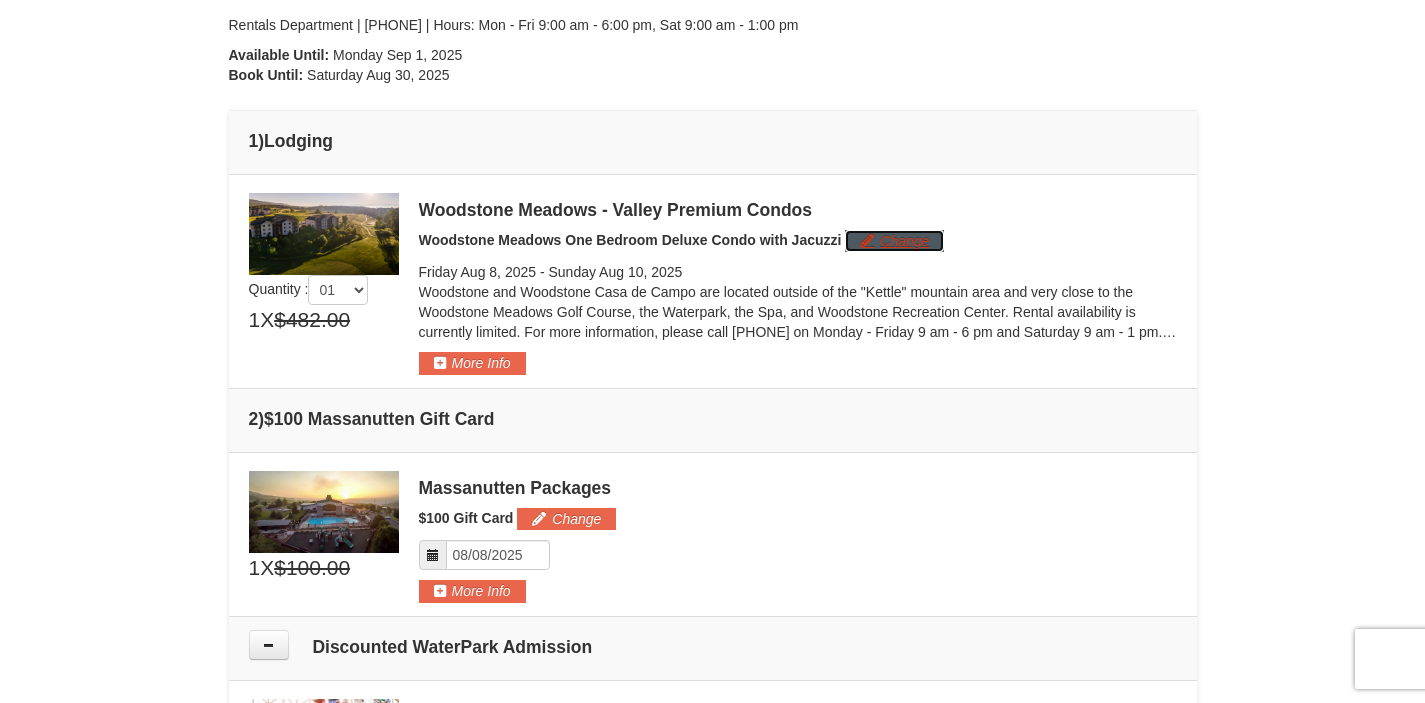 click on "Change" at bounding box center [894, 241] 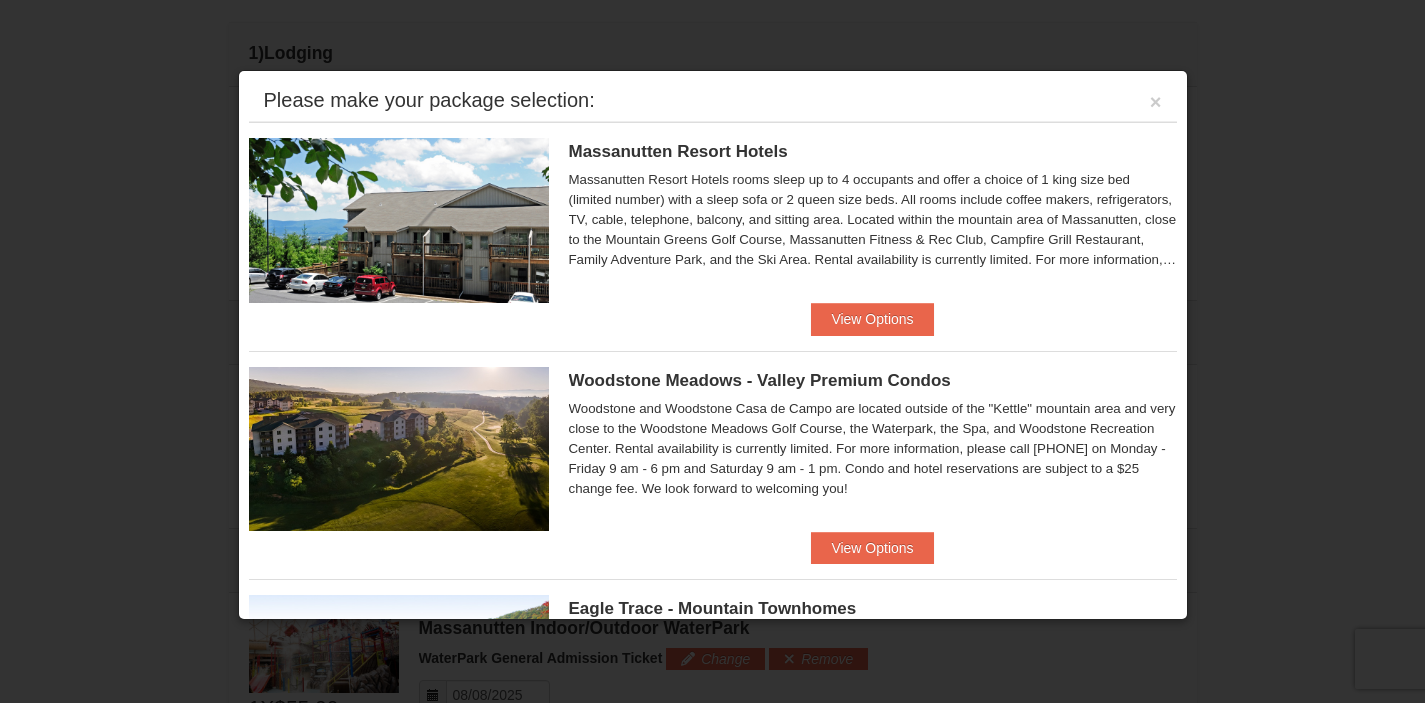 scroll, scrollTop: 497, scrollLeft: 0, axis: vertical 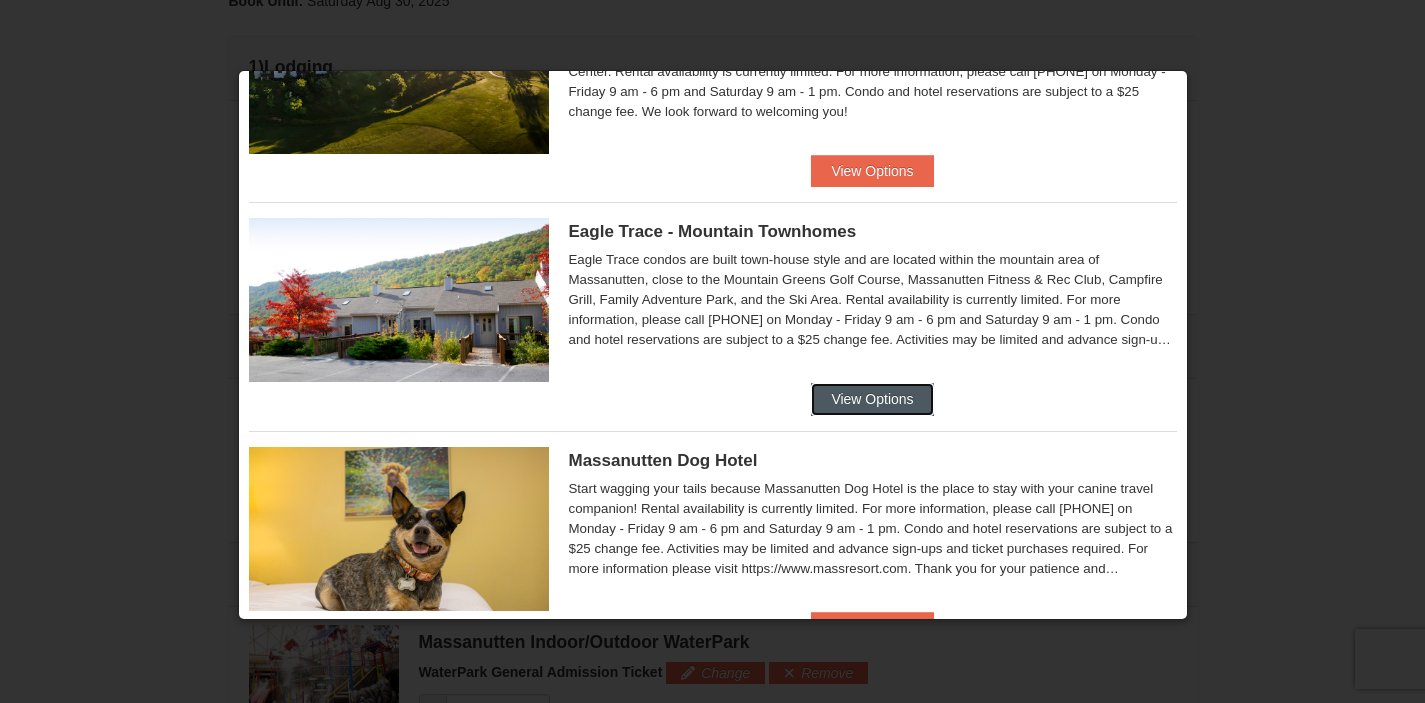 click on "View Options" at bounding box center [872, 399] 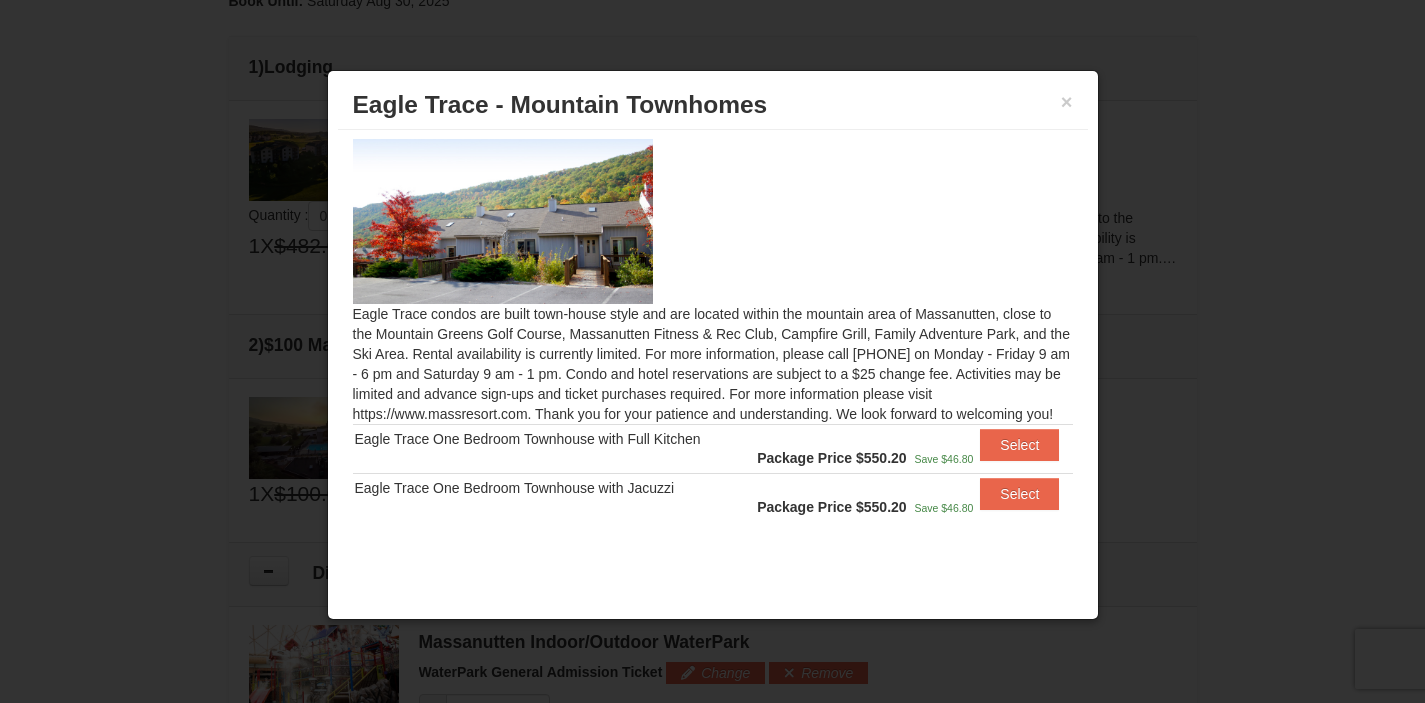 scroll, scrollTop: 7, scrollLeft: 0, axis: vertical 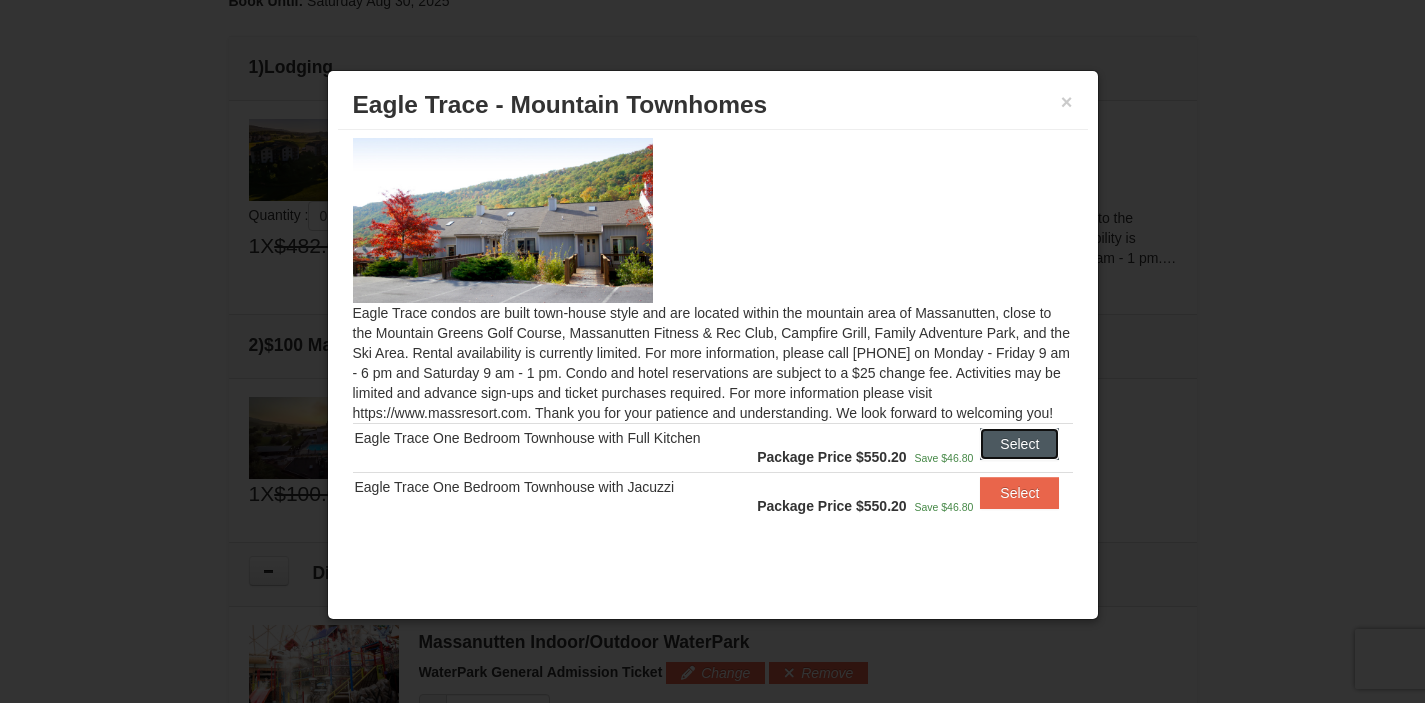 click on "Select" at bounding box center [1019, 444] 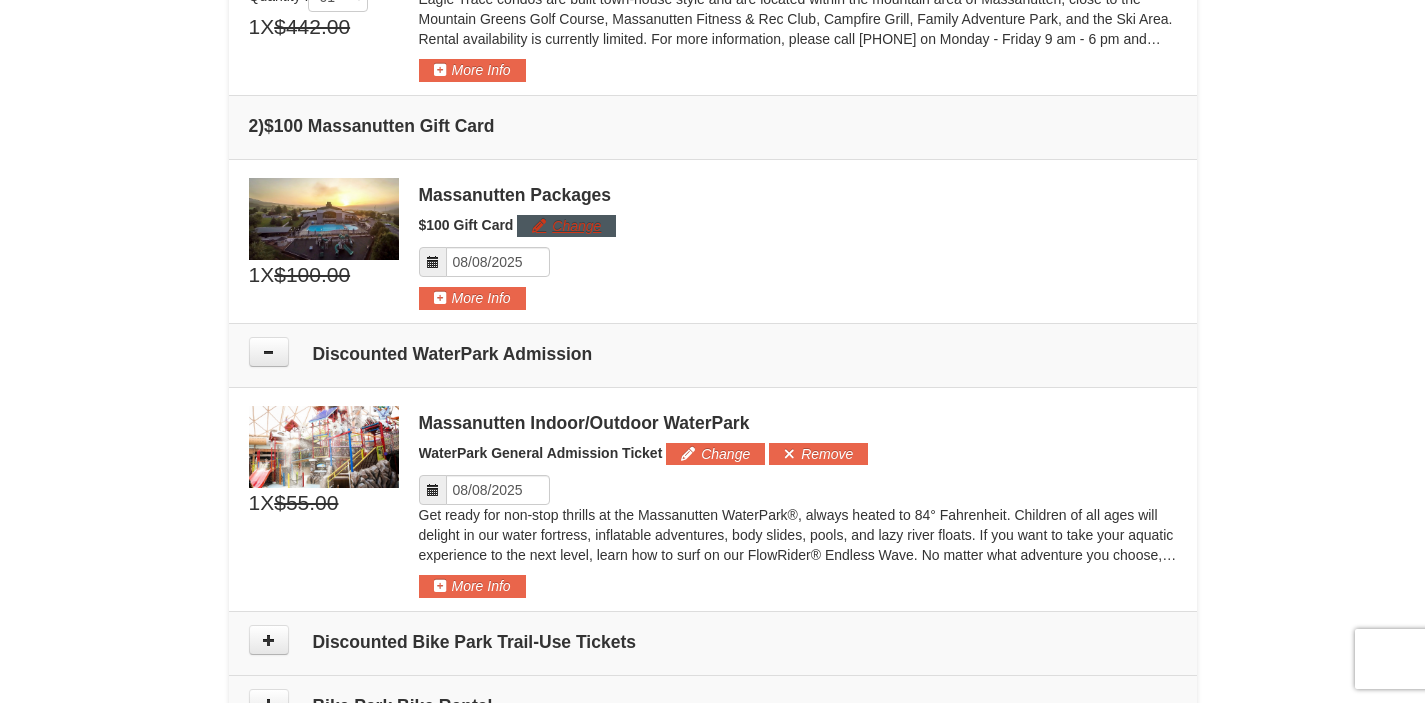 scroll, scrollTop: 713, scrollLeft: 0, axis: vertical 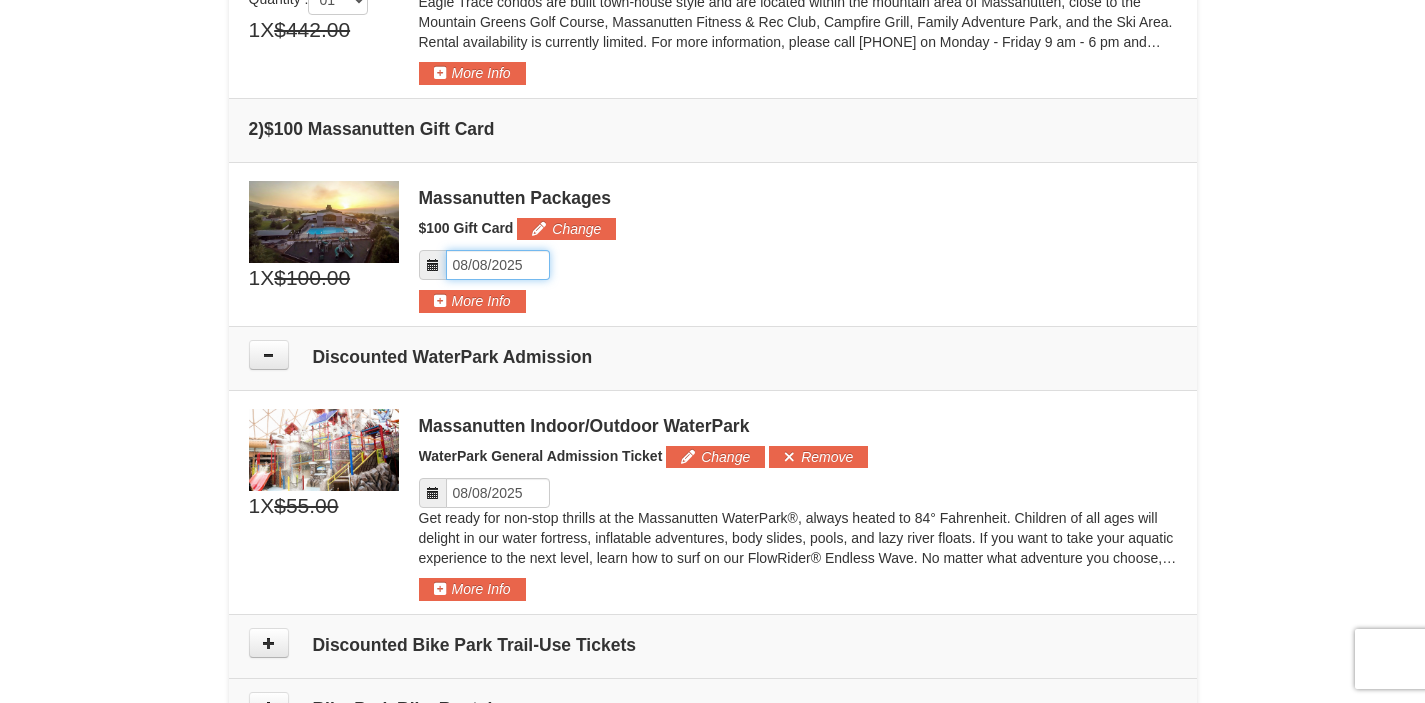 click on "Please format dates MM/DD/YYYY" at bounding box center [498, 265] 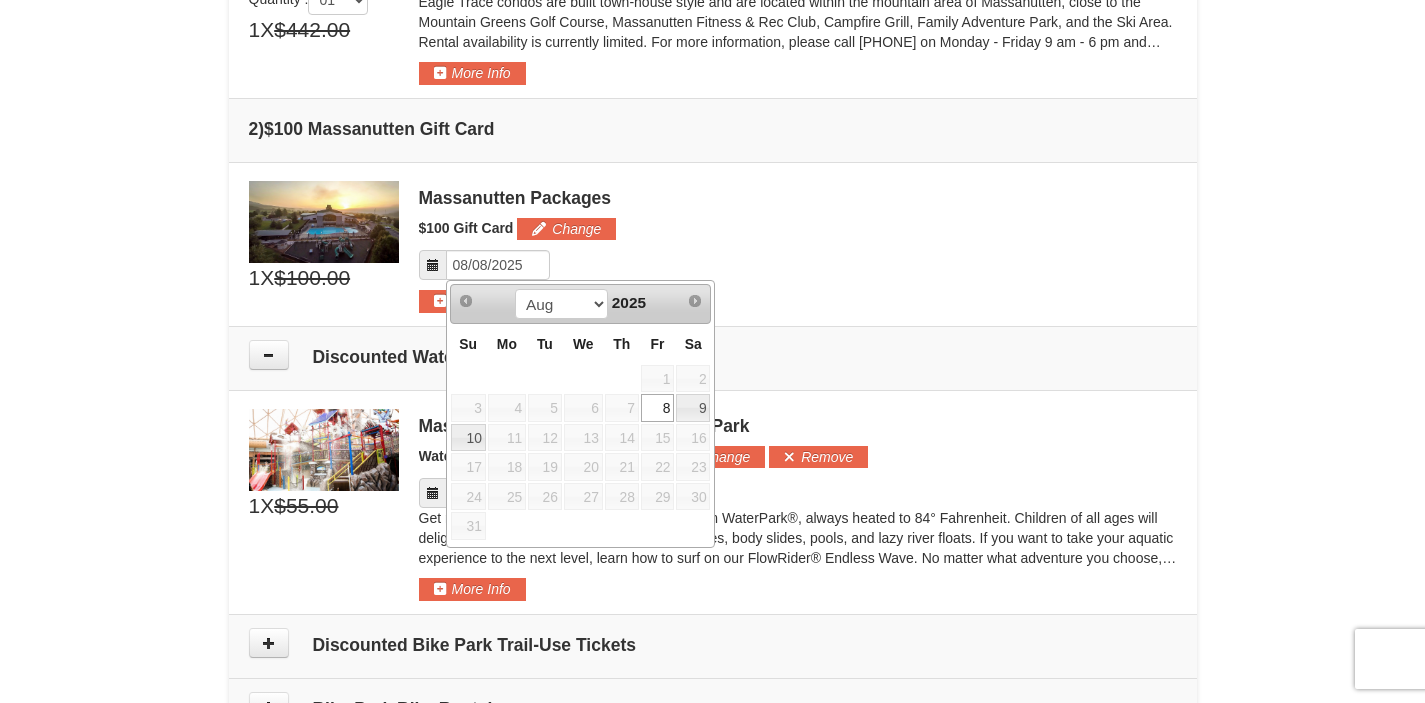 click on "8" at bounding box center [658, 408] 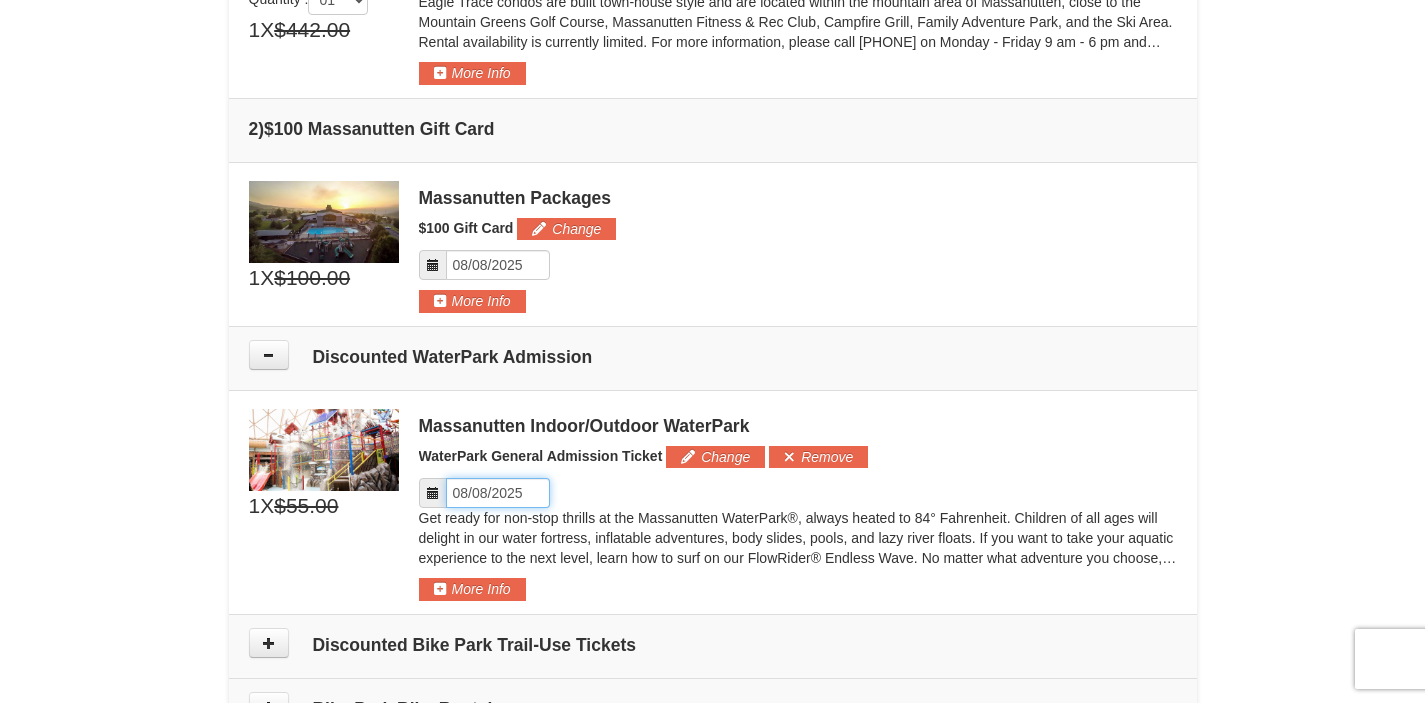 click on "Please format dates MM/DD/YYYY" at bounding box center (498, 493) 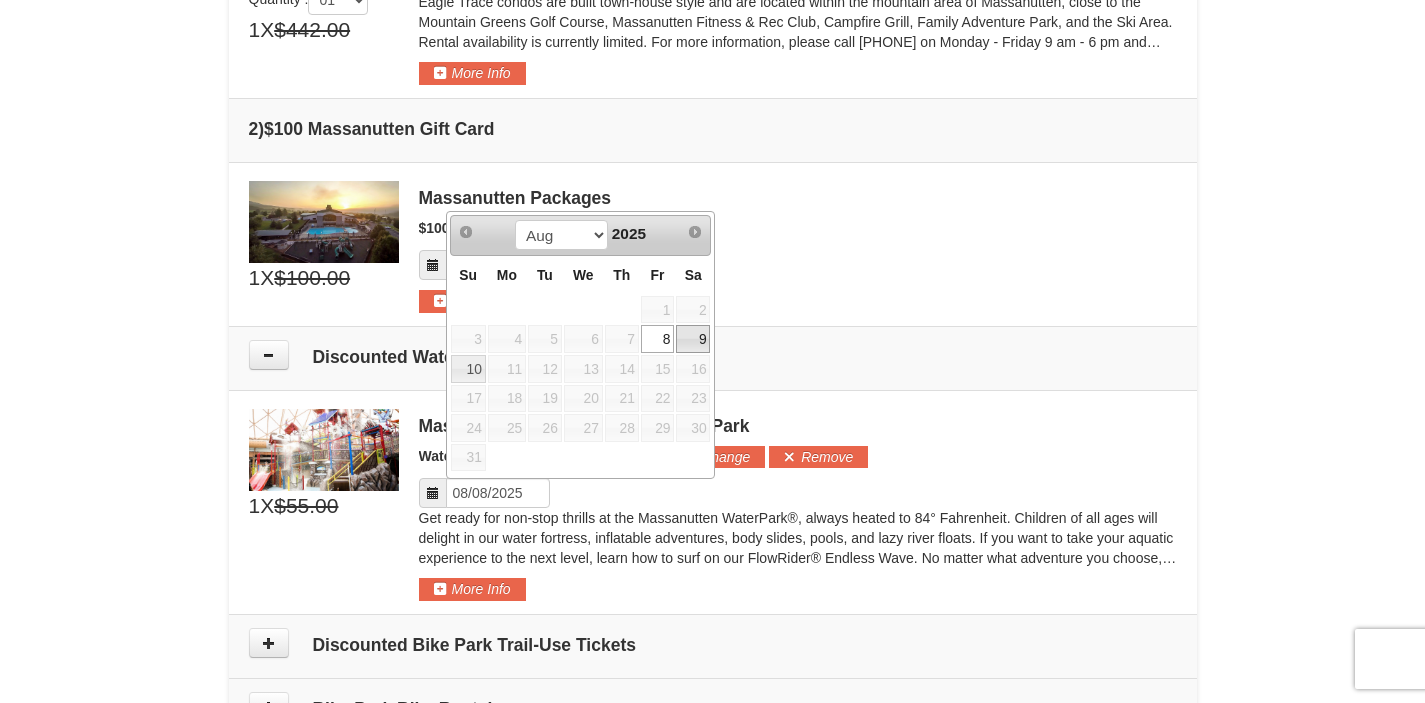click on "9" at bounding box center [693, 339] 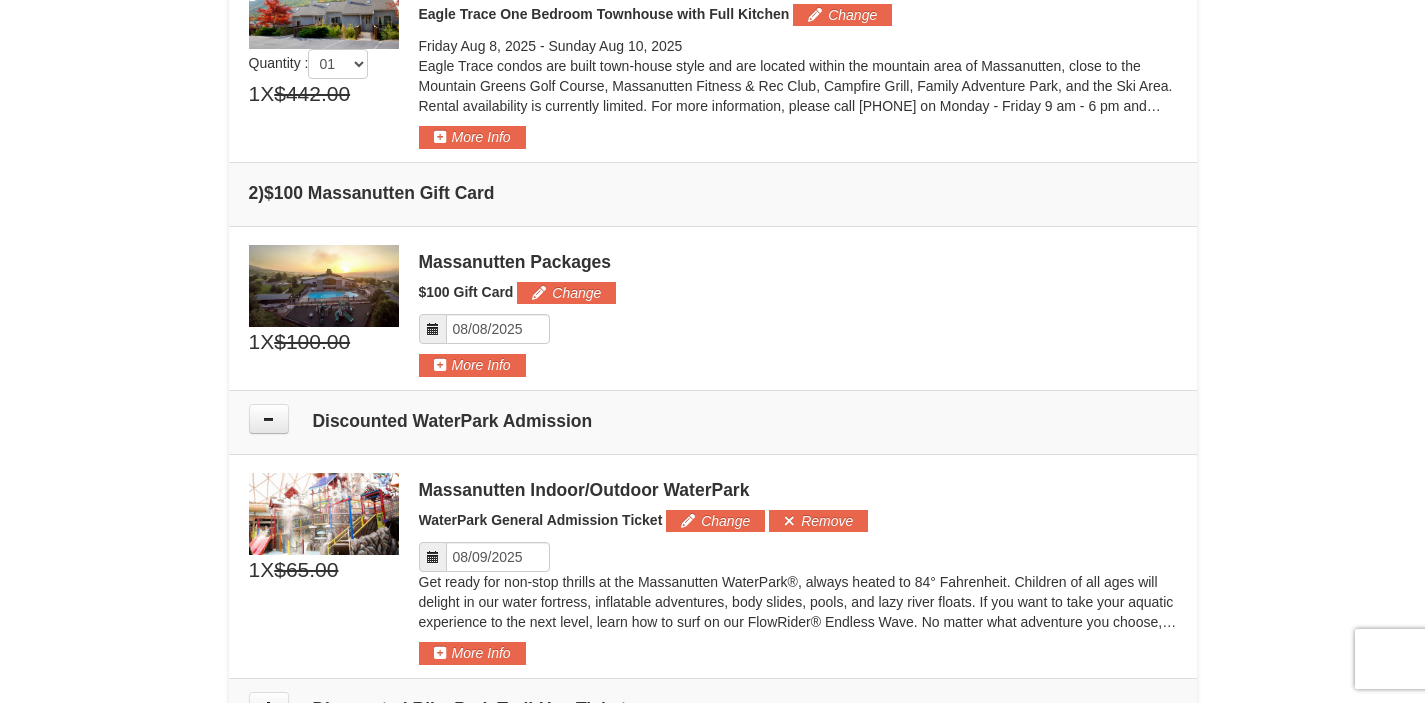 scroll, scrollTop: 650, scrollLeft: 0, axis: vertical 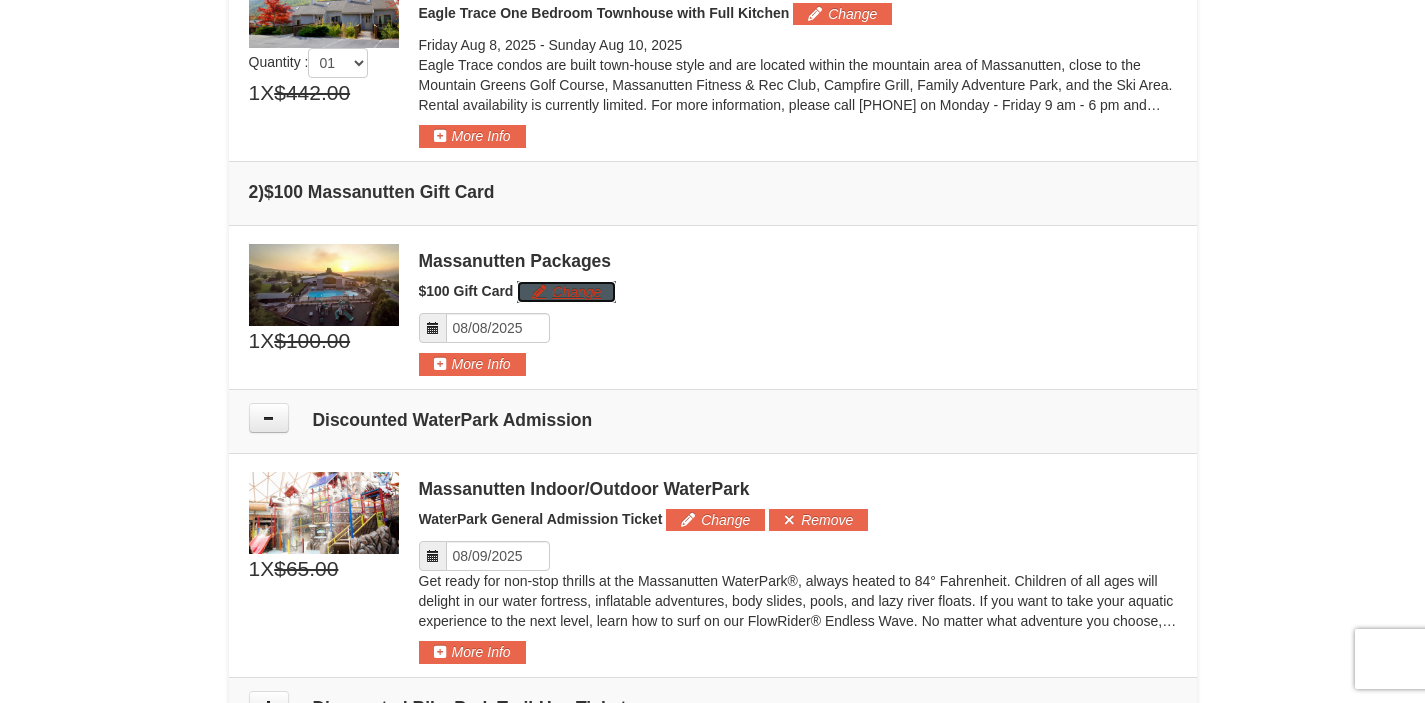 click on "Change" at bounding box center (566, 292) 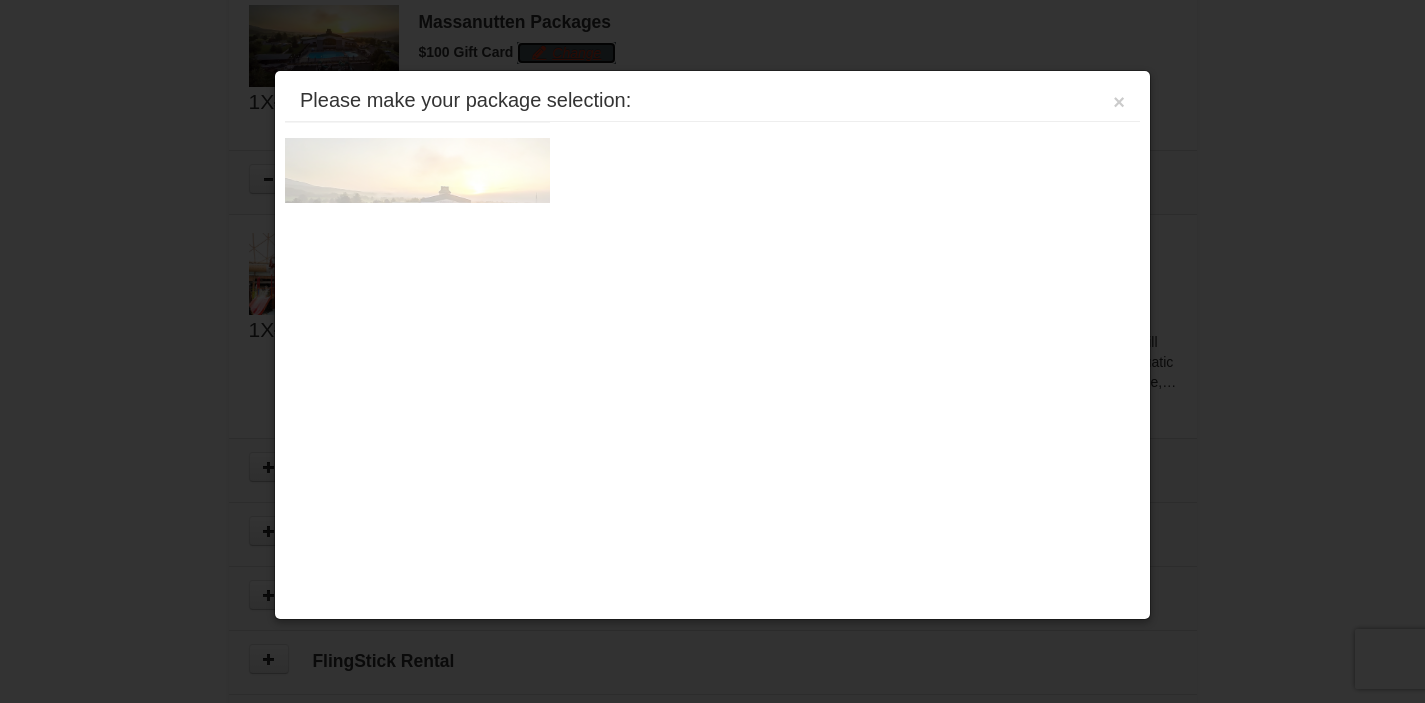 scroll, scrollTop: 894, scrollLeft: 0, axis: vertical 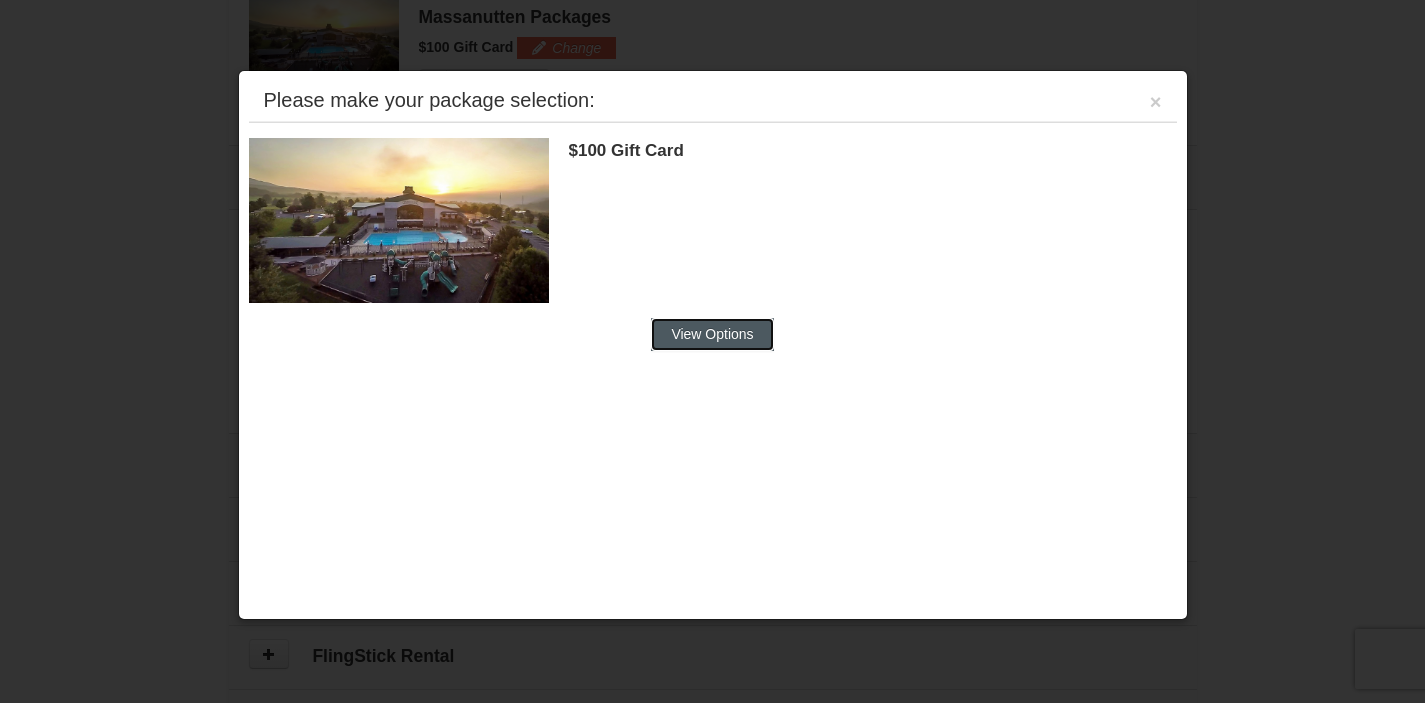 click on "View Options" at bounding box center (712, 334) 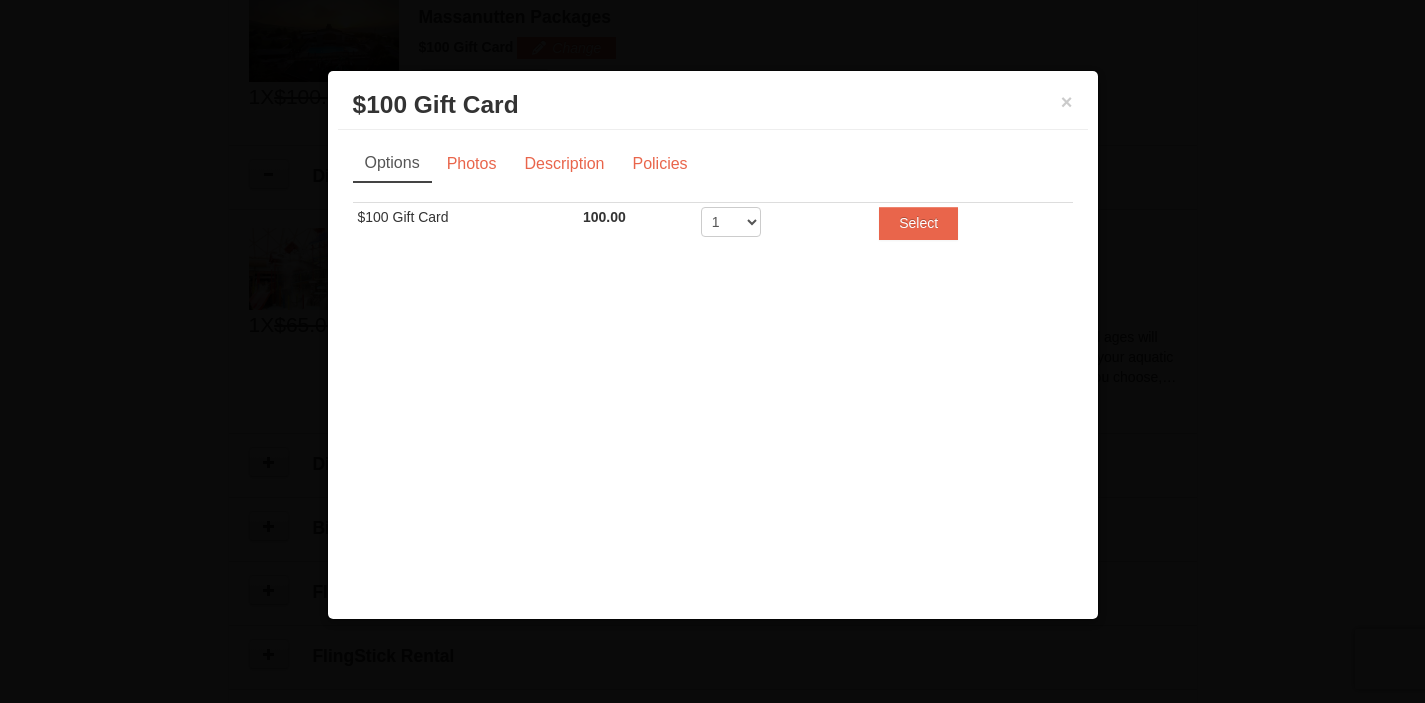 scroll, scrollTop: 0, scrollLeft: 0, axis: both 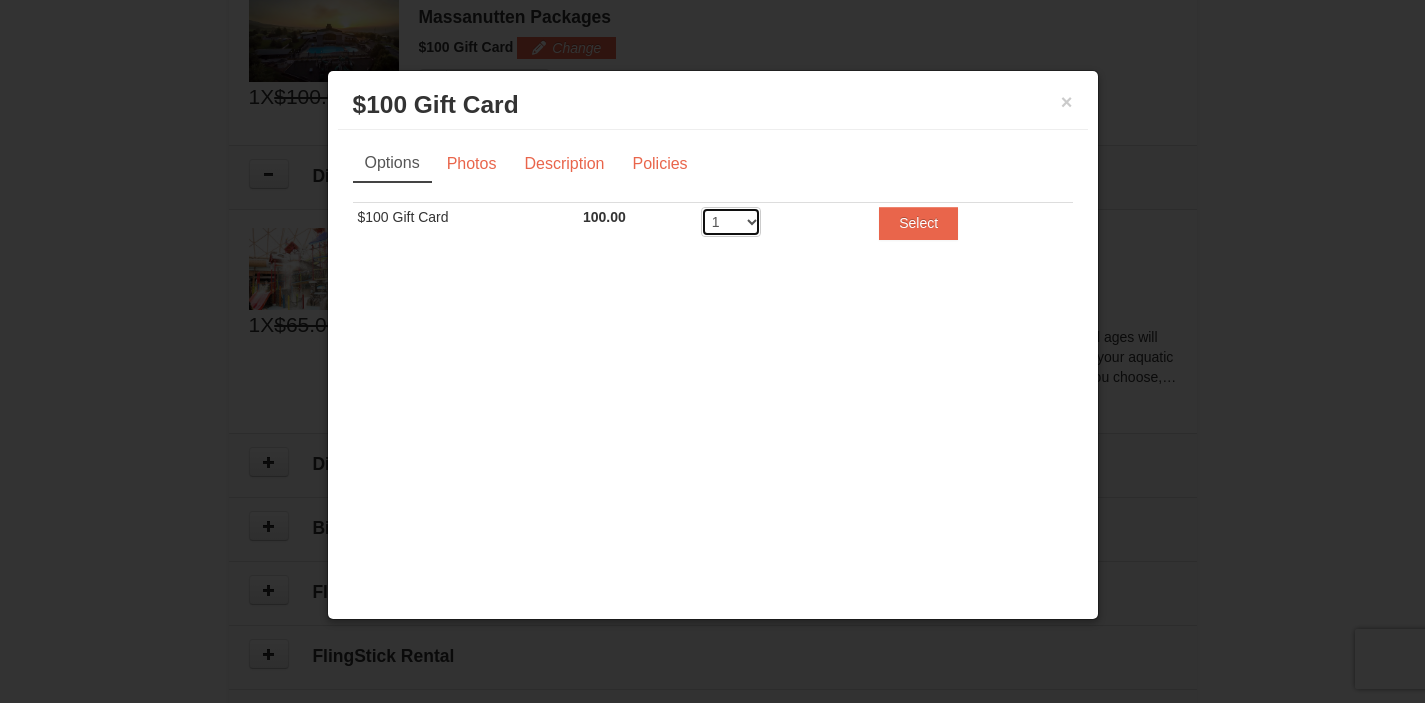 click on "1 2 3 4 5 6 7 8 9 10 11 12 13 14 15 16 17 18 19 20" at bounding box center (731, 222) 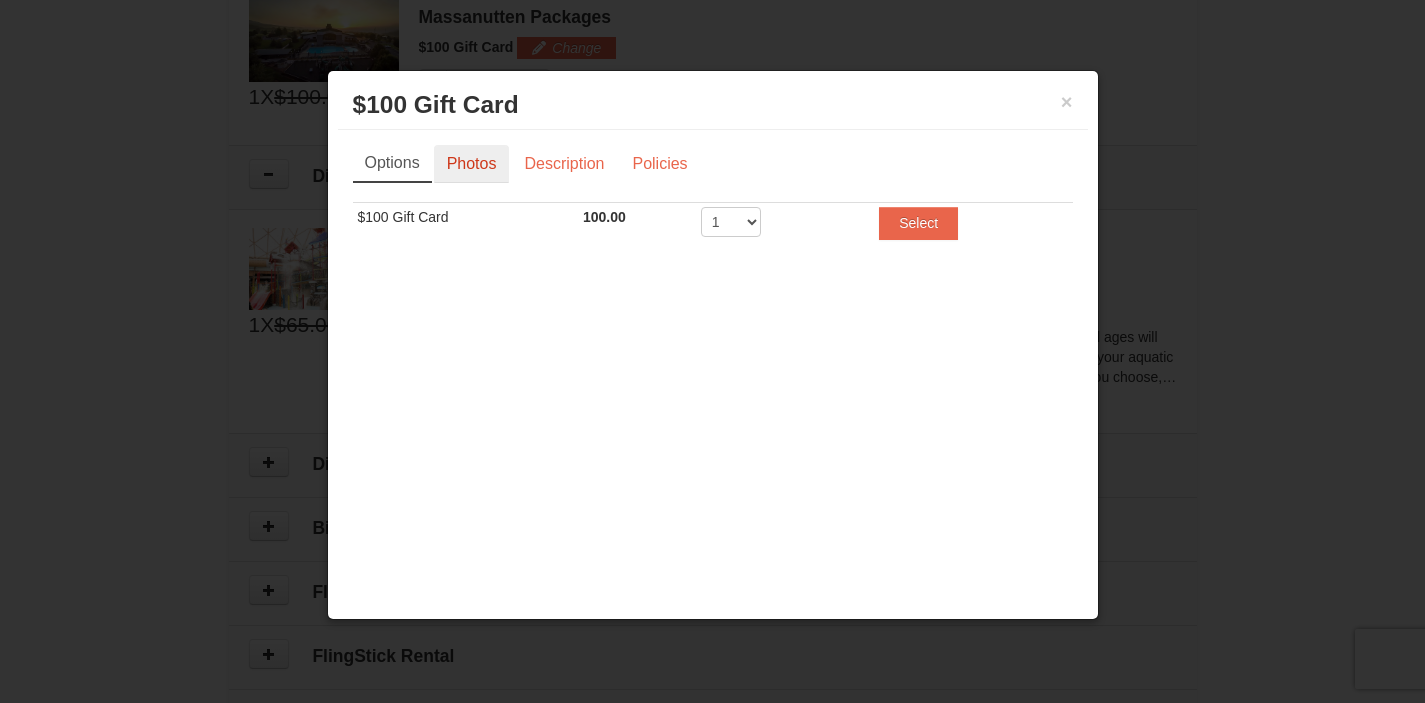 click on "Photos" at bounding box center (472, 164) 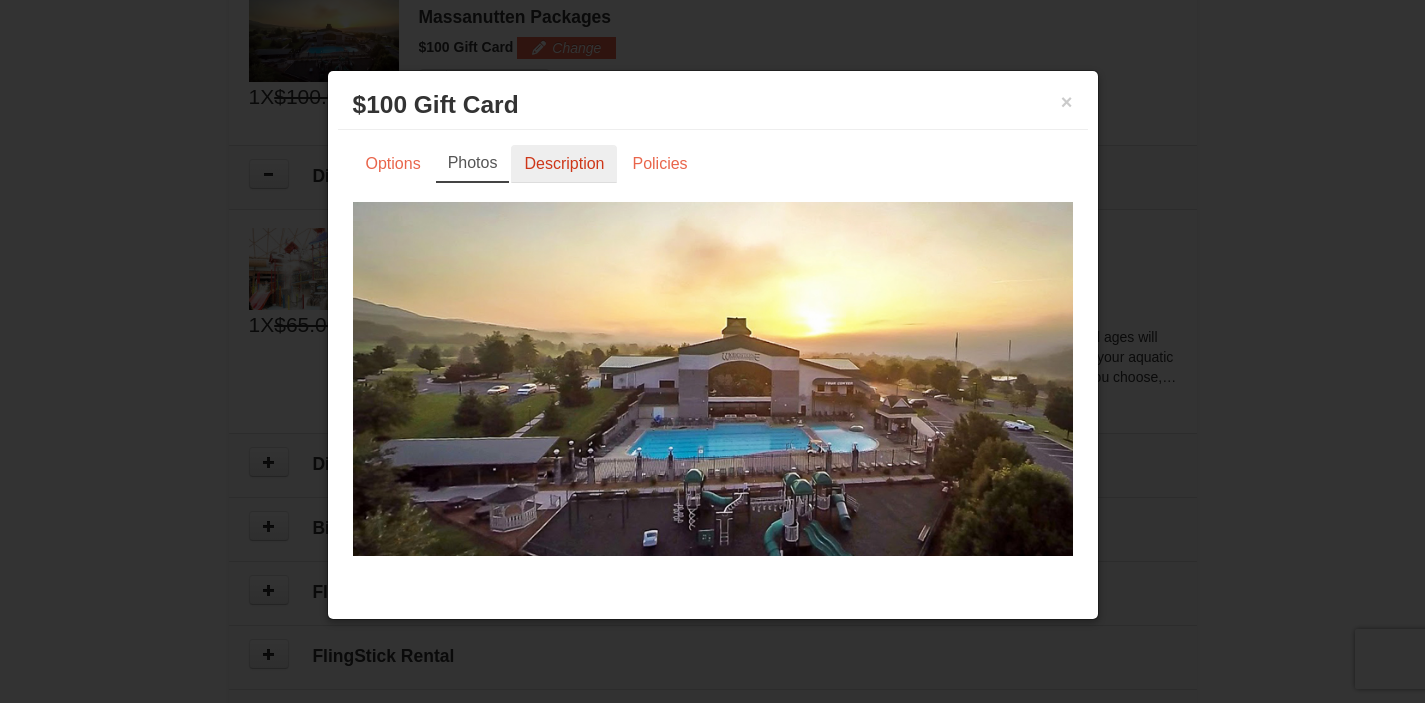 click on "Description" at bounding box center (564, 164) 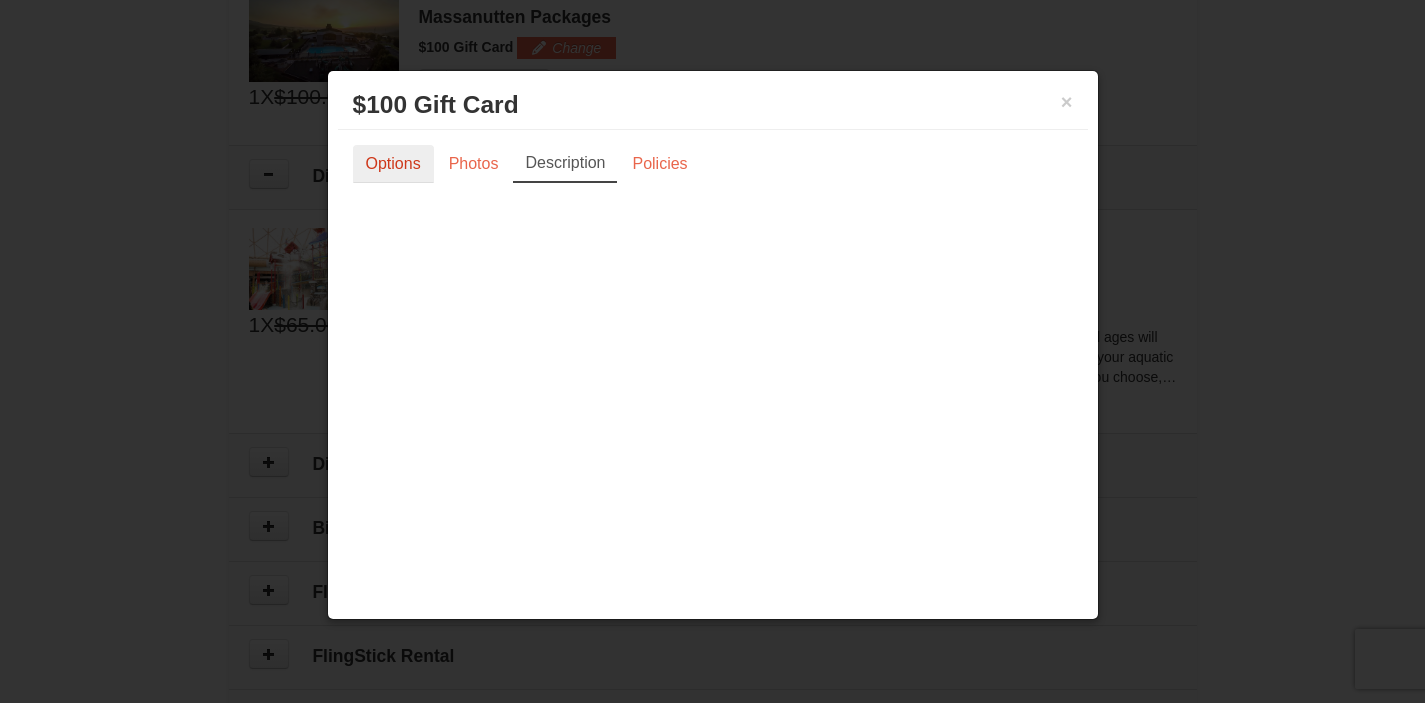 click on "Options" at bounding box center (393, 164) 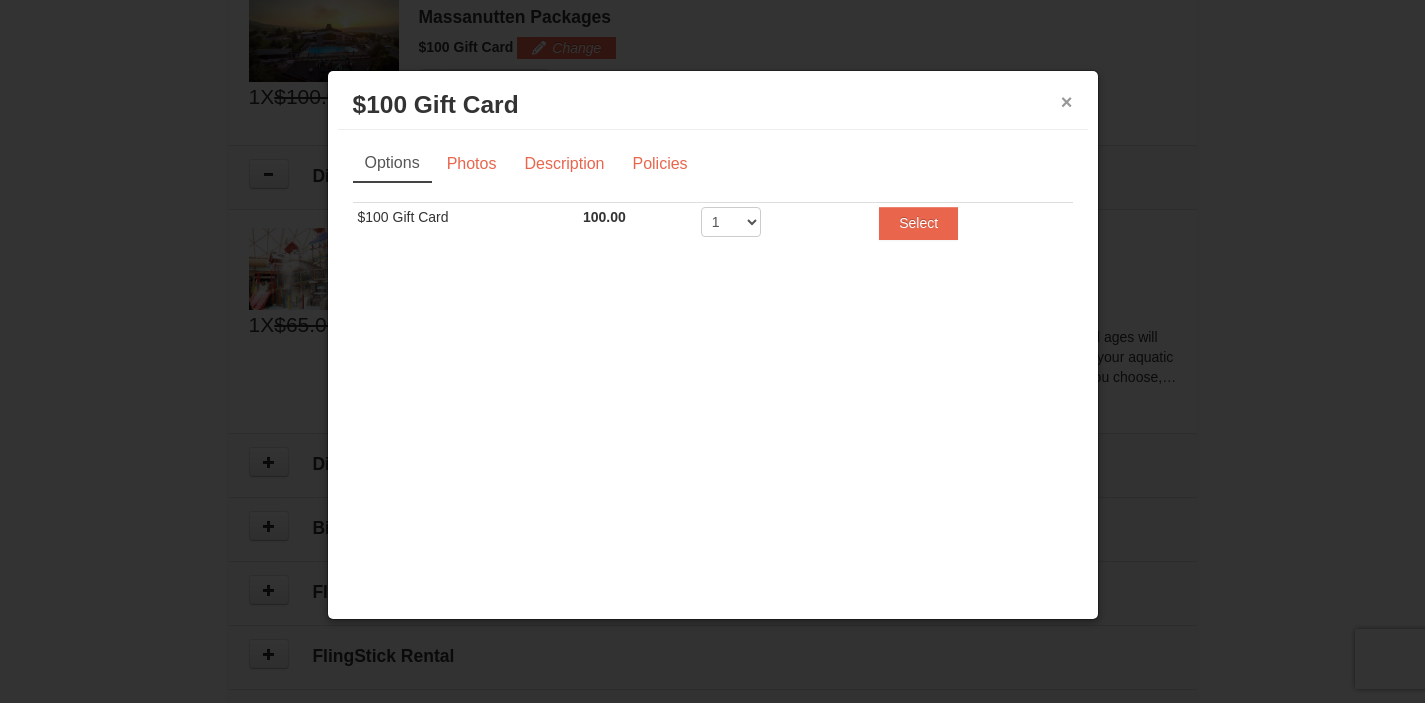 click on "×" at bounding box center (1067, 102) 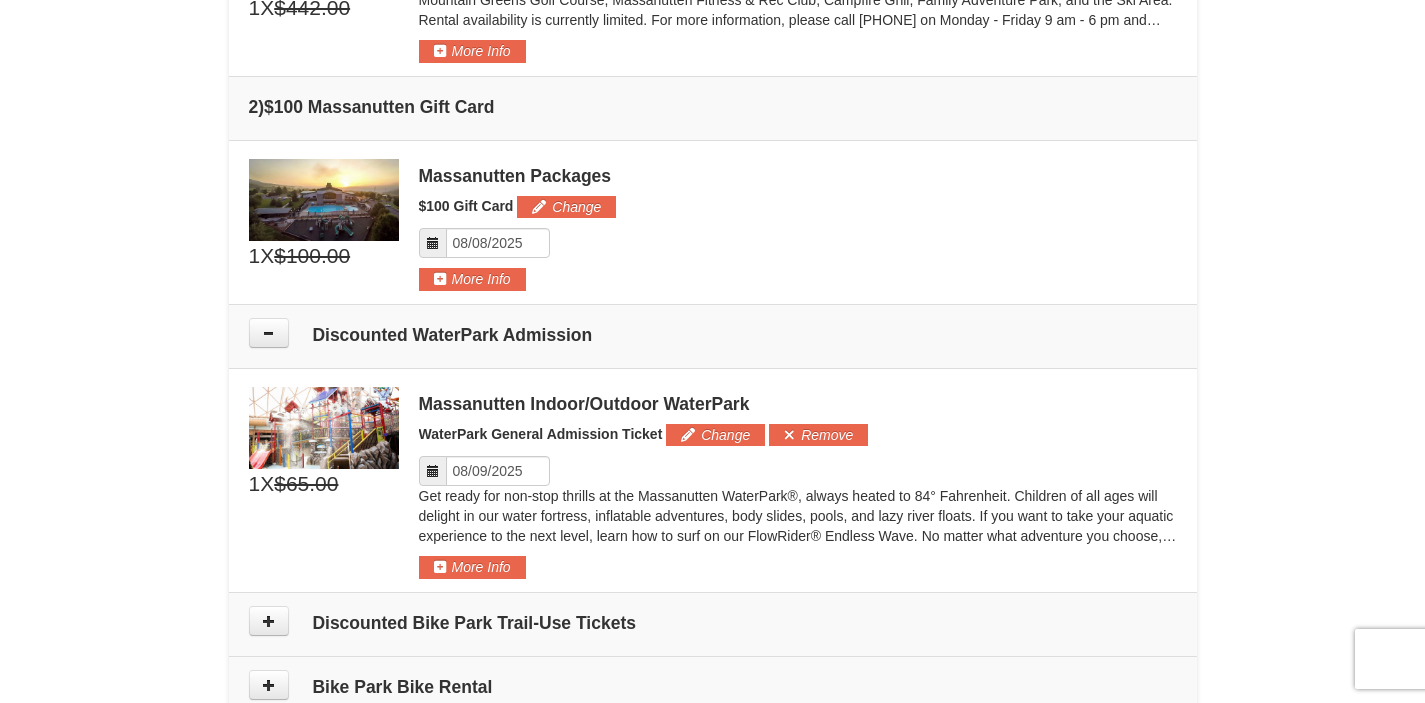 scroll, scrollTop: 731, scrollLeft: 0, axis: vertical 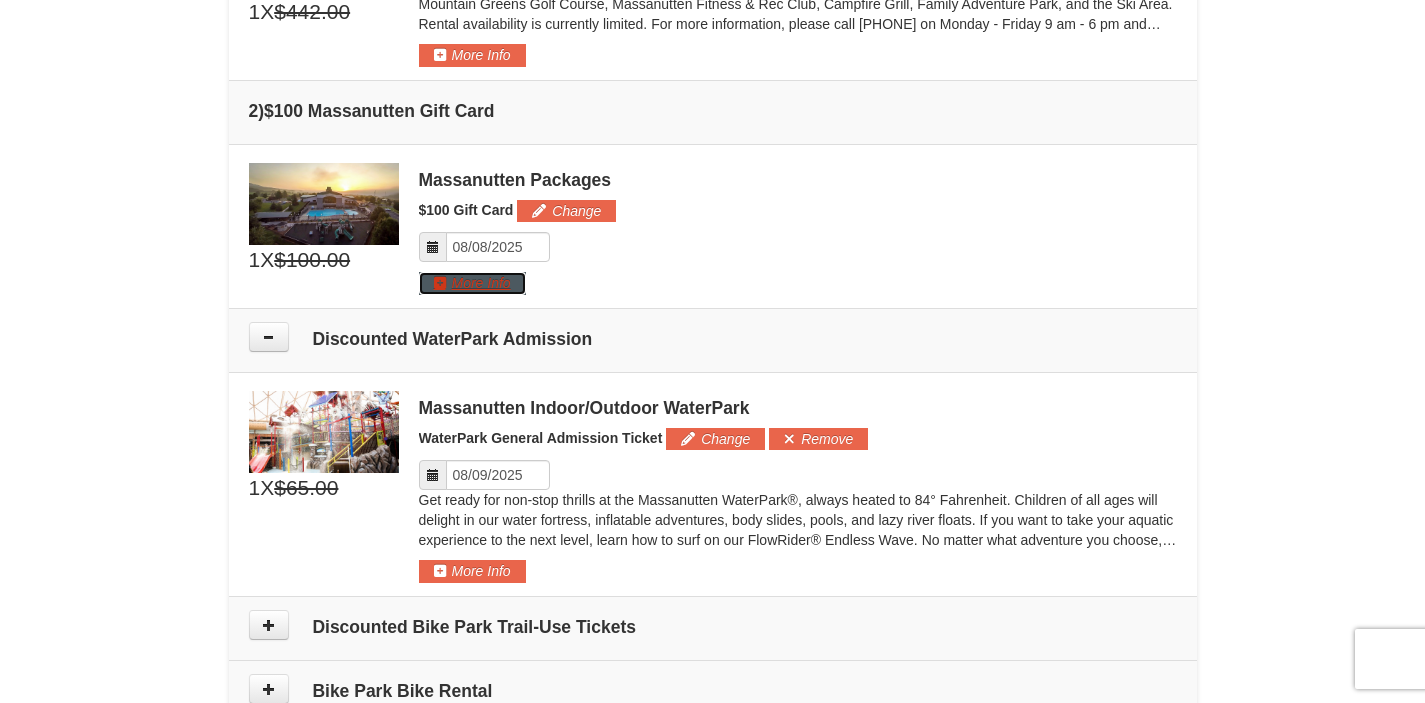 click on "More Info" at bounding box center (472, 283) 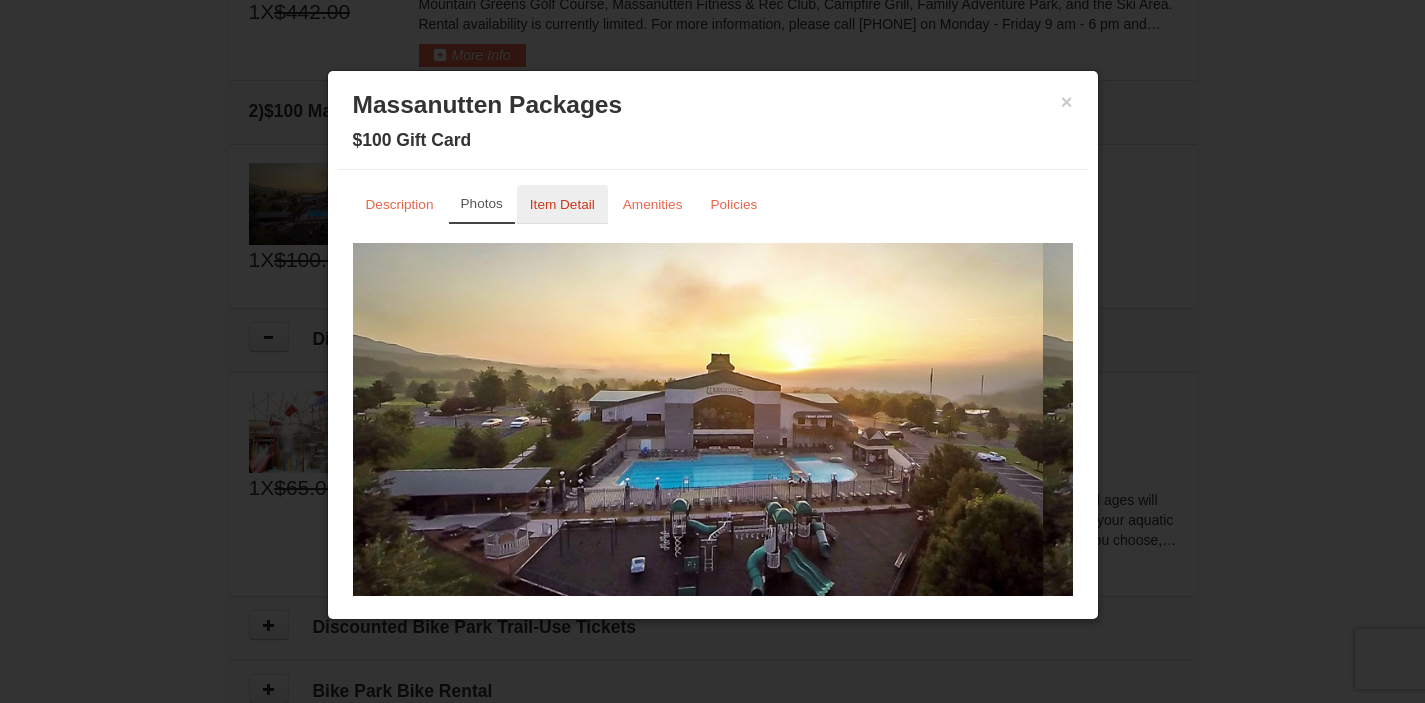 click on "Item Detail" at bounding box center [562, 204] 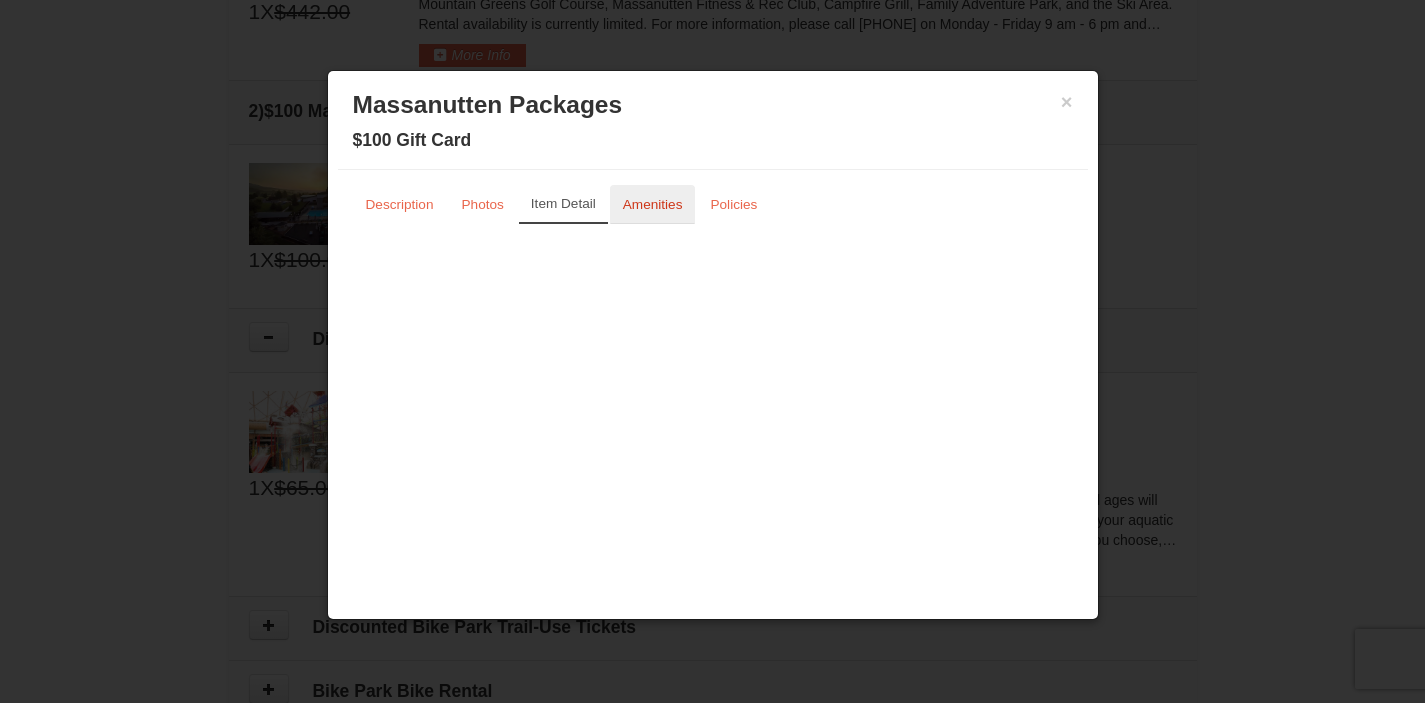 click on "Amenities" at bounding box center [653, 204] 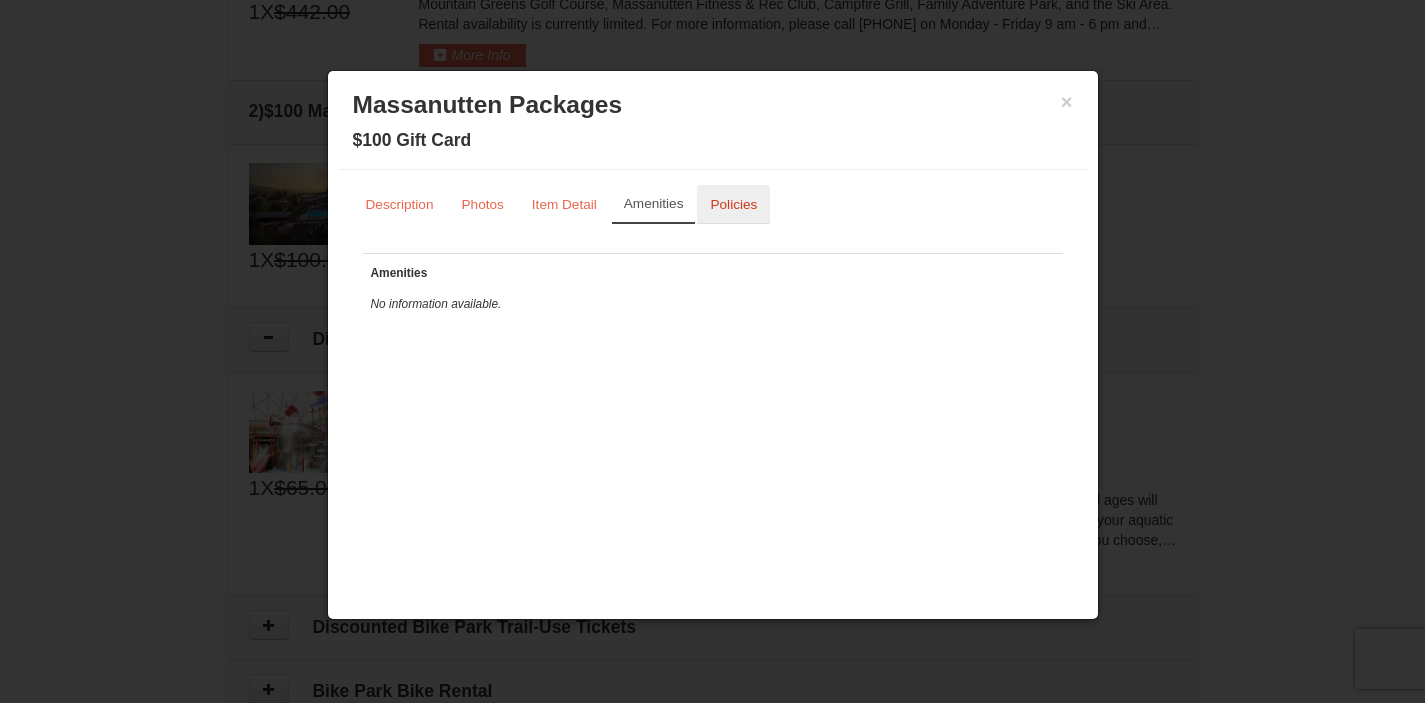 click on "Policies" at bounding box center (733, 204) 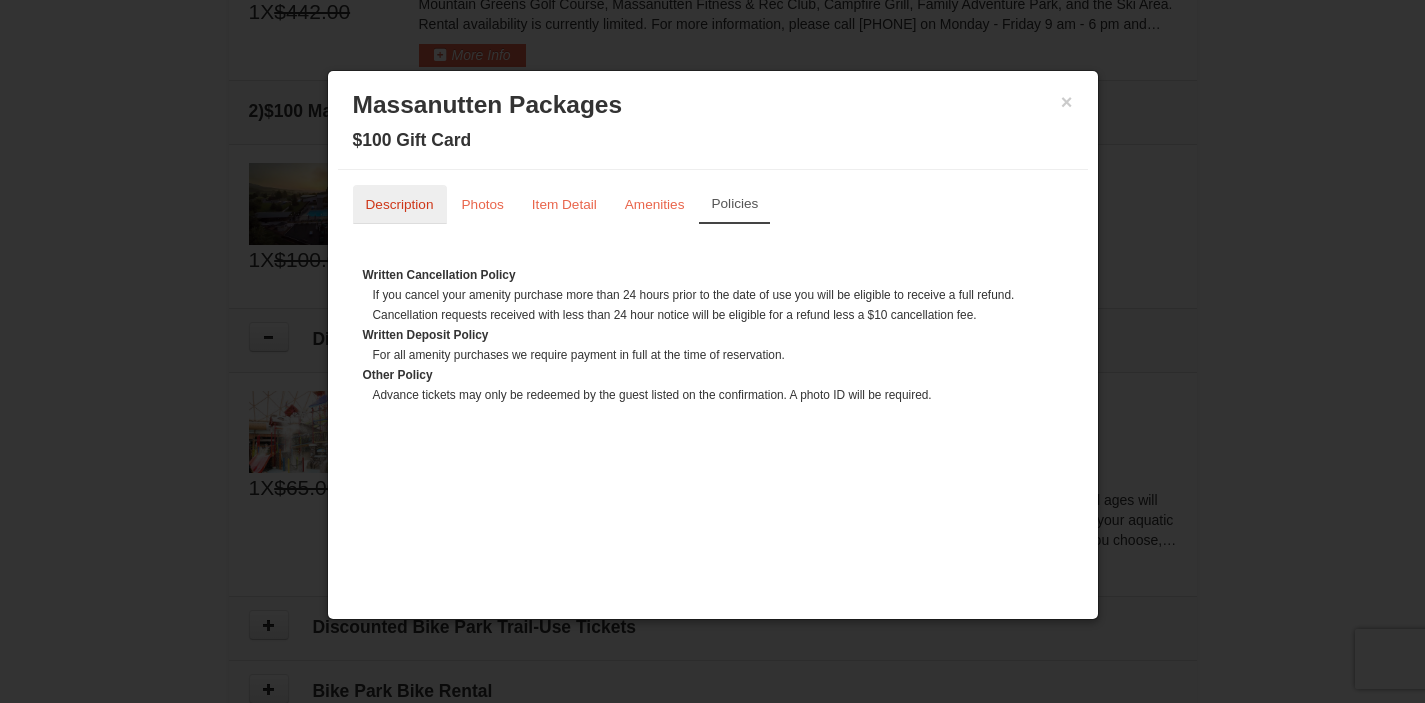 click on "Description" at bounding box center [400, 204] 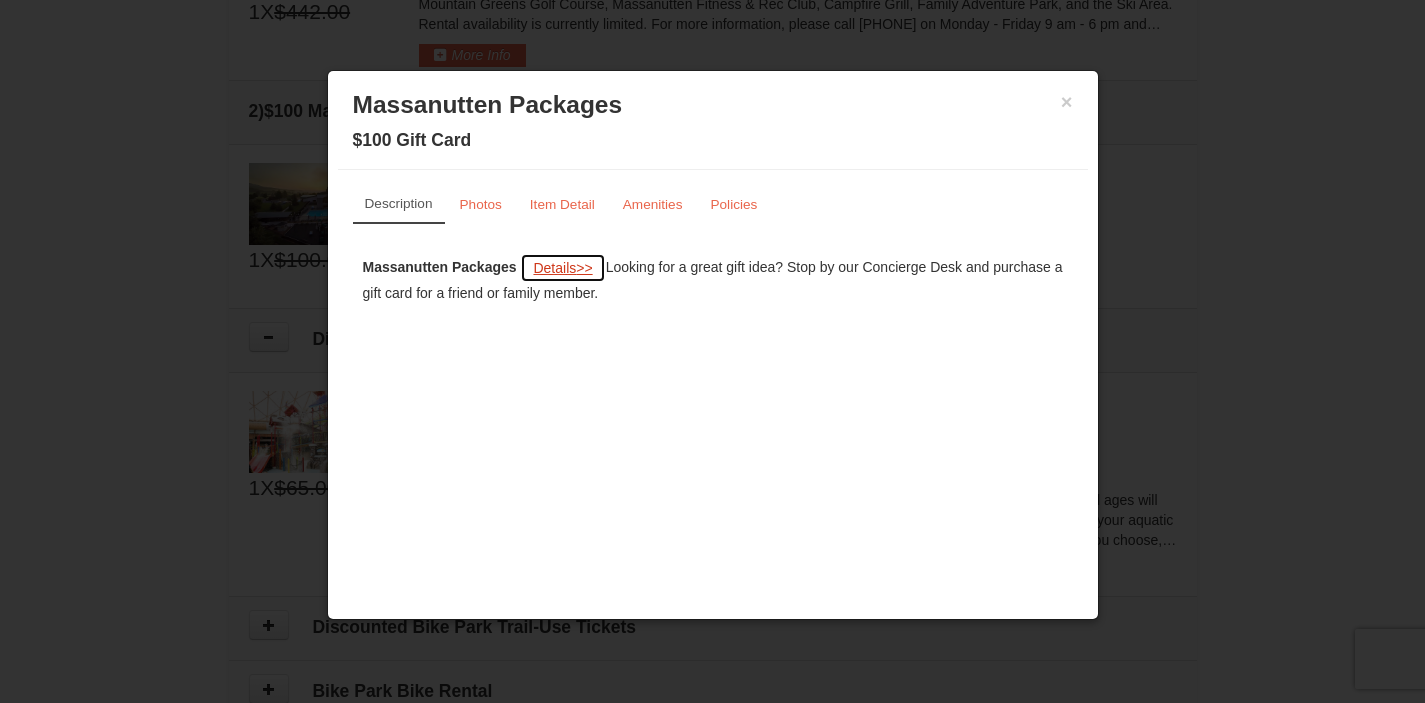 click on "Details  >>" at bounding box center [562, 268] 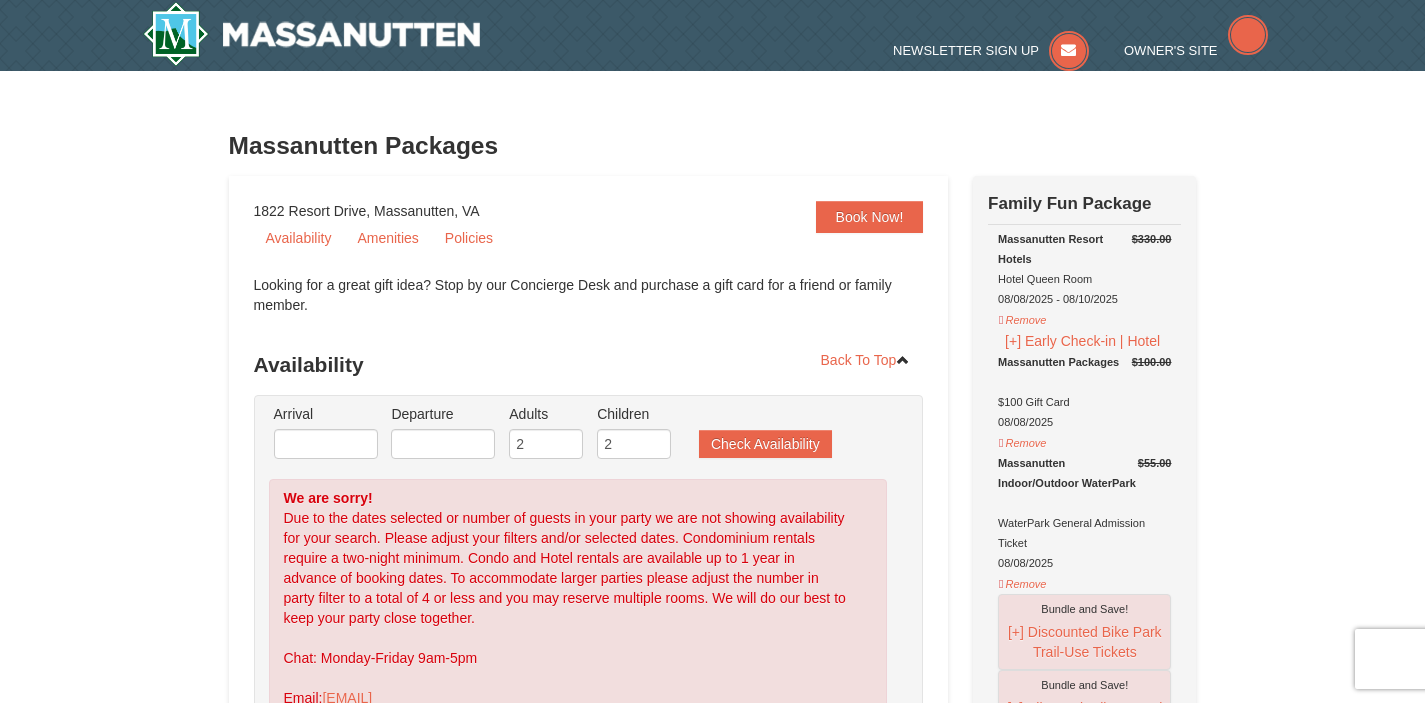 scroll, scrollTop: 0, scrollLeft: 0, axis: both 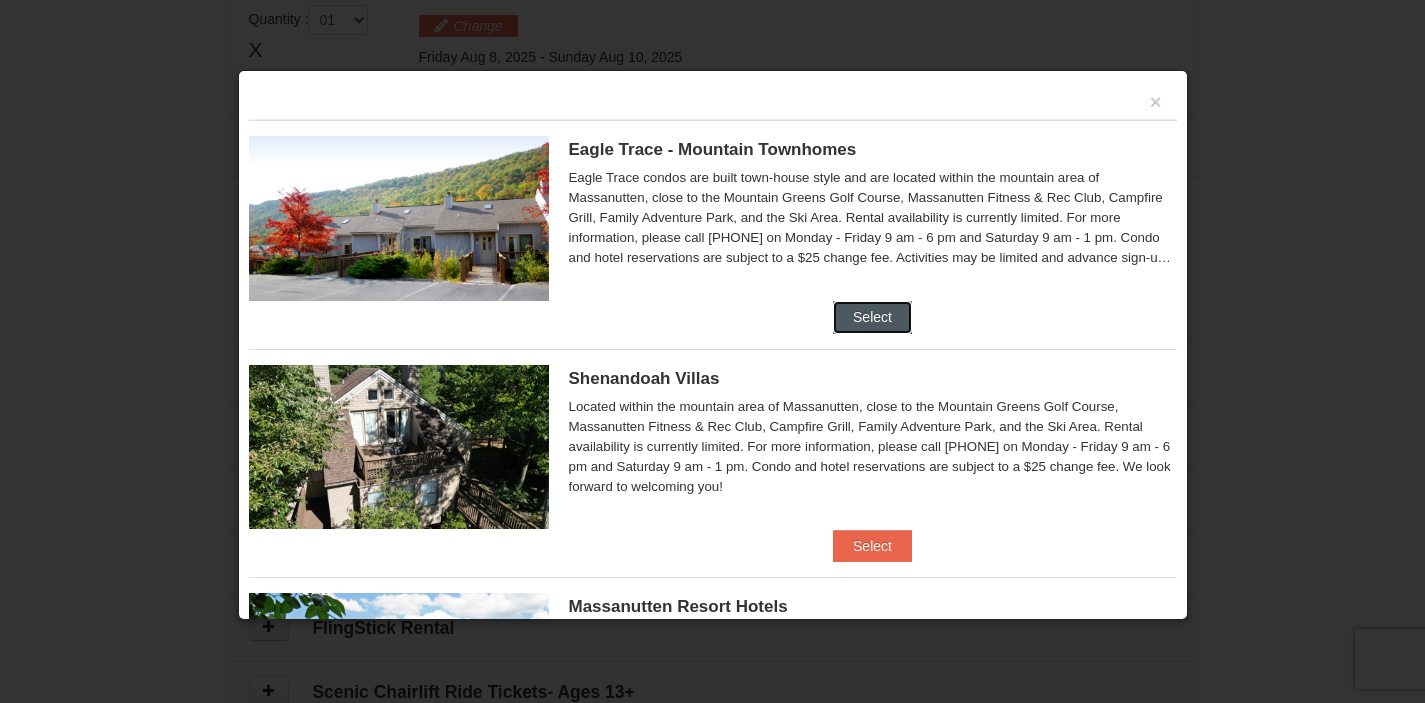 click on "Select" at bounding box center [872, 317] 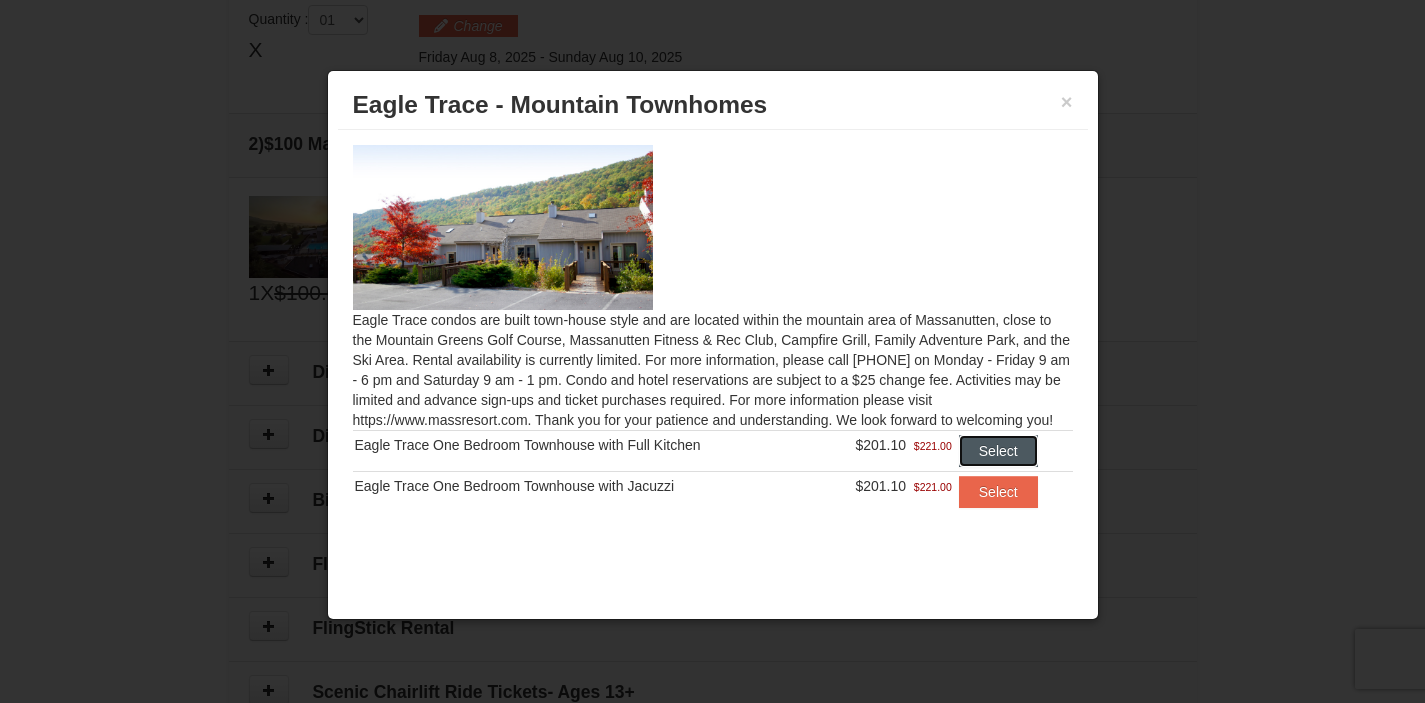 click on "Select" at bounding box center (998, 451) 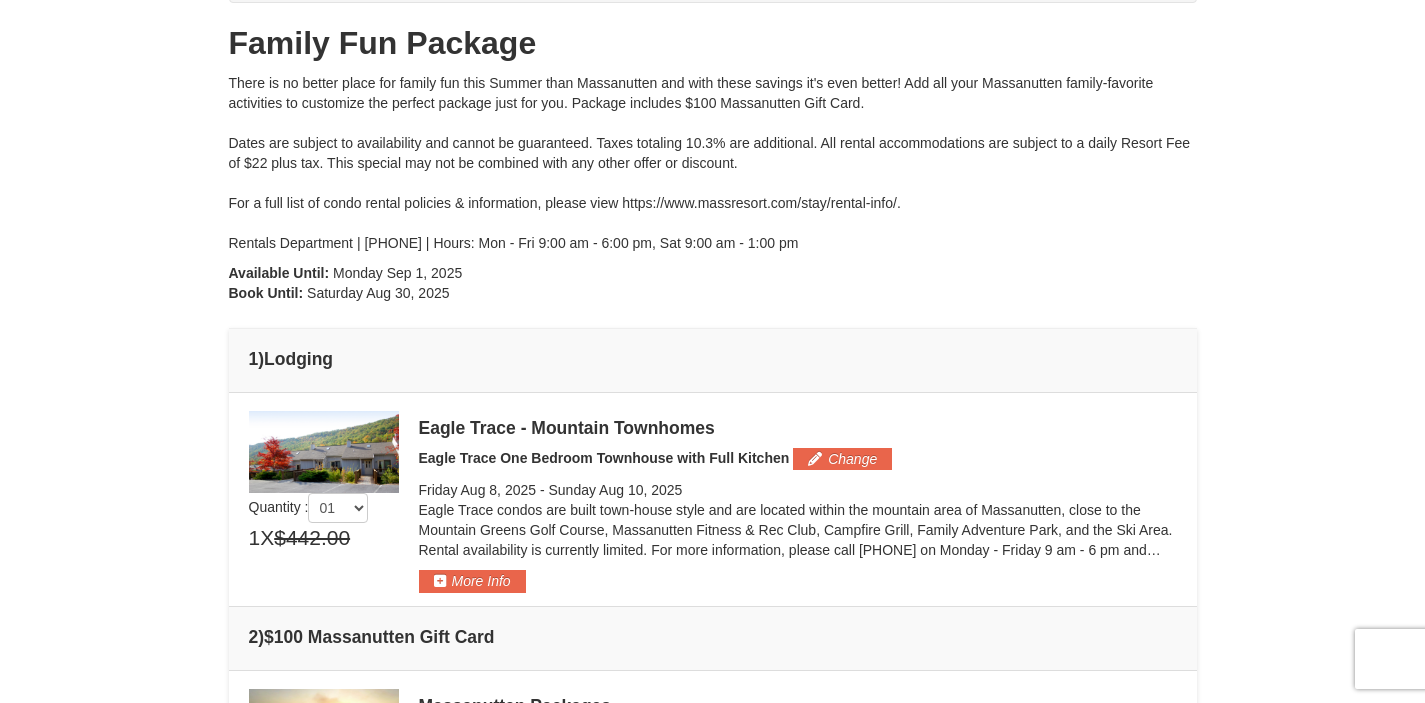 scroll, scrollTop: 843, scrollLeft: 0, axis: vertical 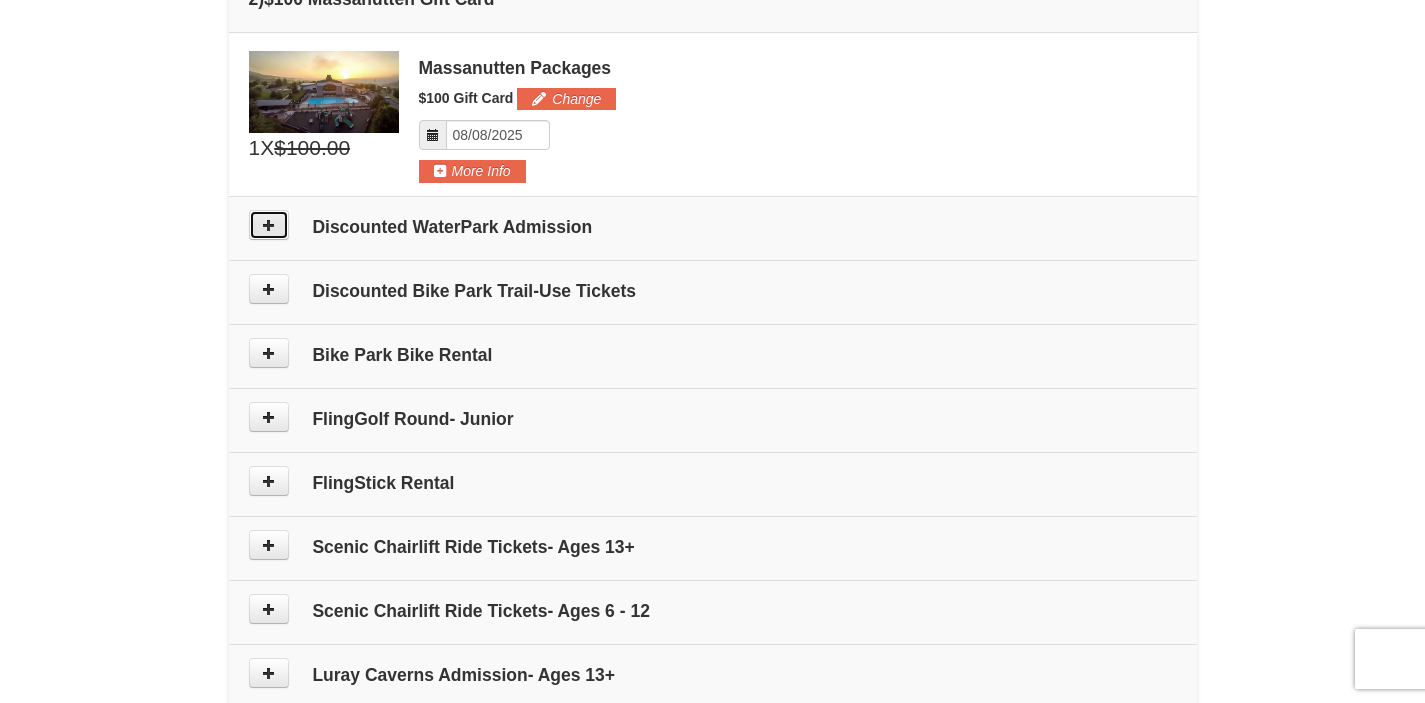 click at bounding box center (269, 225) 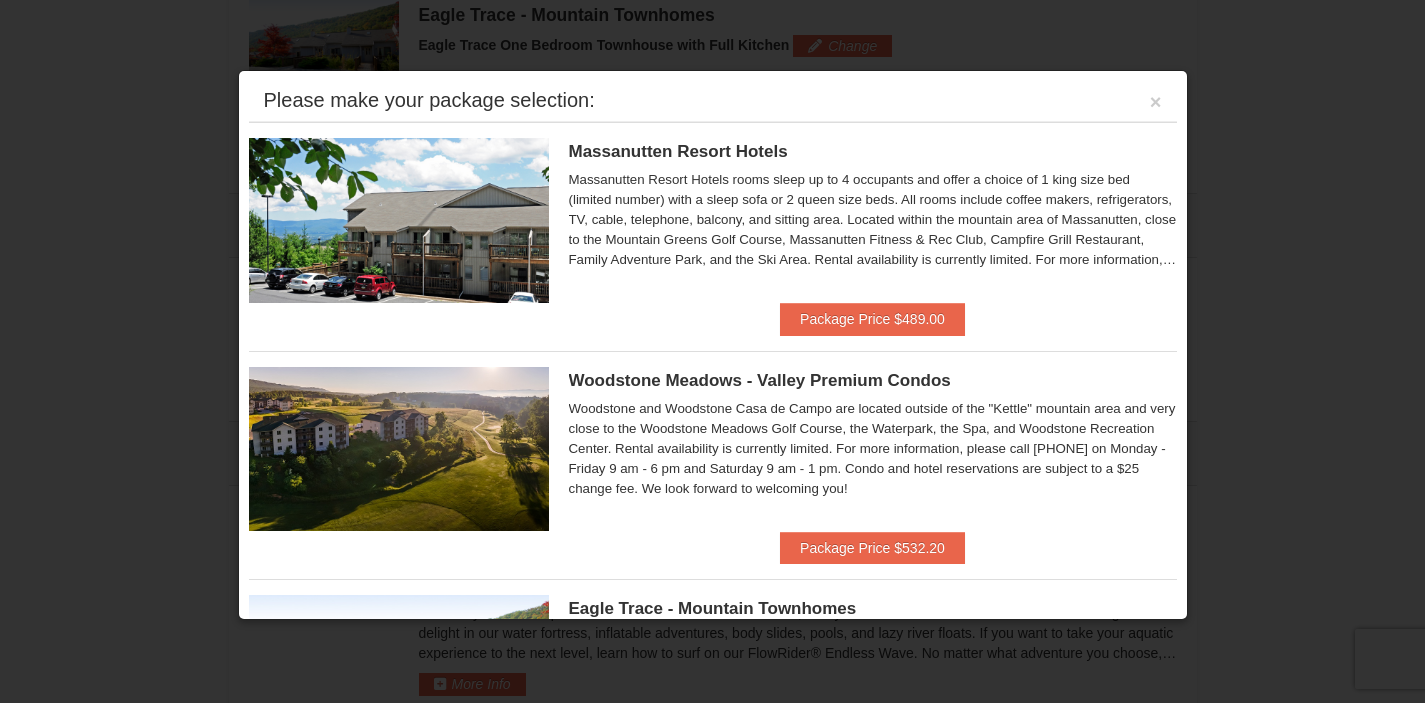 scroll, scrollTop: 616, scrollLeft: 0, axis: vertical 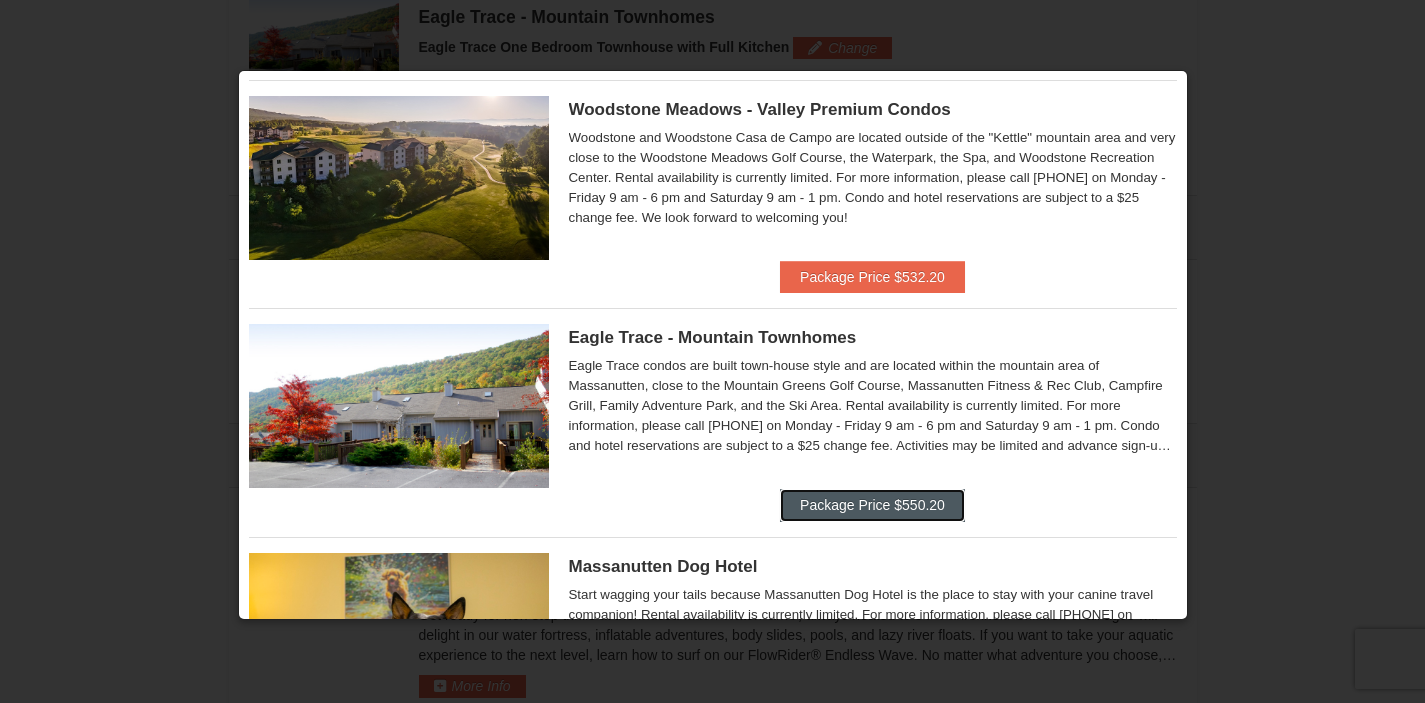 drag, startPoint x: 830, startPoint y: 501, endPoint x: 896, endPoint y: 415, distance: 108.40664 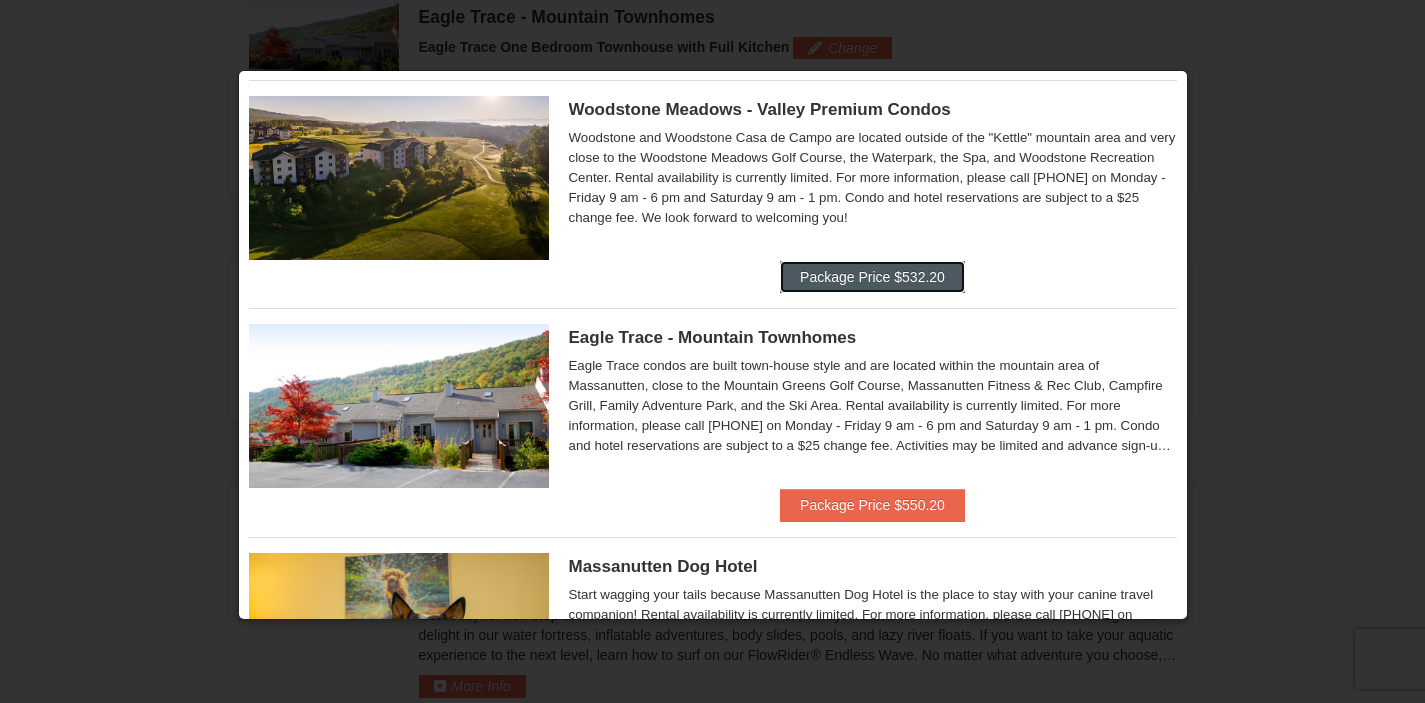 click on "Package Price $532.20" at bounding box center [872, 277] 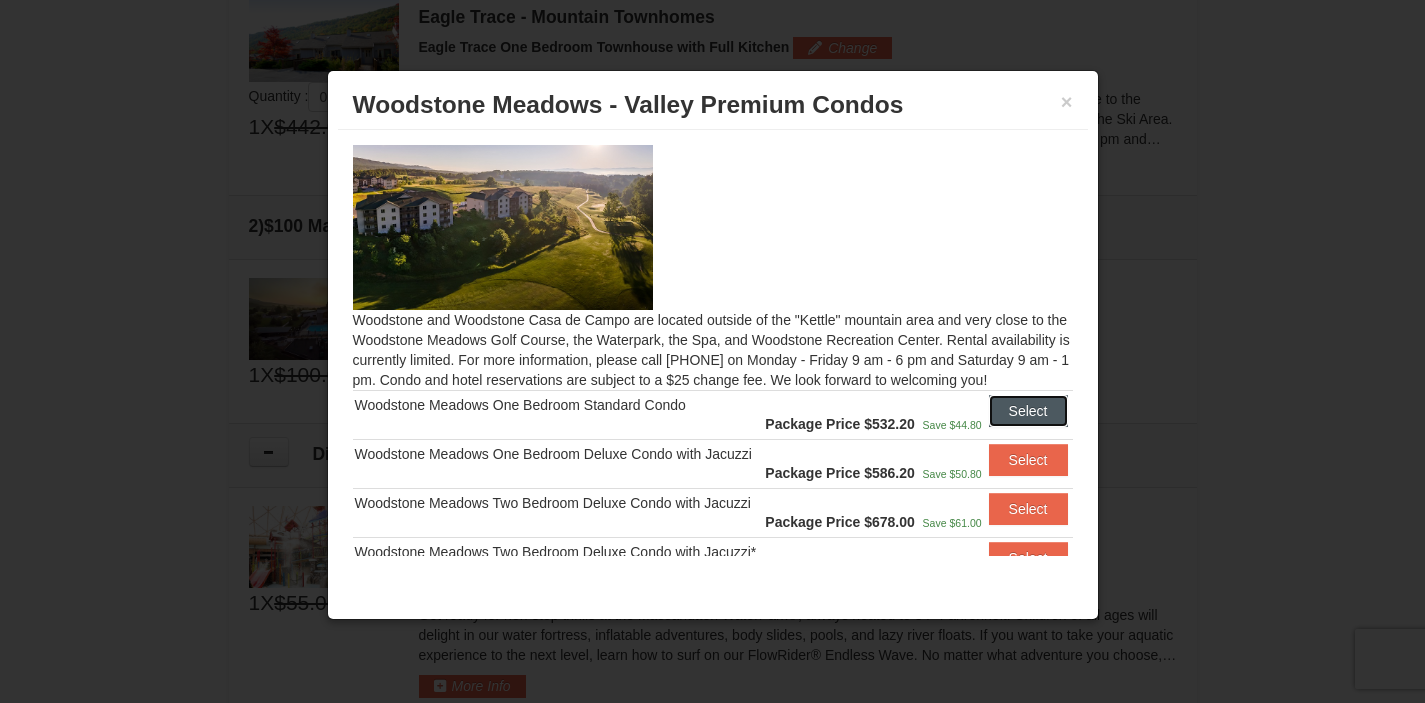 click on "Select" at bounding box center [1028, 411] 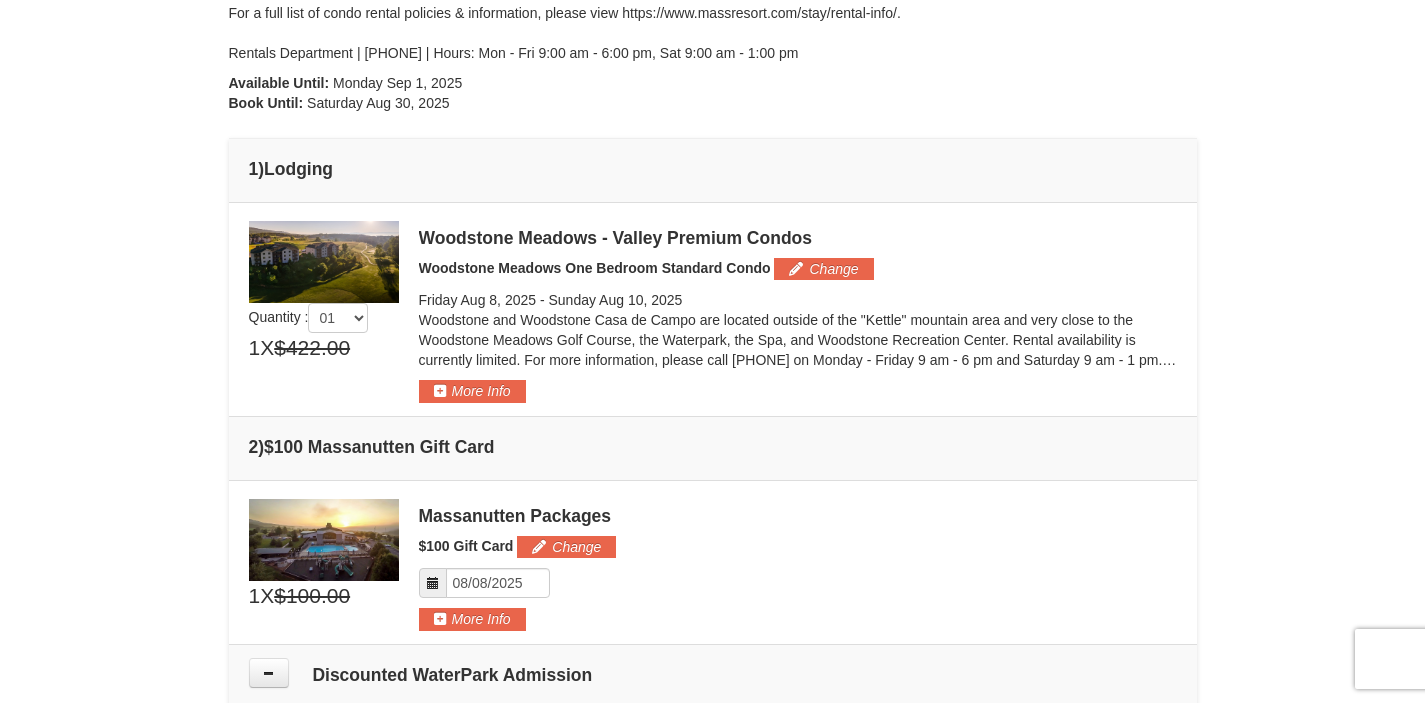 scroll, scrollTop: 397, scrollLeft: 0, axis: vertical 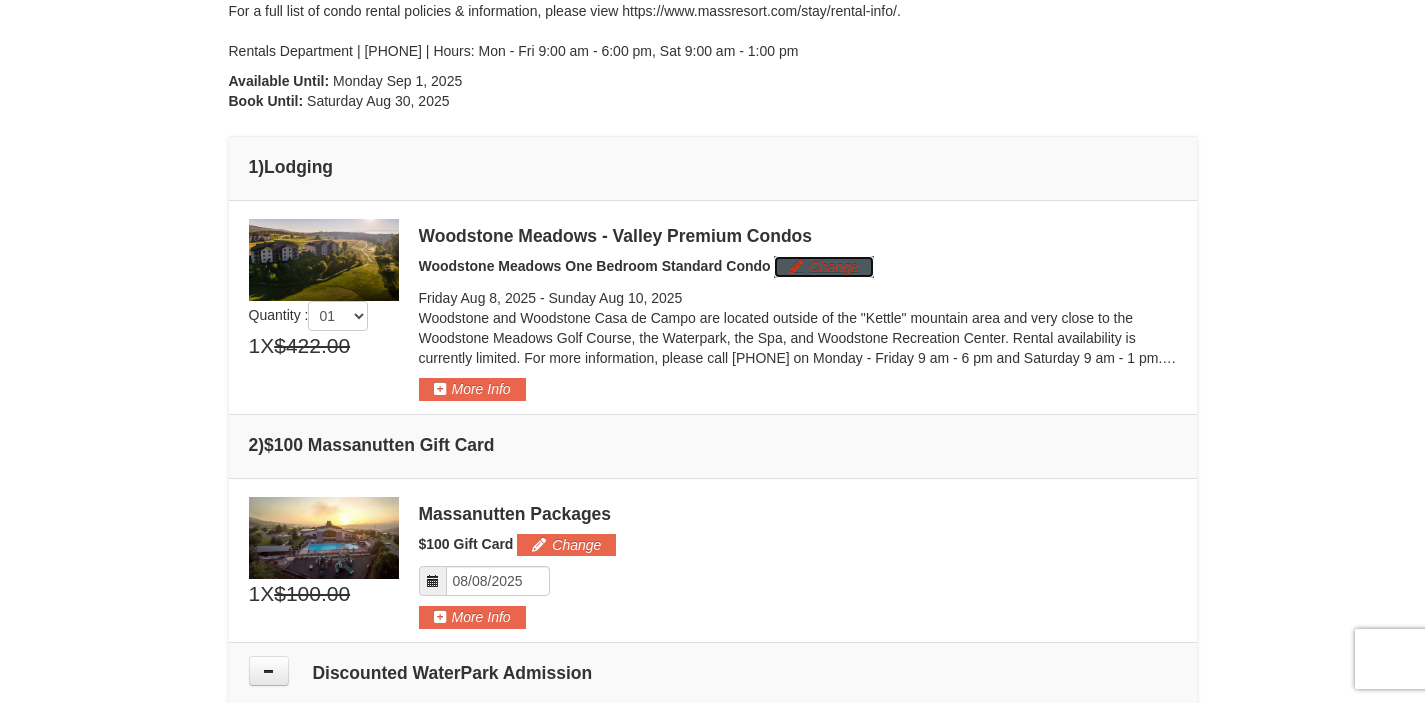click on "Change" at bounding box center (823, 267) 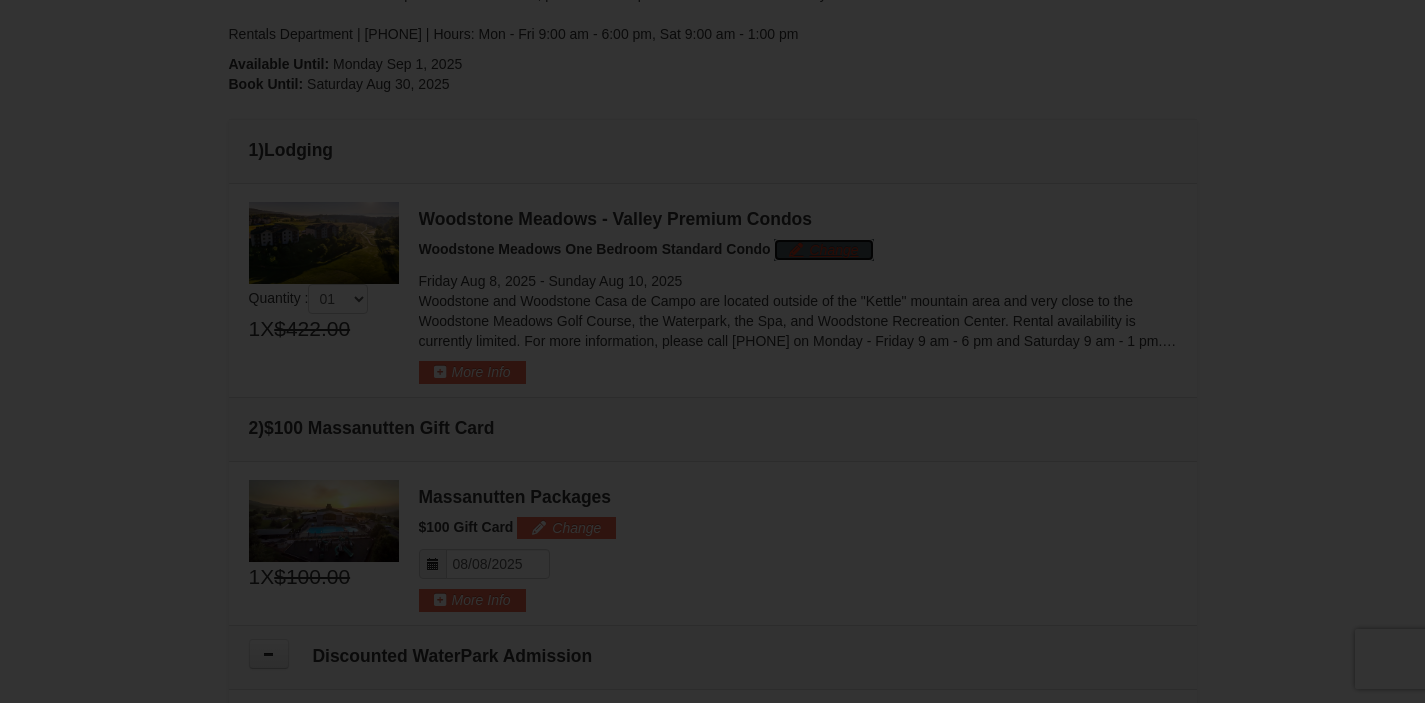 scroll, scrollTop: 449, scrollLeft: 0, axis: vertical 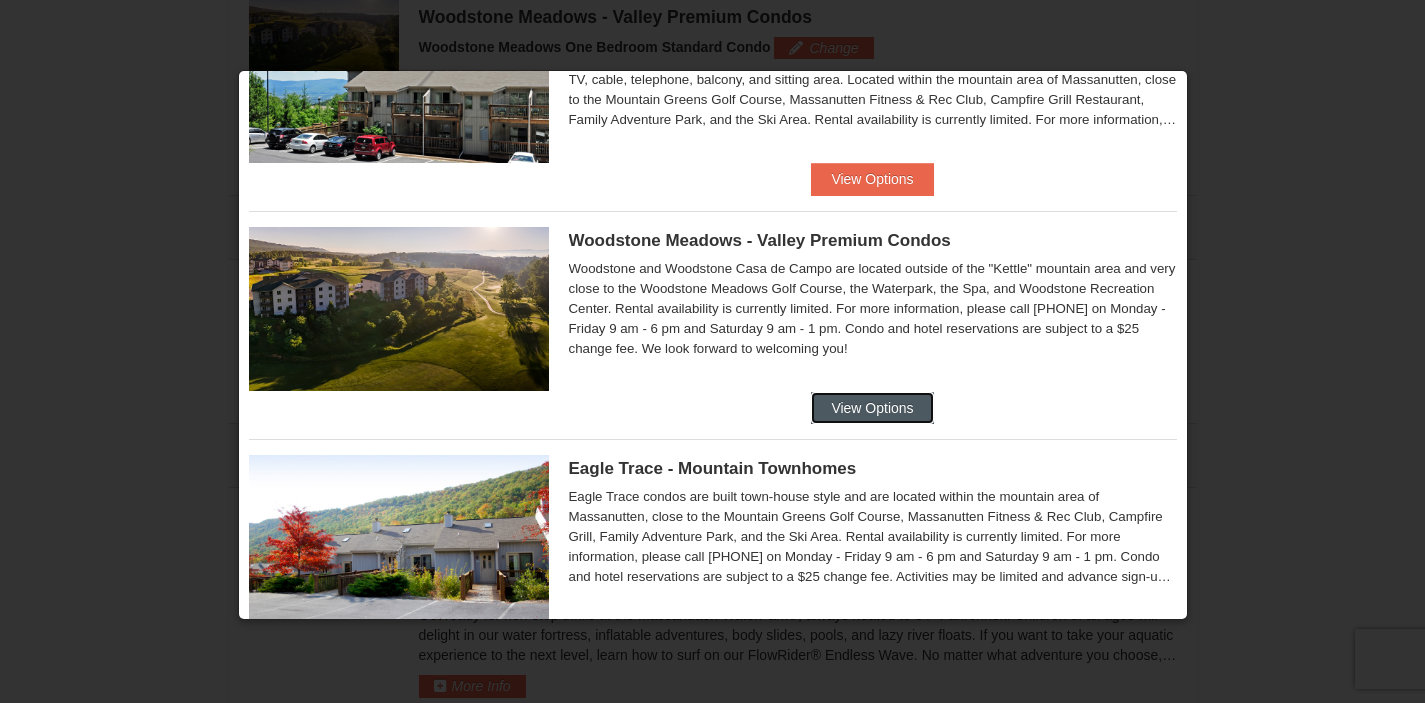 click on "View Options" at bounding box center [872, 408] 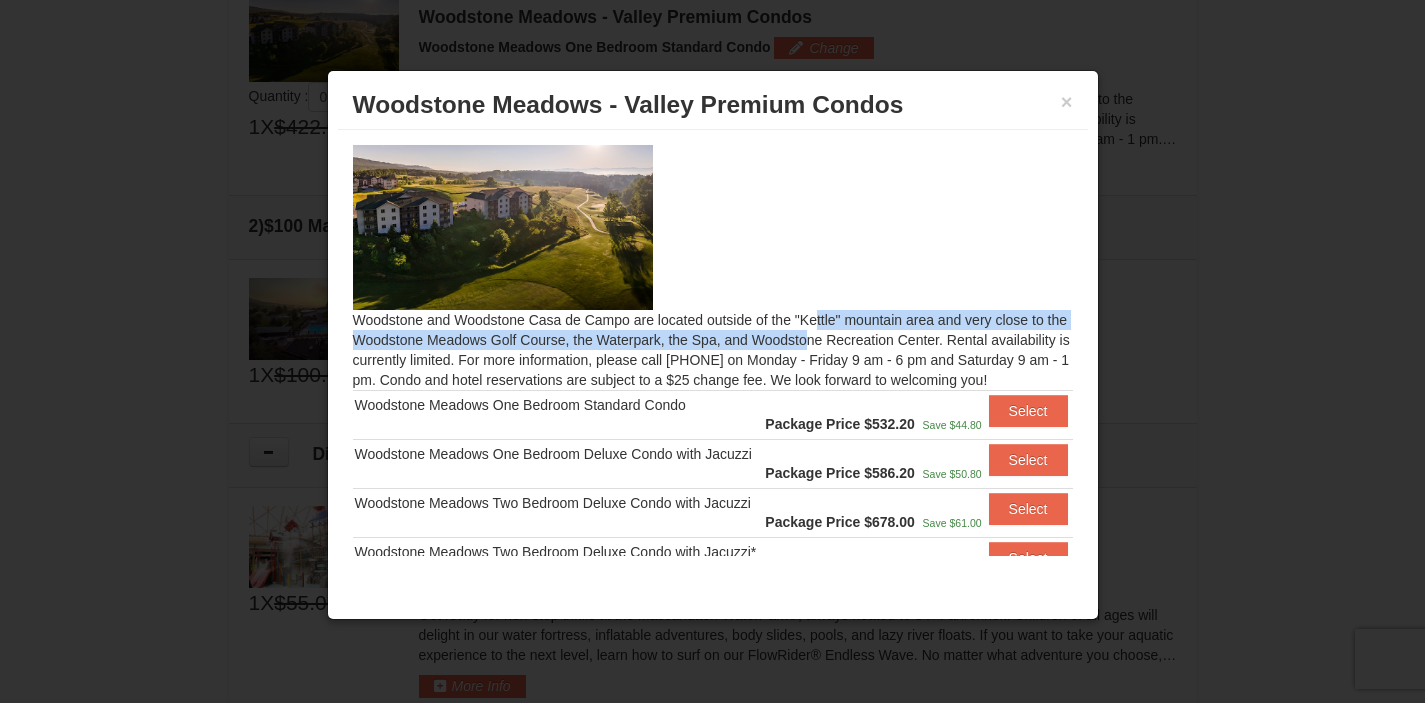 click on "Woodstone and Woodstone Casa de Campo are located outside of the "Kettle" mountain area and very close to the Woodstone Meadows Golf Course, the Waterpark, the Spa, and Woodstone Recreation Center.
Rental availability is currently limited. For more information, please call 540.289.4952 on Monday - Friday 9 am - 6 pm and Saturday 9 am - 1 pm. Condo and hotel reservations are subject to a $25 change fee.
We look forward to welcoming you!
Woodstone Meadows One Bedroom Standard Condo
Package Price $532.20
Save $44.80
Select" at bounding box center [713, 342] 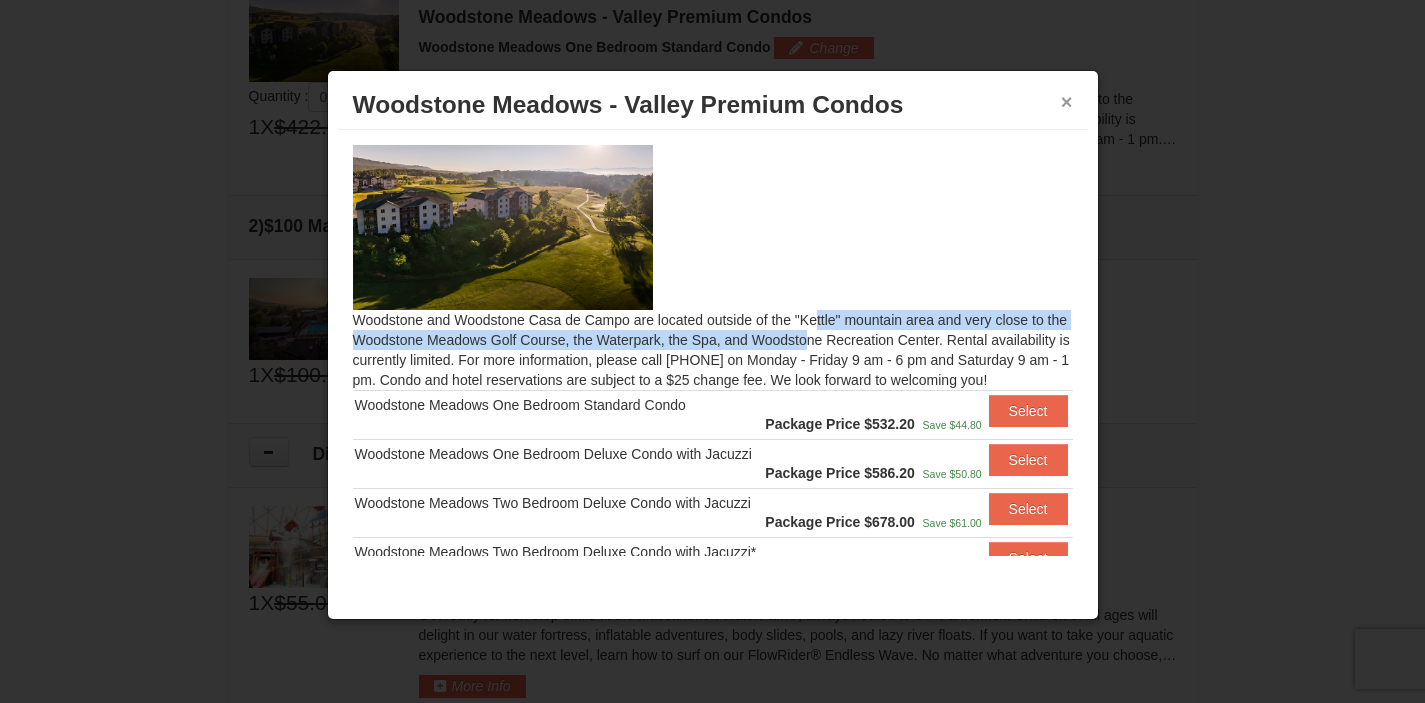 click on "×" at bounding box center (1067, 102) 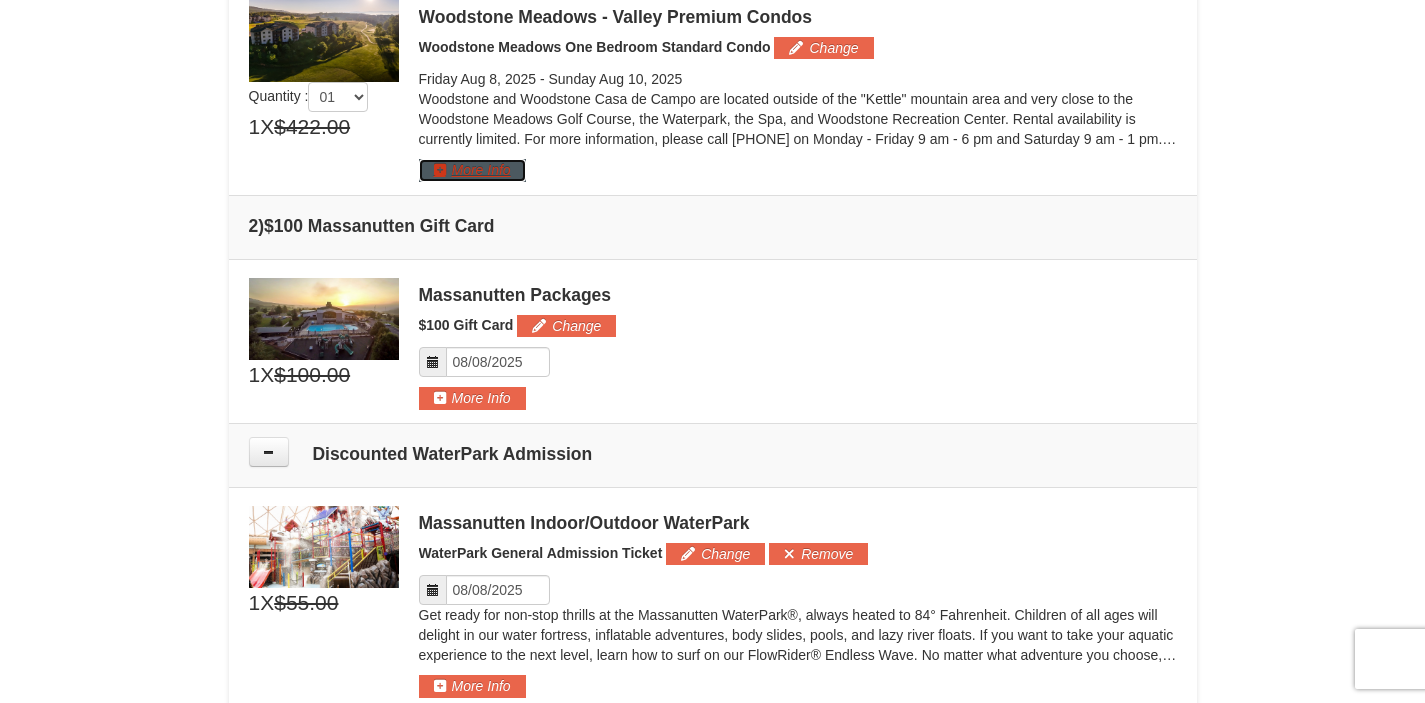 click on "More Info" at bounding box center [472, 170] 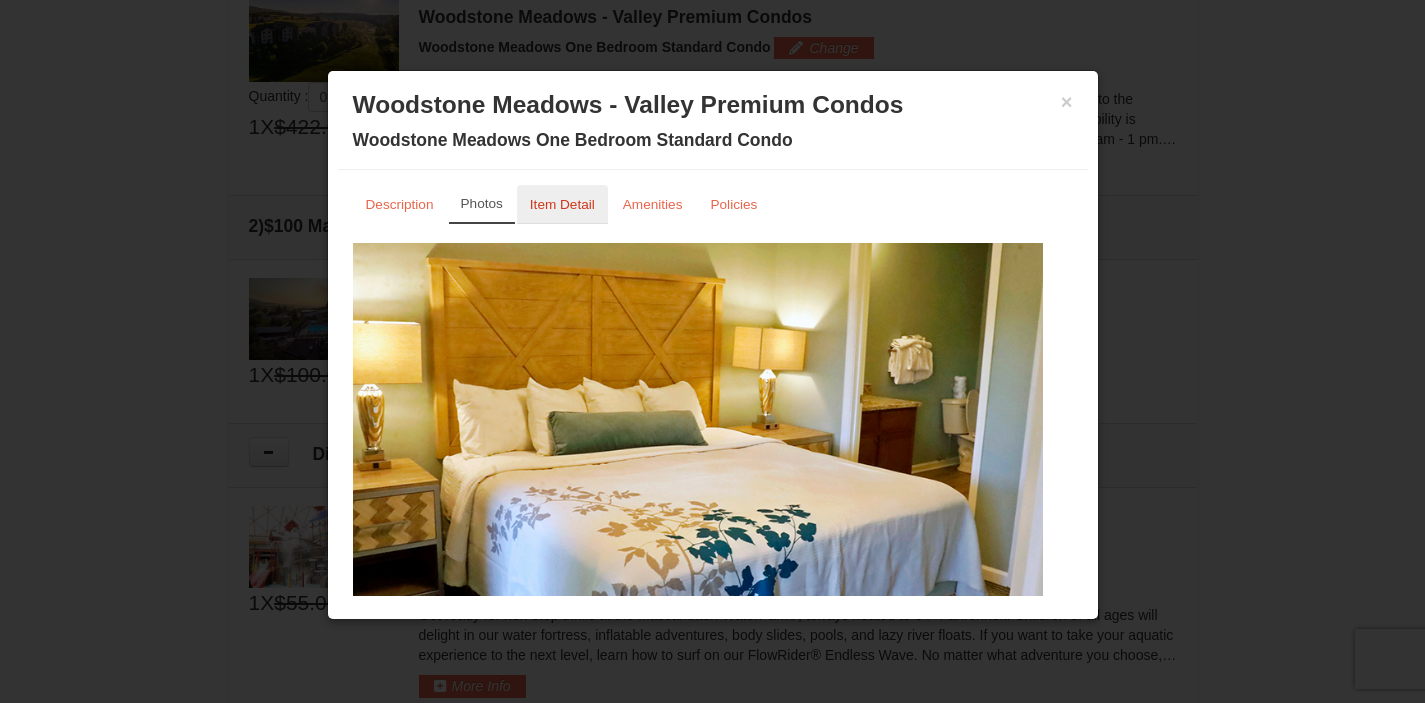 click on "Item Detail" at bounding box center (562, 204) 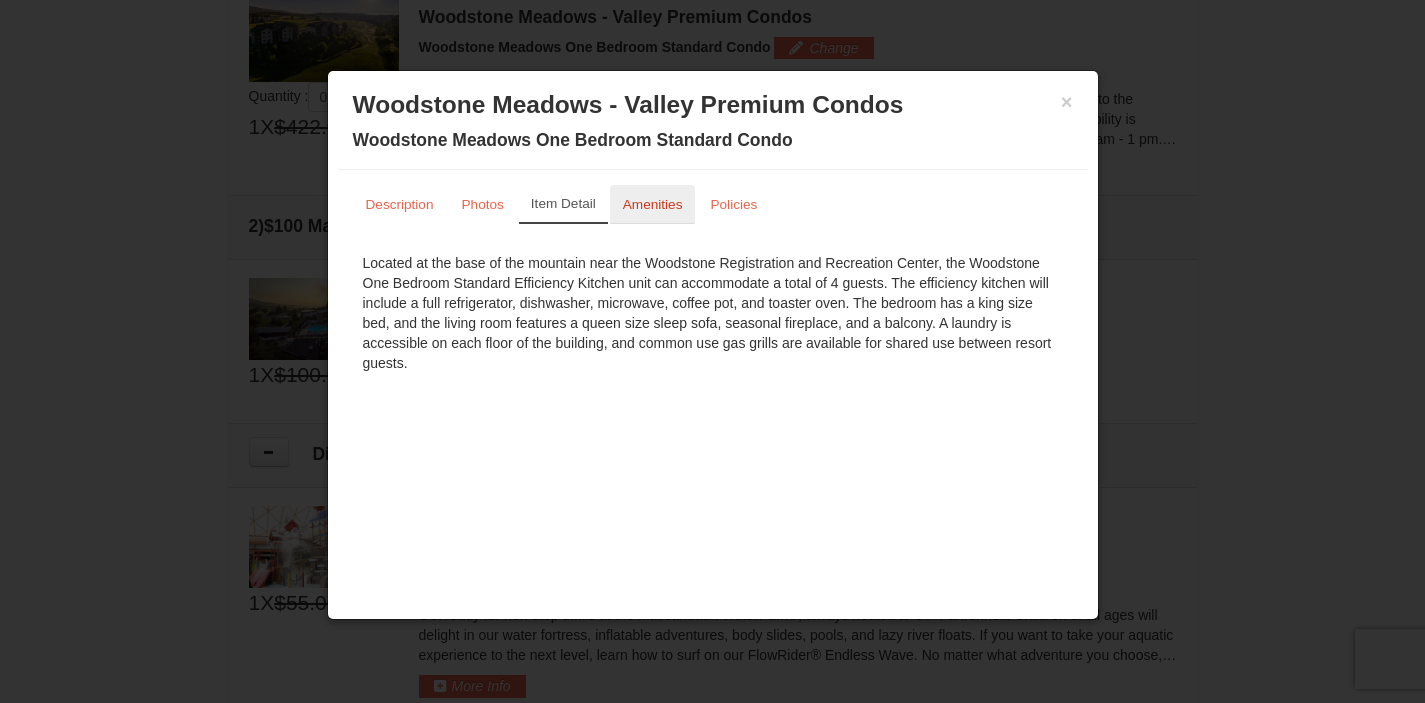 click on "Amenities" at bounding box center (653, 204) 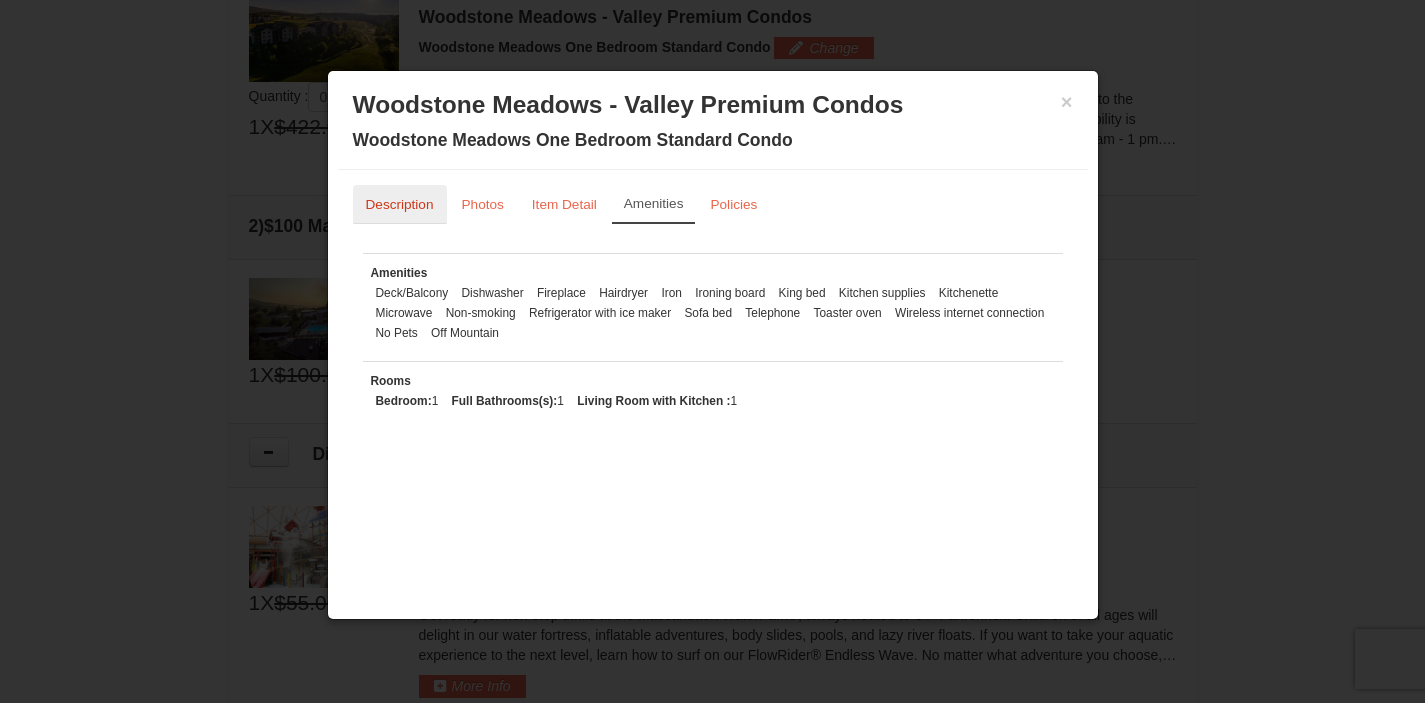 click on "Description" at bounding box center (400, 204) 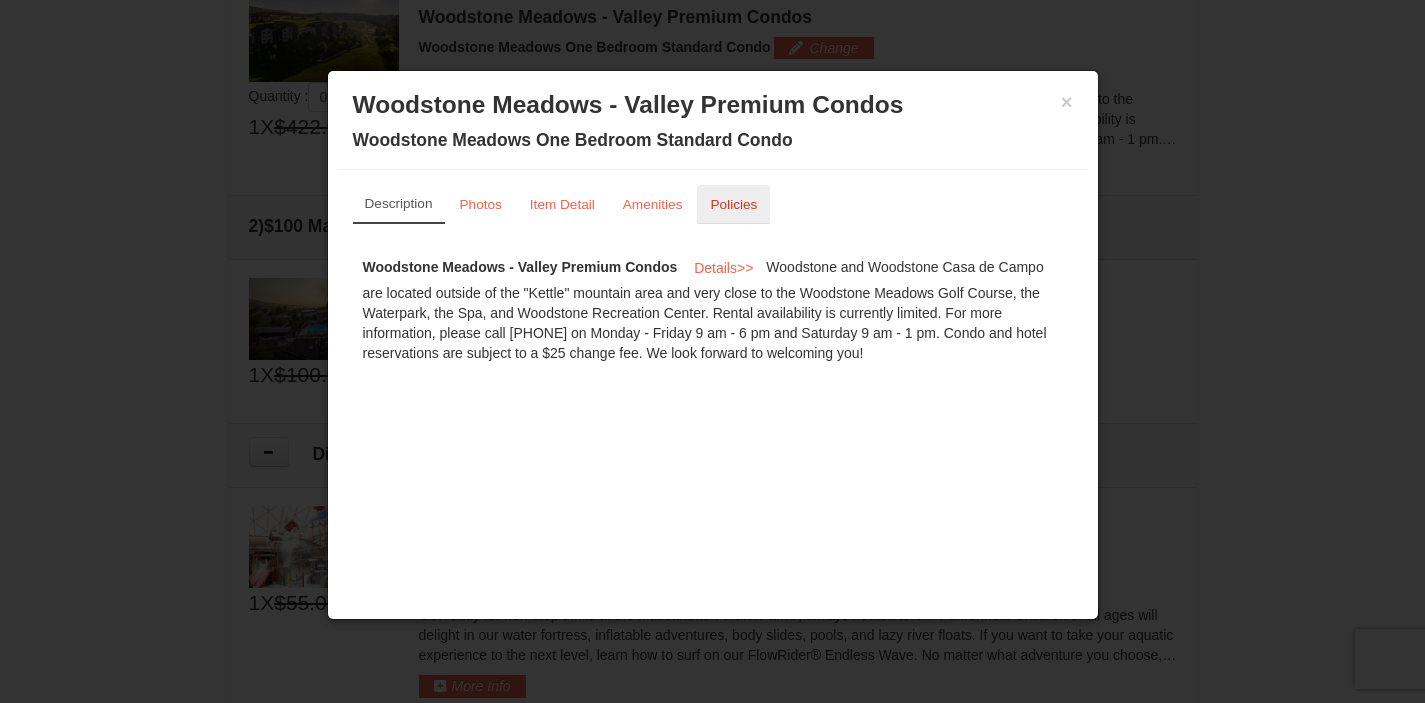 click on "Policies" at bounding box center (733, 204) 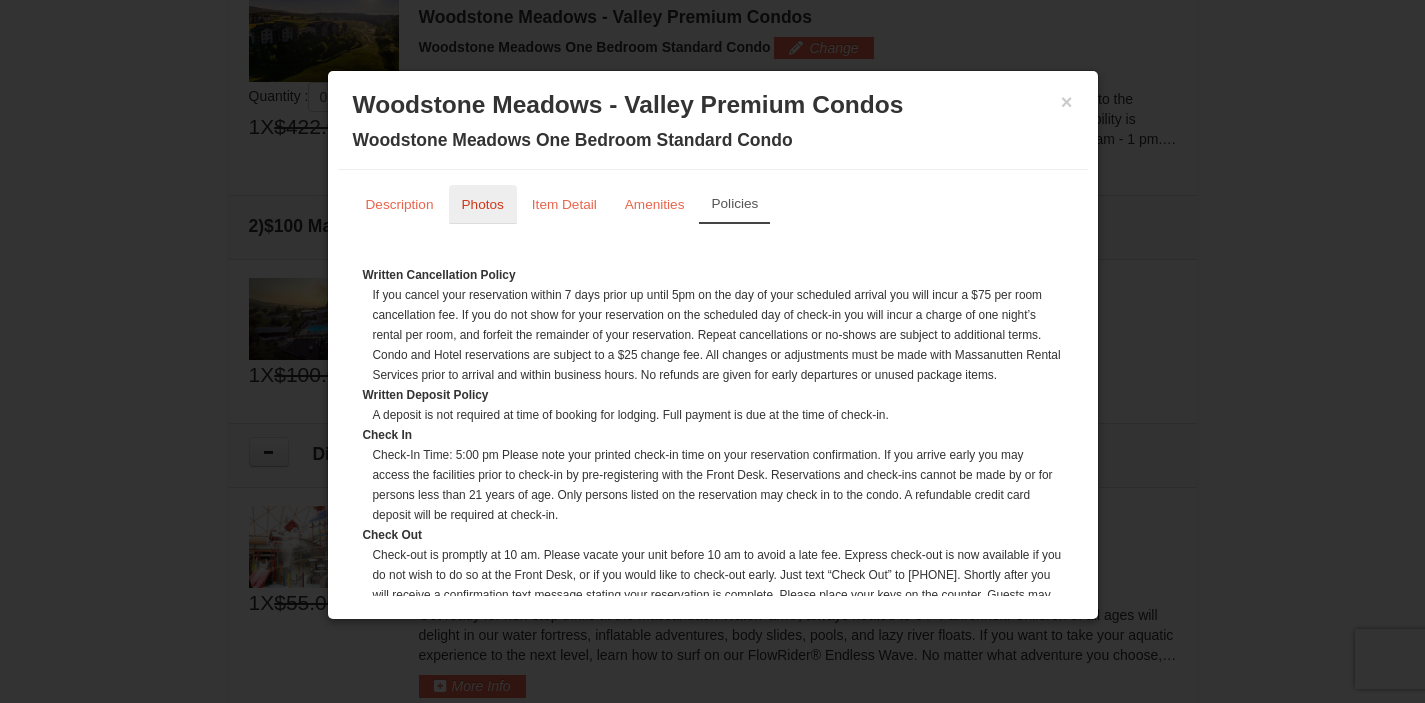 click on "Photos" at bounding box center (483, 204) 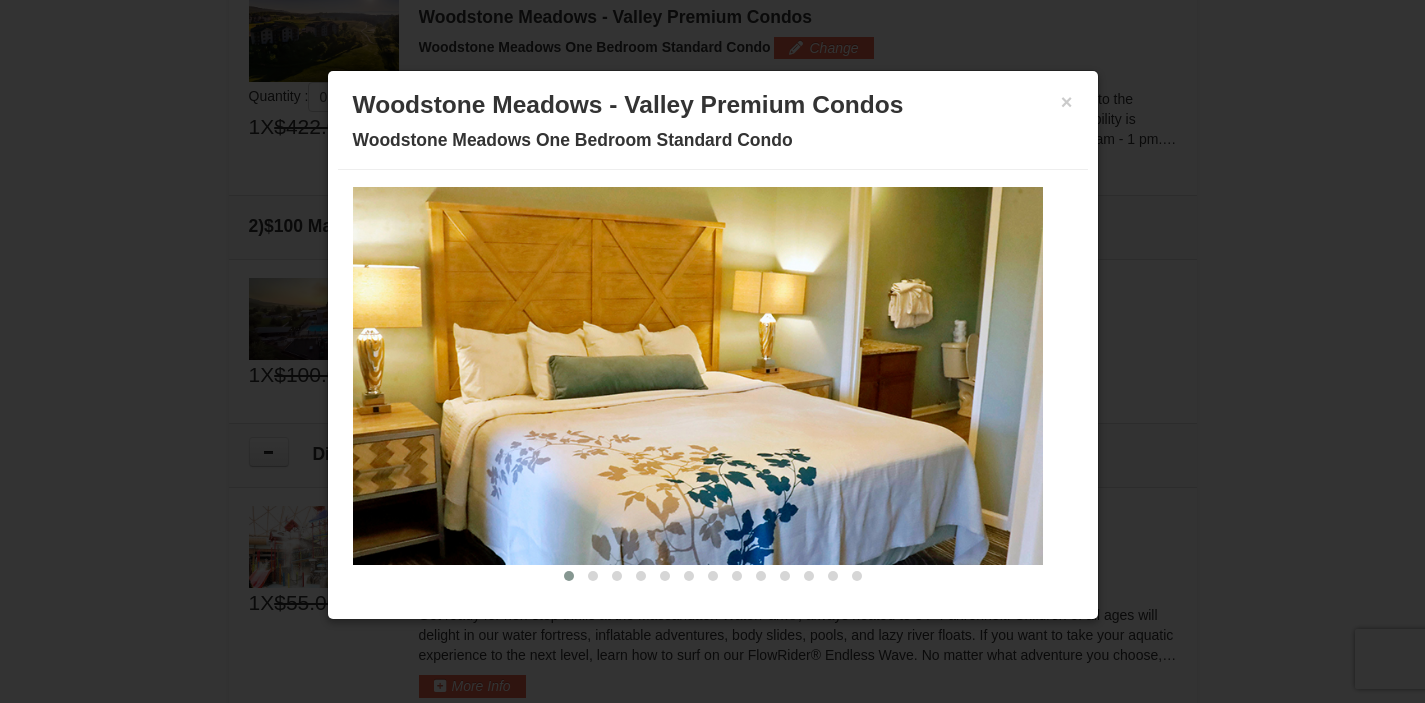 scroll, scrollTop: 61, scrollLeft: 0, axis: vertical 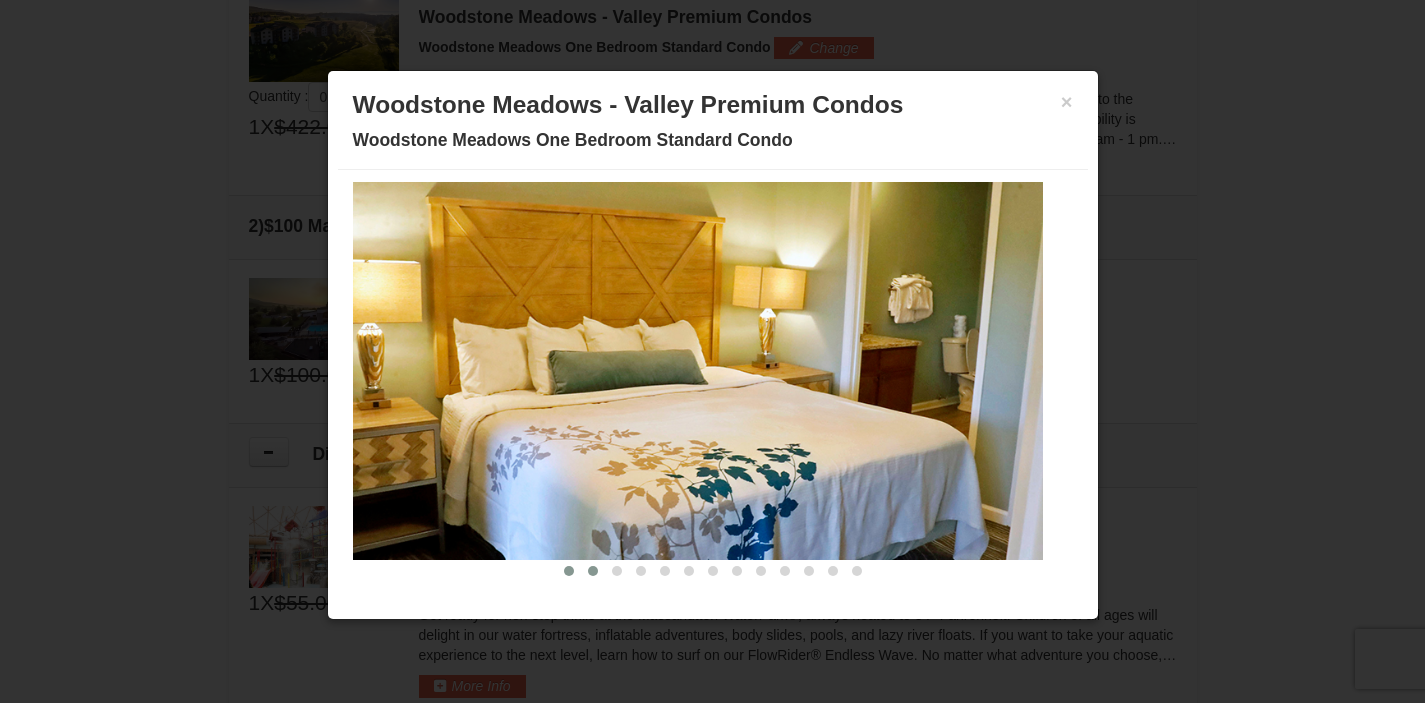 click at bounding box center [593, 571] 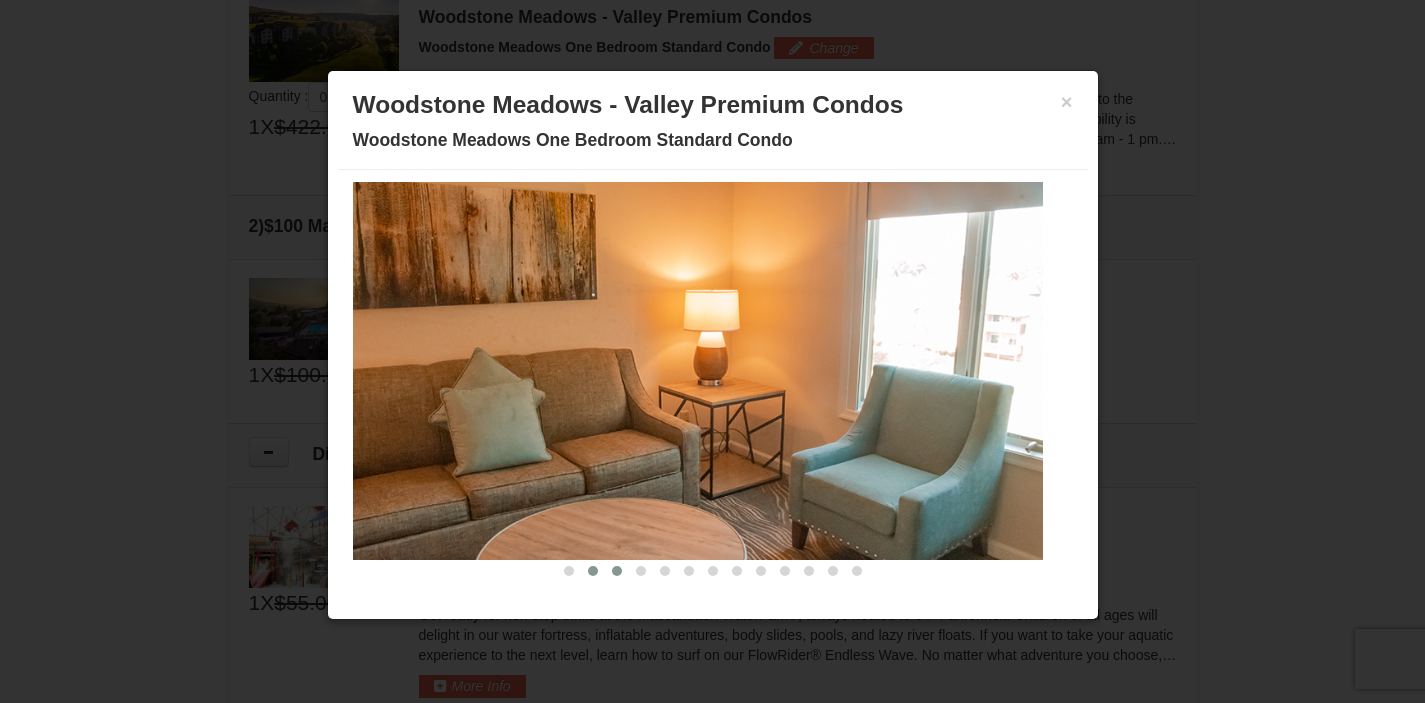 click at bounding box center [617, 571] 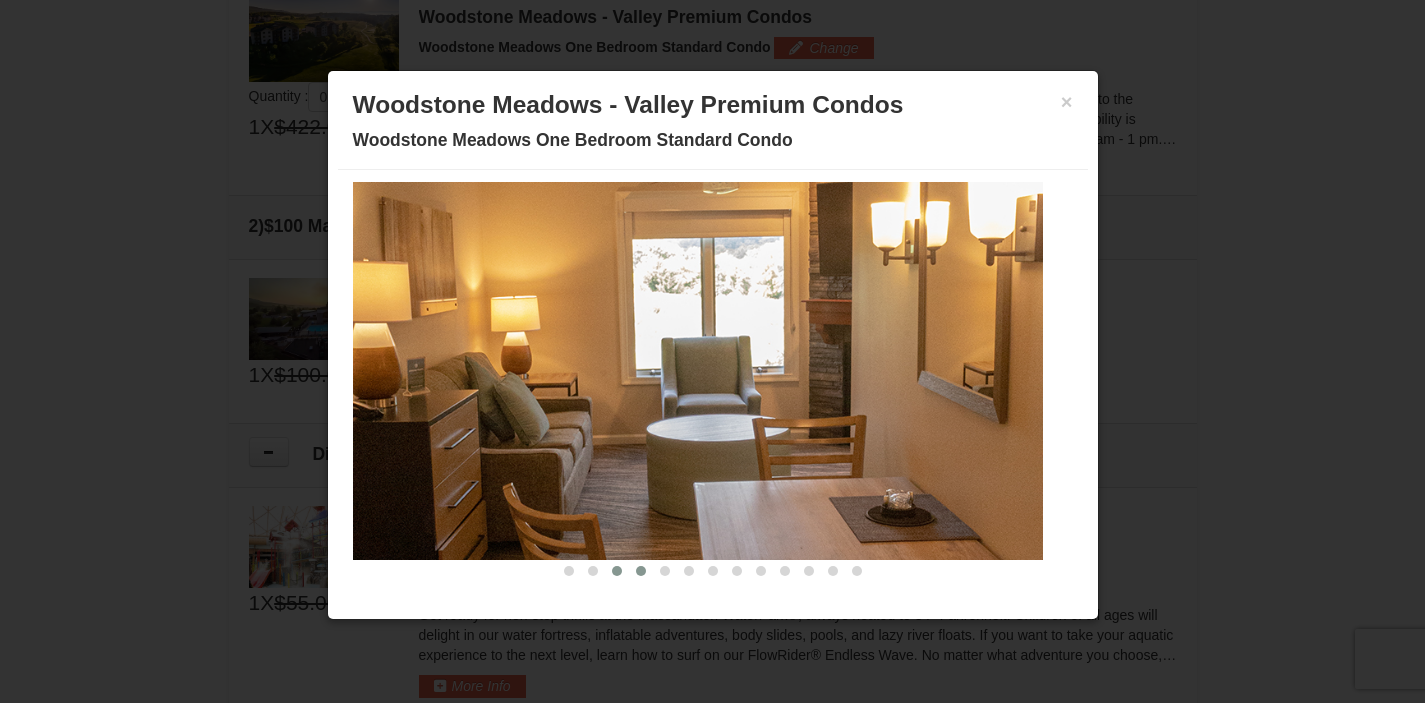 click at bounding box center (641, 571) 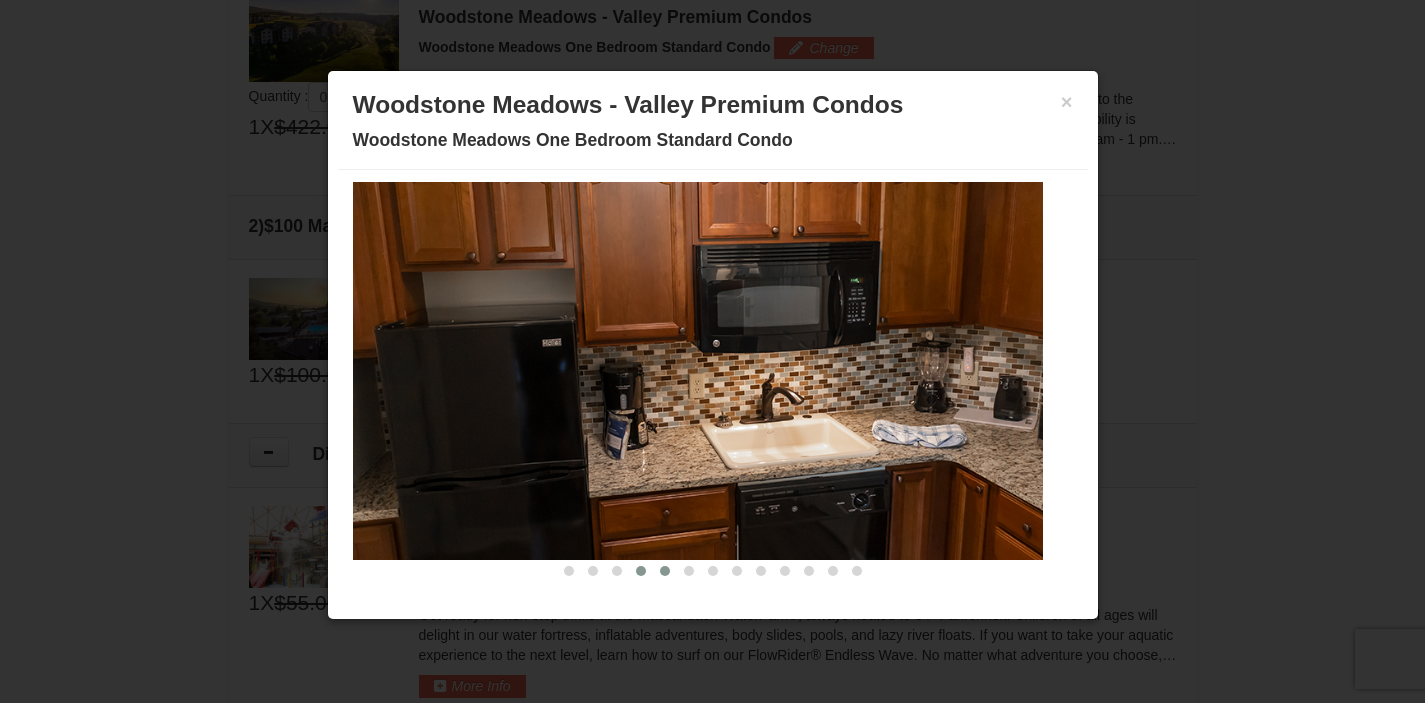click at bounding box center [665, 571] 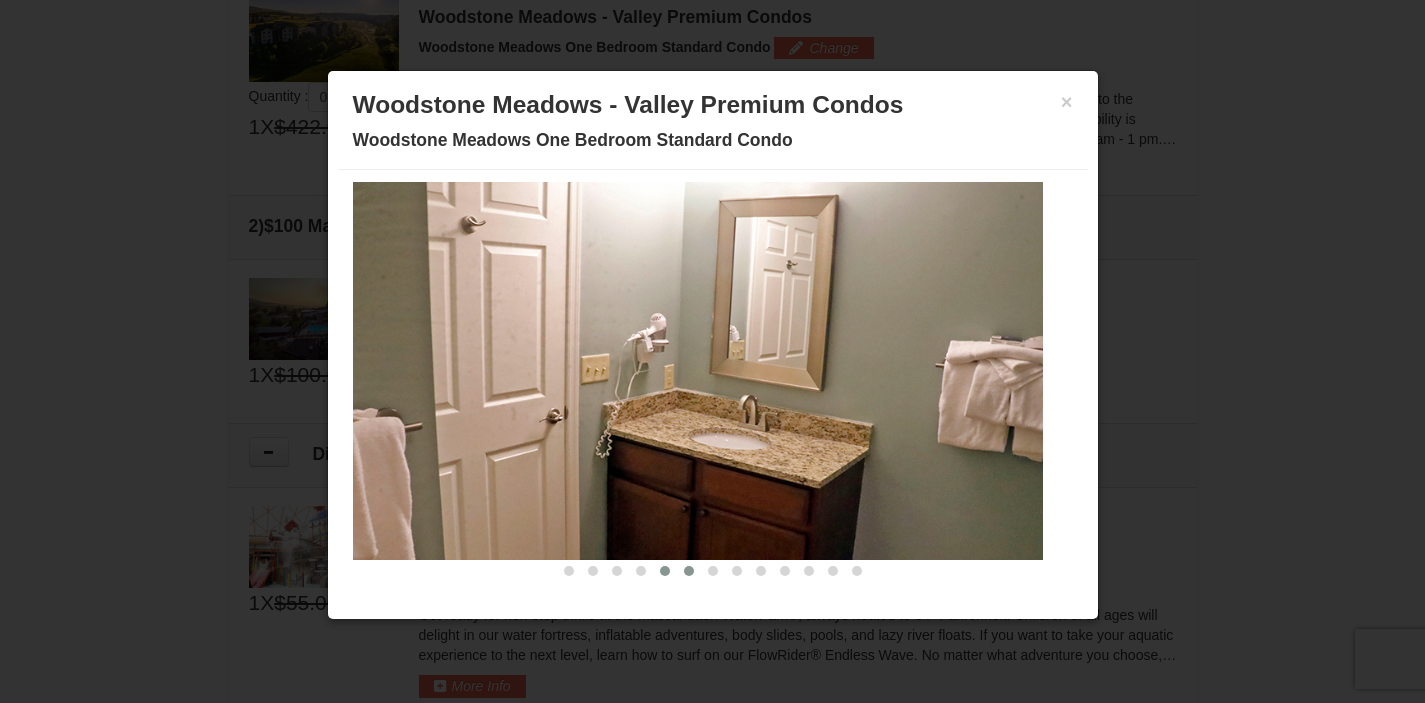 click at bounding box center (689, 571) 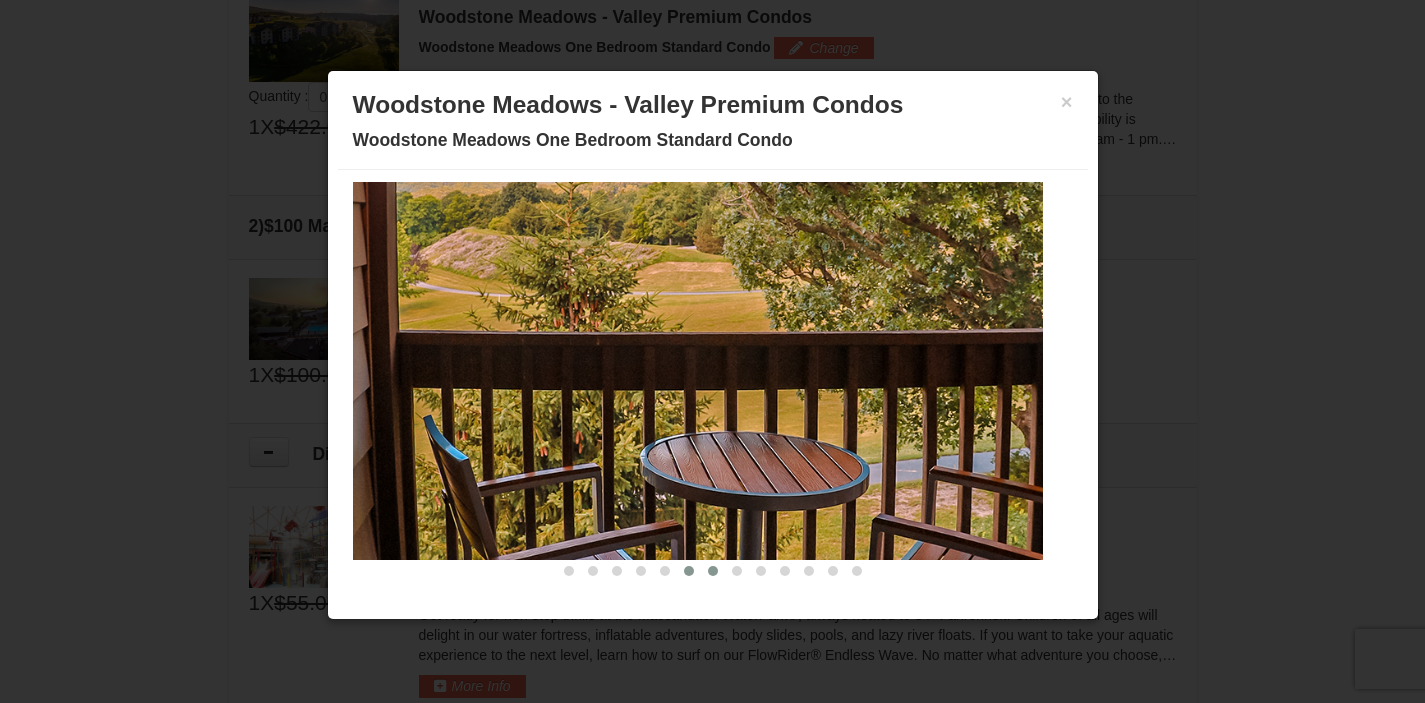 click at bounding box center (713, 571) 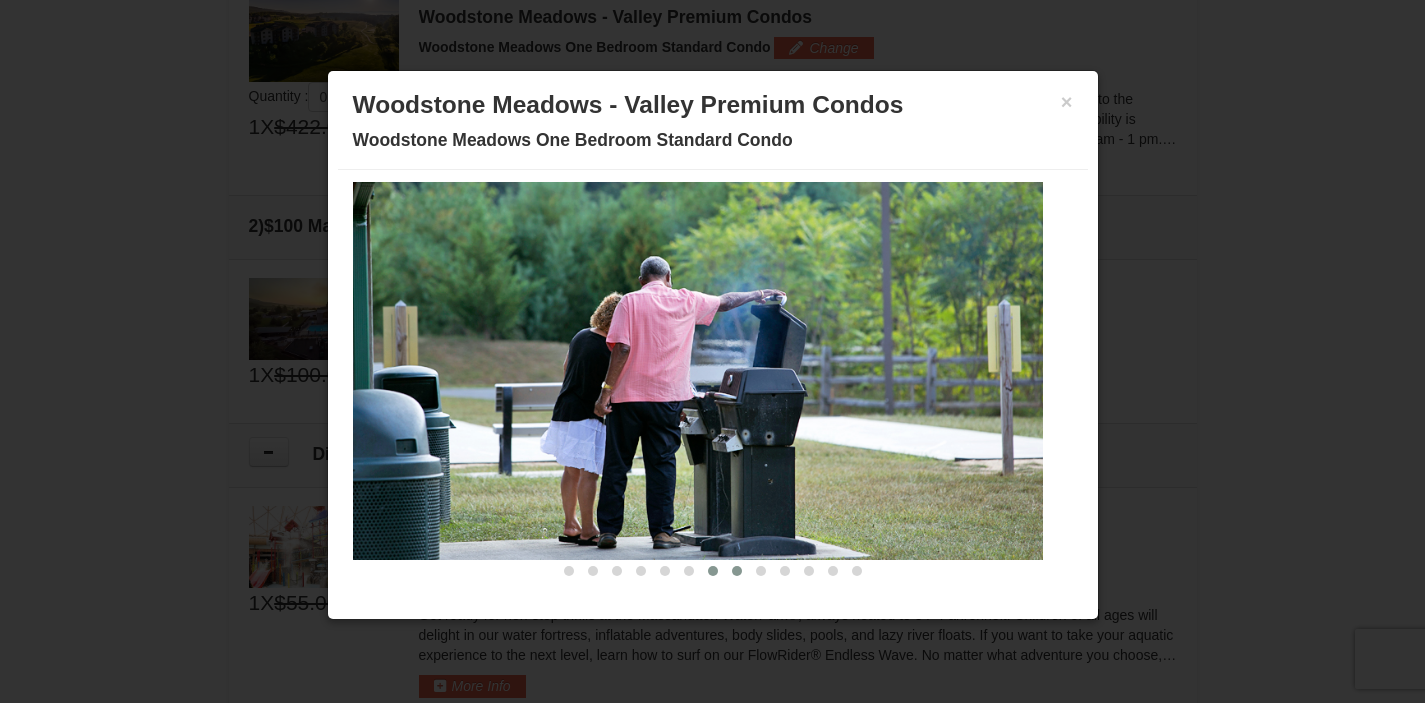click at bounding box center (737, 571) 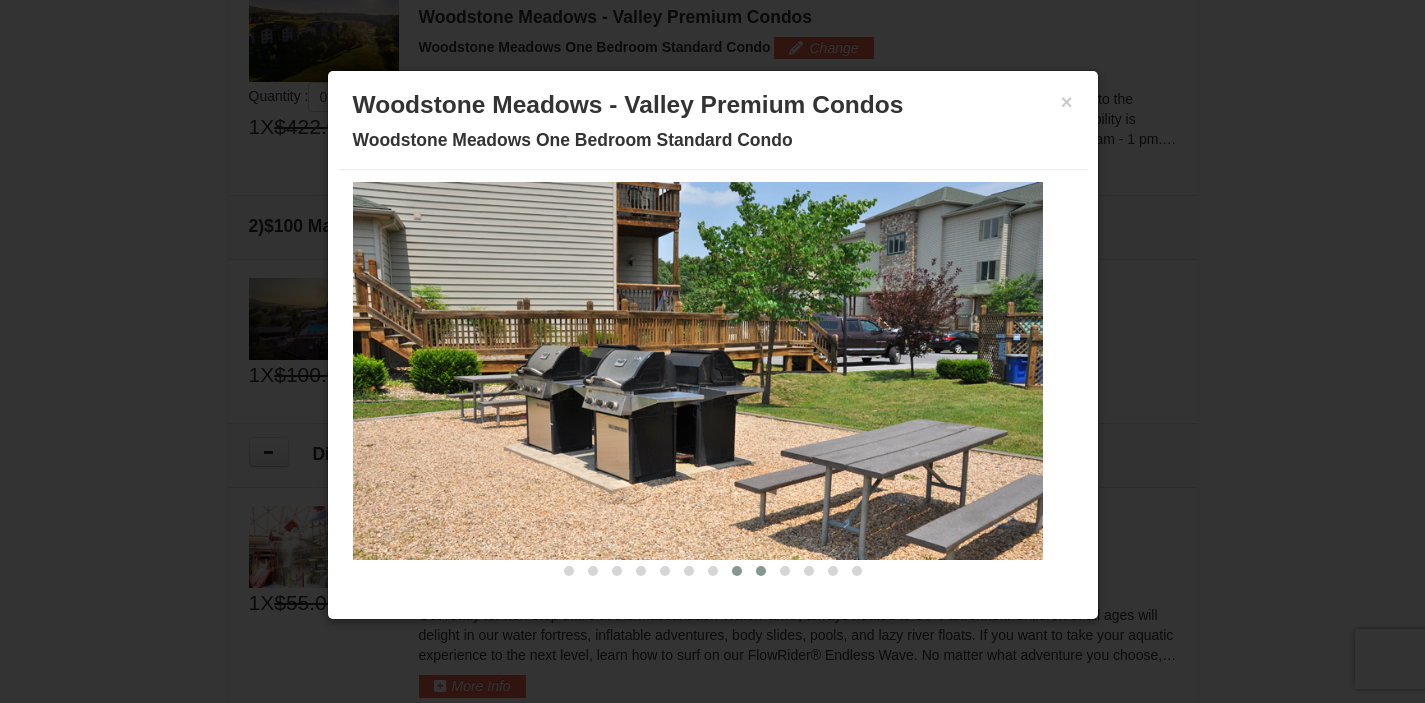 click at bounding box center [761, 571] 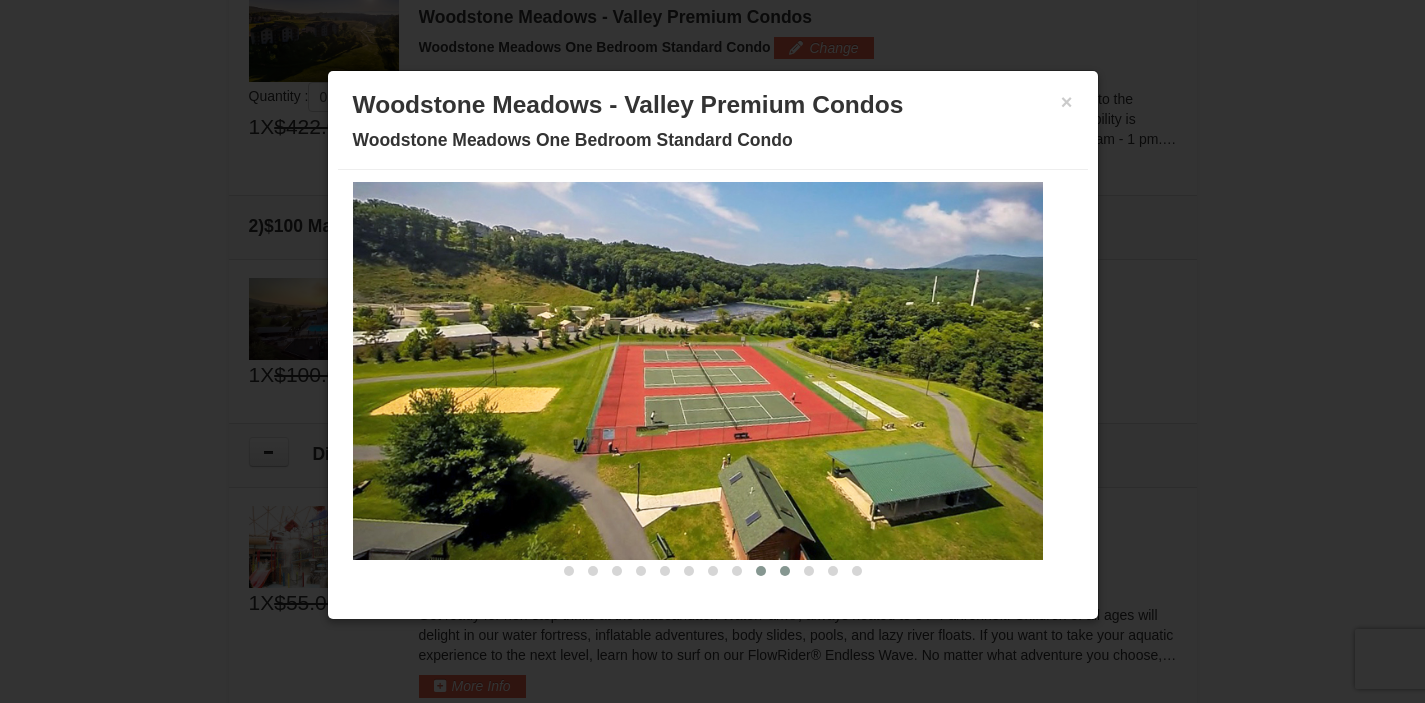 click at bounding box center (785, 571) 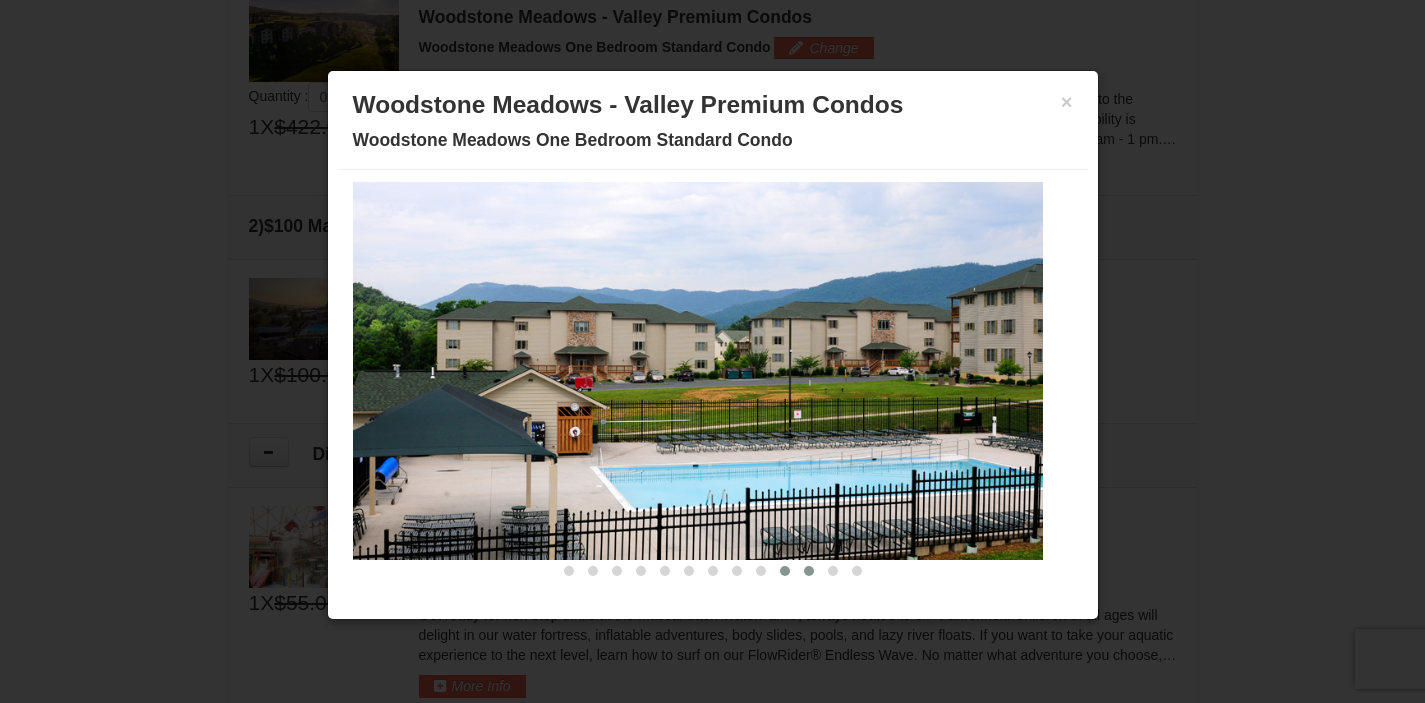 click at bounding box center [809, 571] 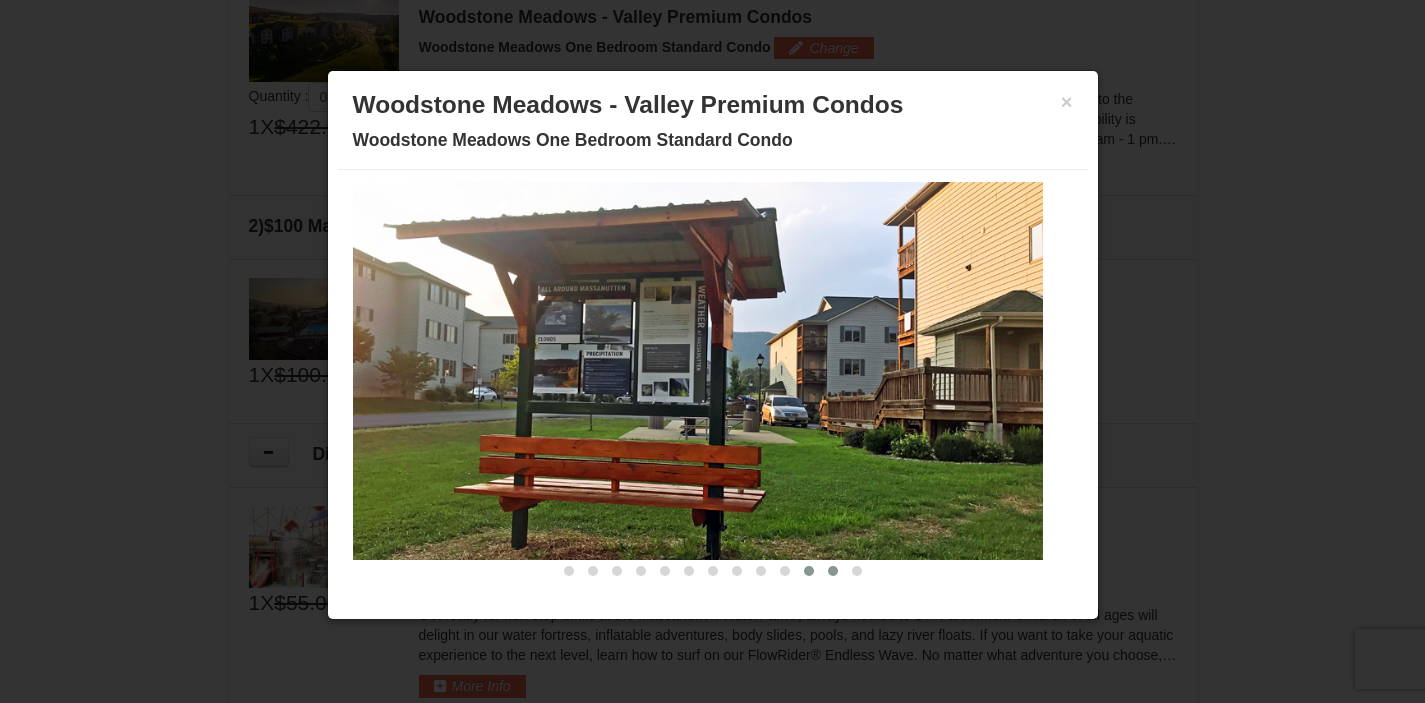 click at bounding box center [833, 571] 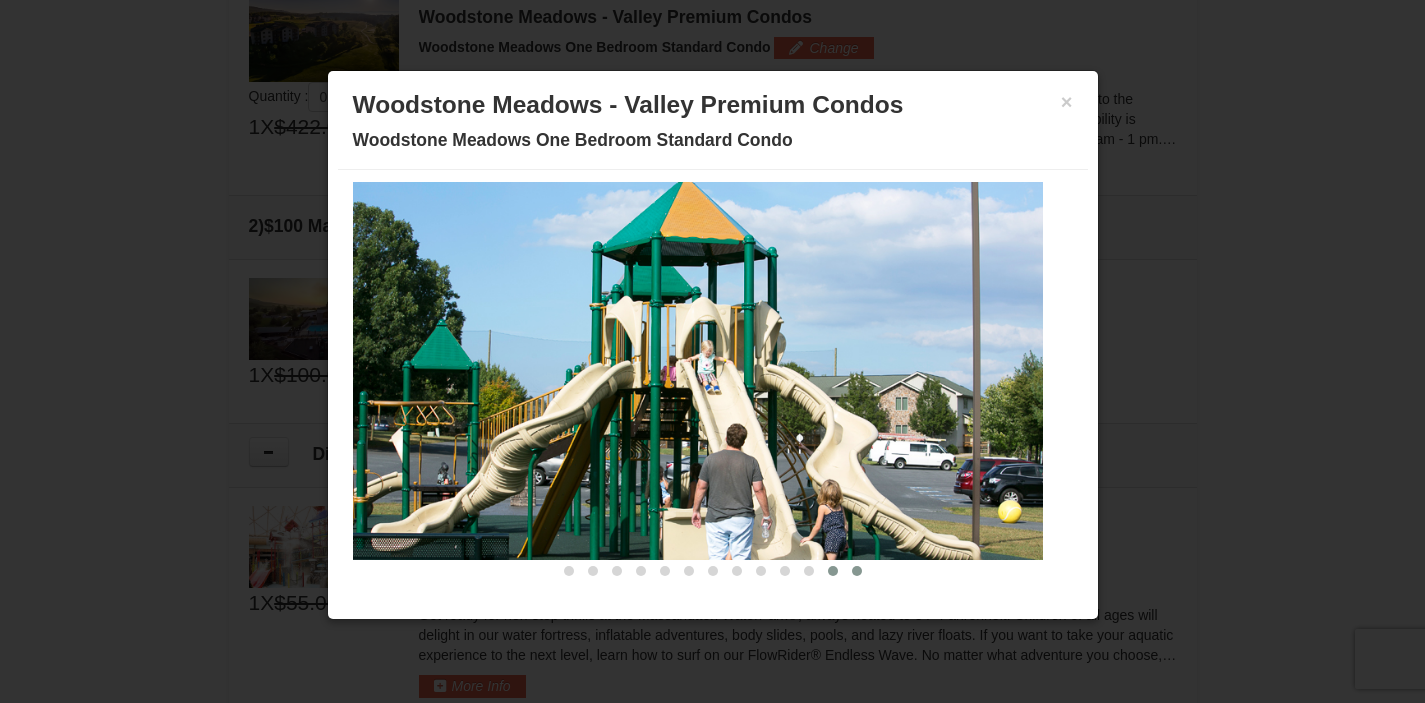 click at bounding box center [857, 571] 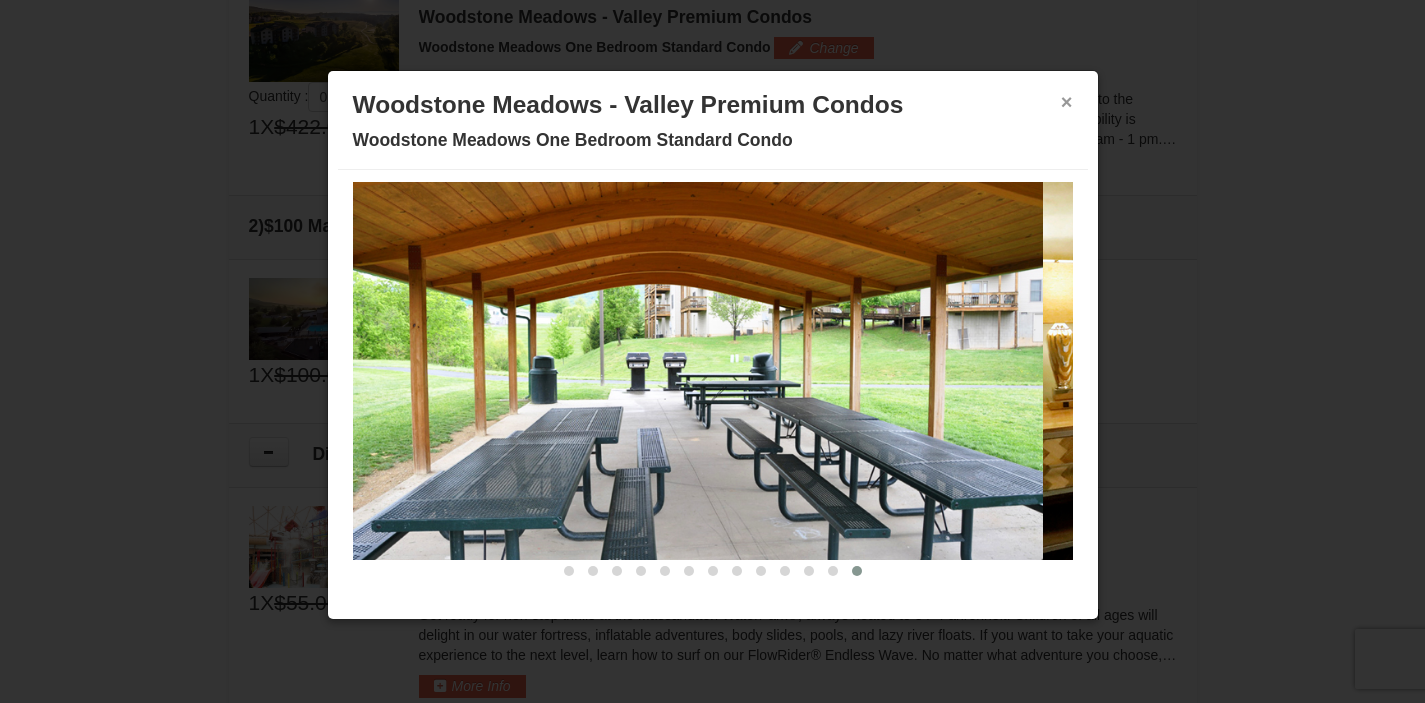 click on "×" at bounding box center [1067, 102] 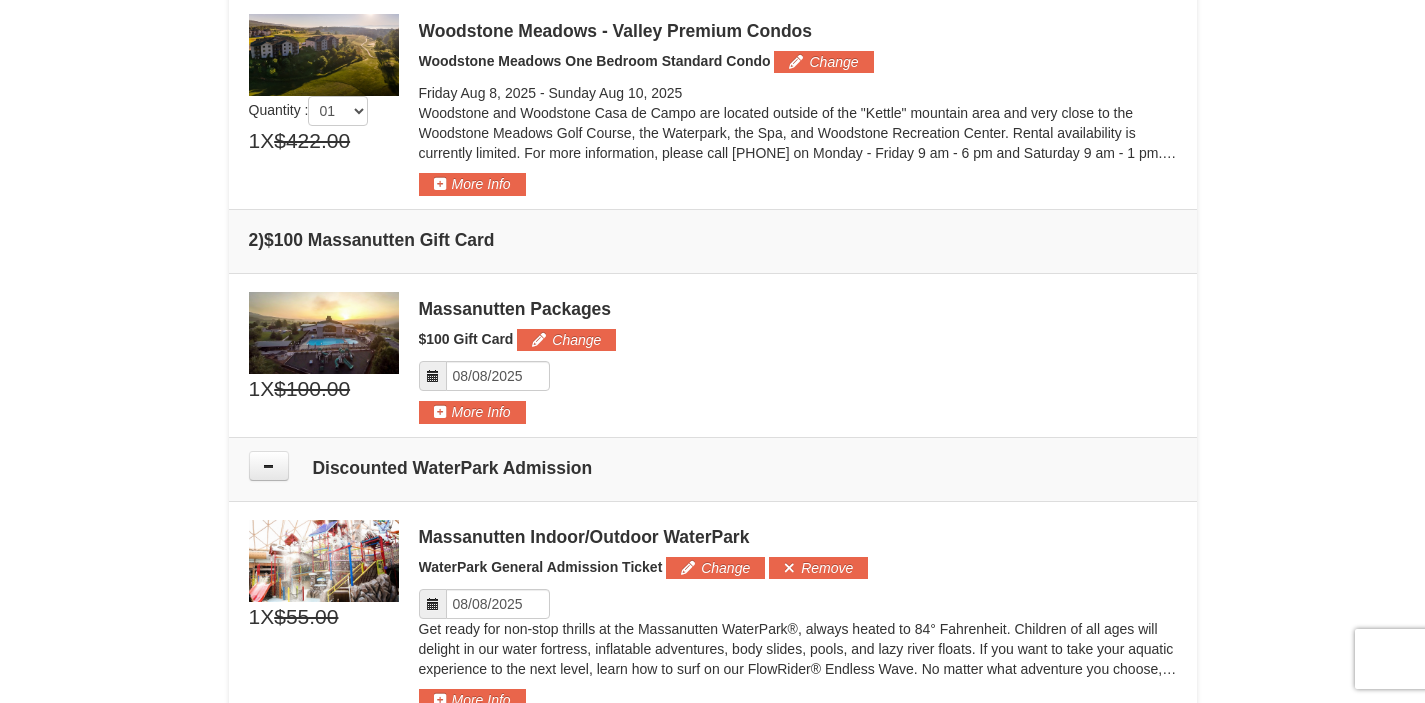 scroll, scrollTop: 601, scrollLeft: 0, axis: vertical 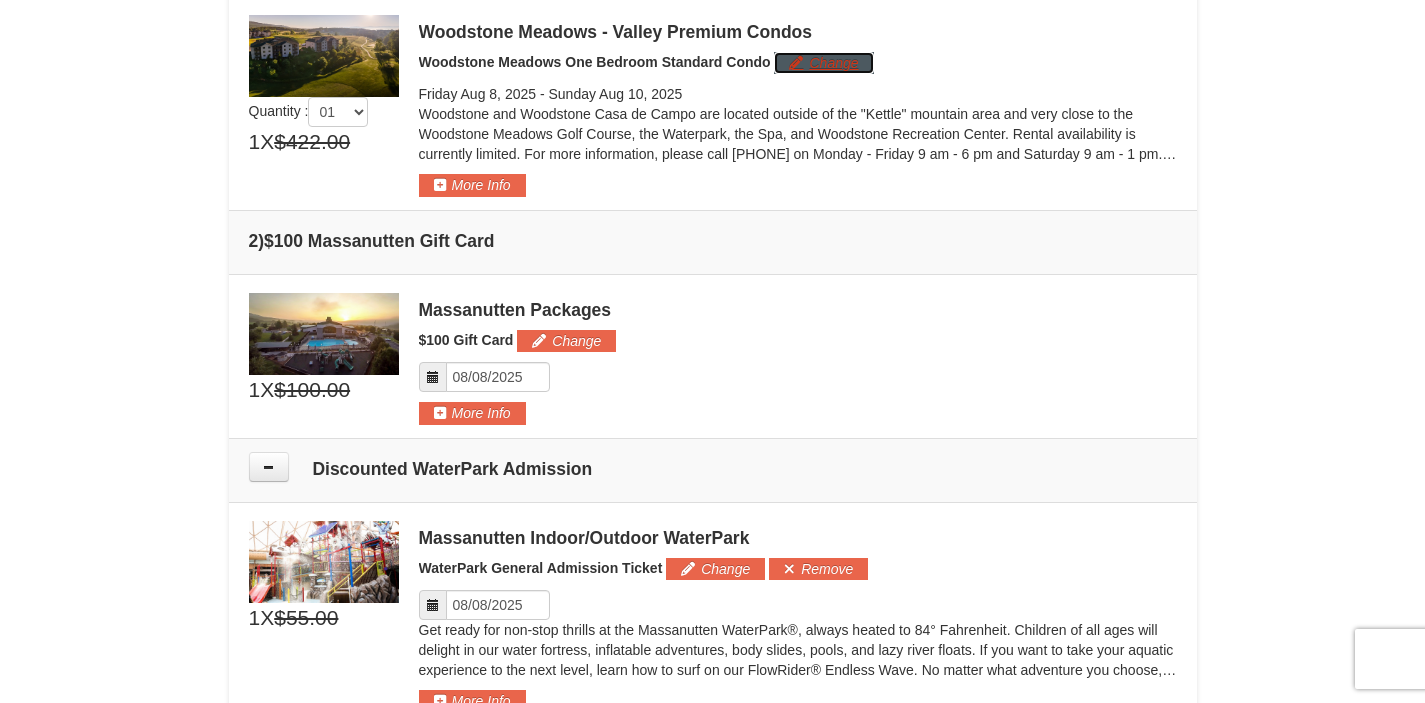 click on "Change" at bounding box center [823, 63] 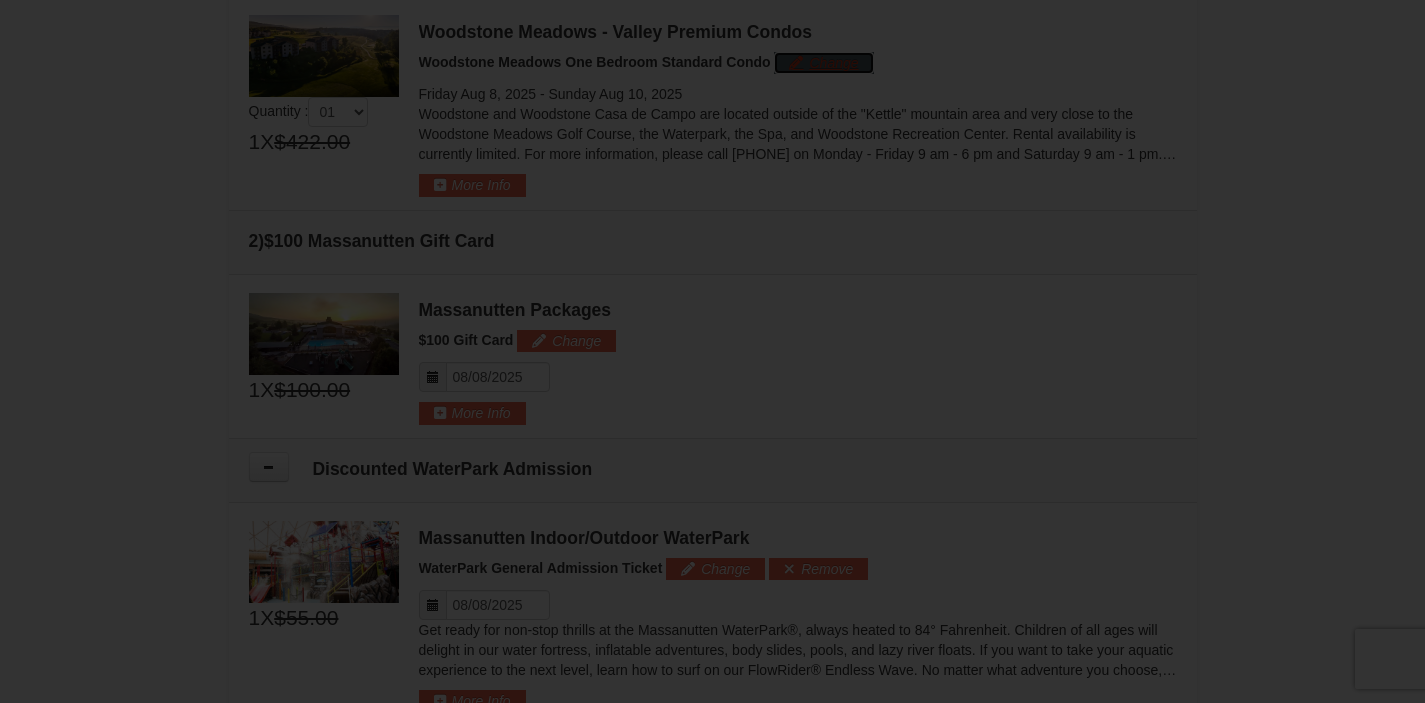 scroll, scrollTop: 603, scrollLeft: 0, axis: vertical 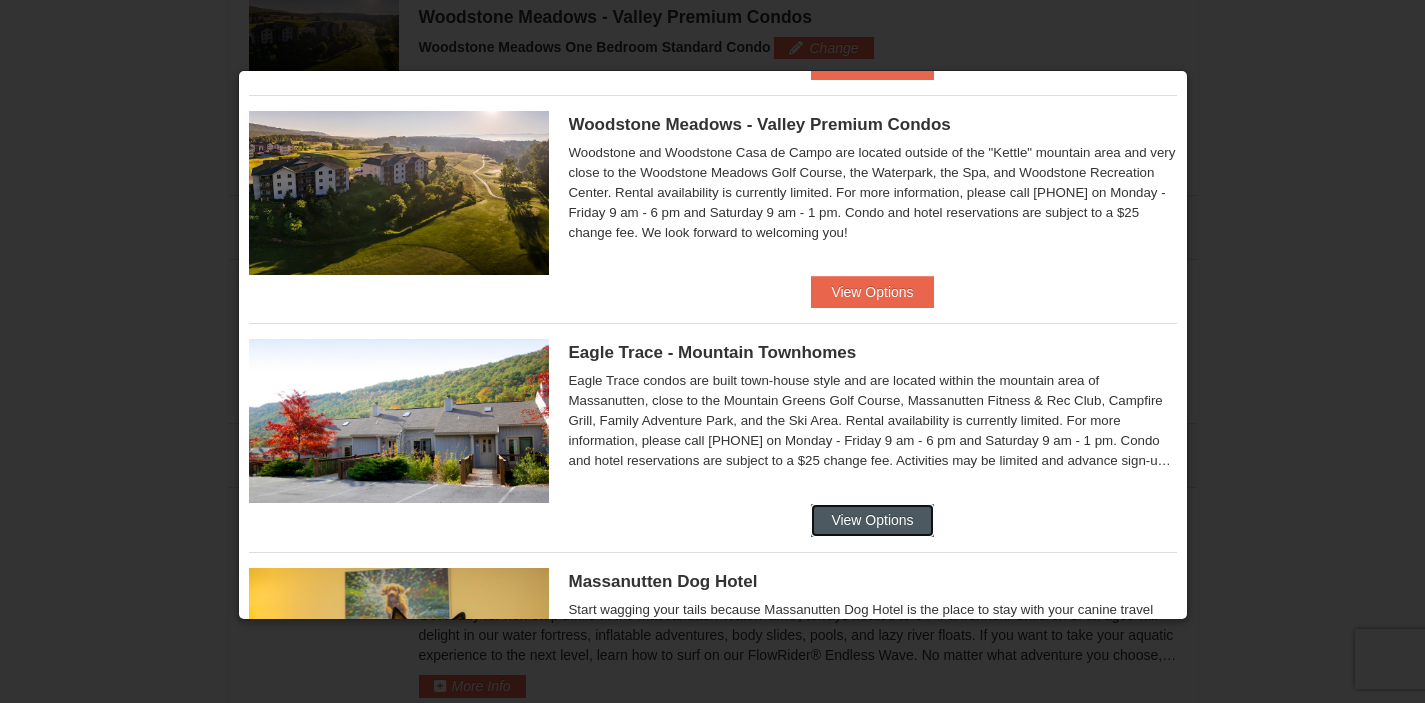 click on "View Options" at bounding box center (872, 520) 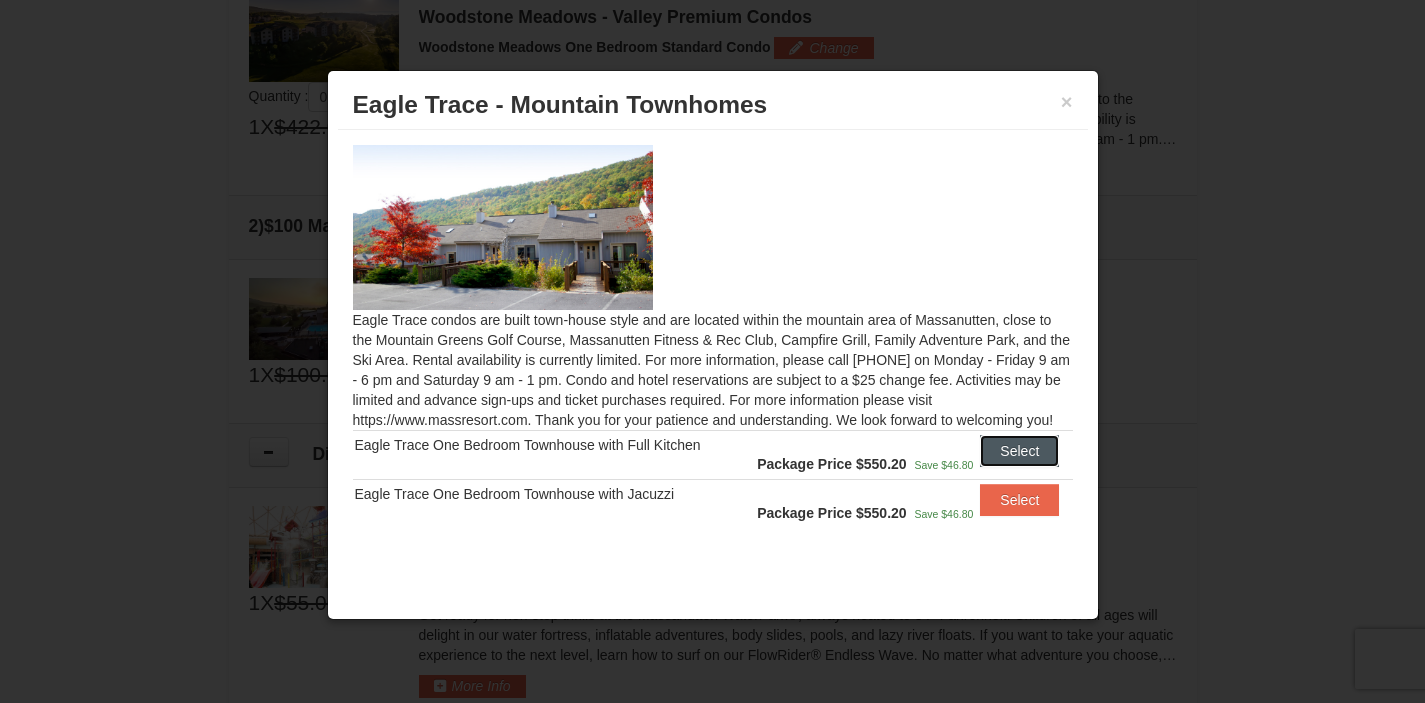 click on "Select" at bounding box center [1019, 451] 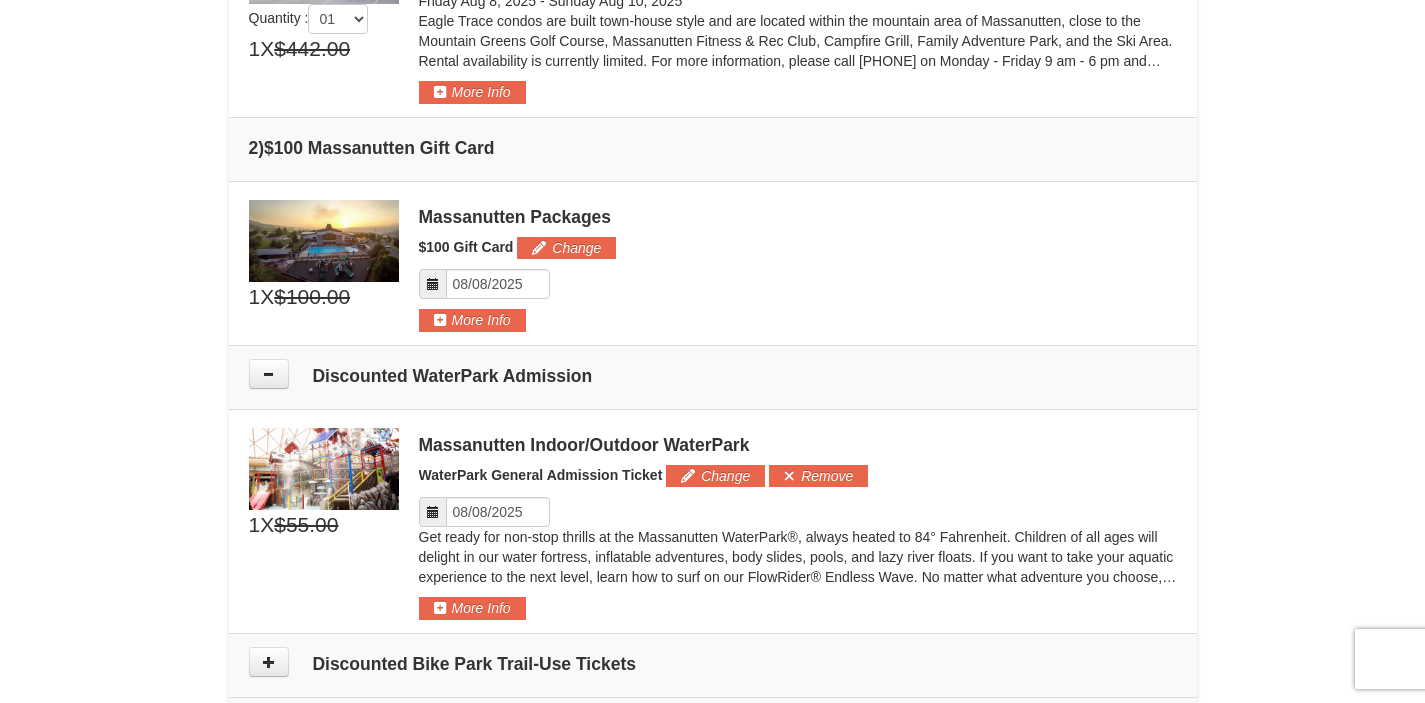 scroll, scrollTop: 708, scrollLeft: 0, axis: vertical 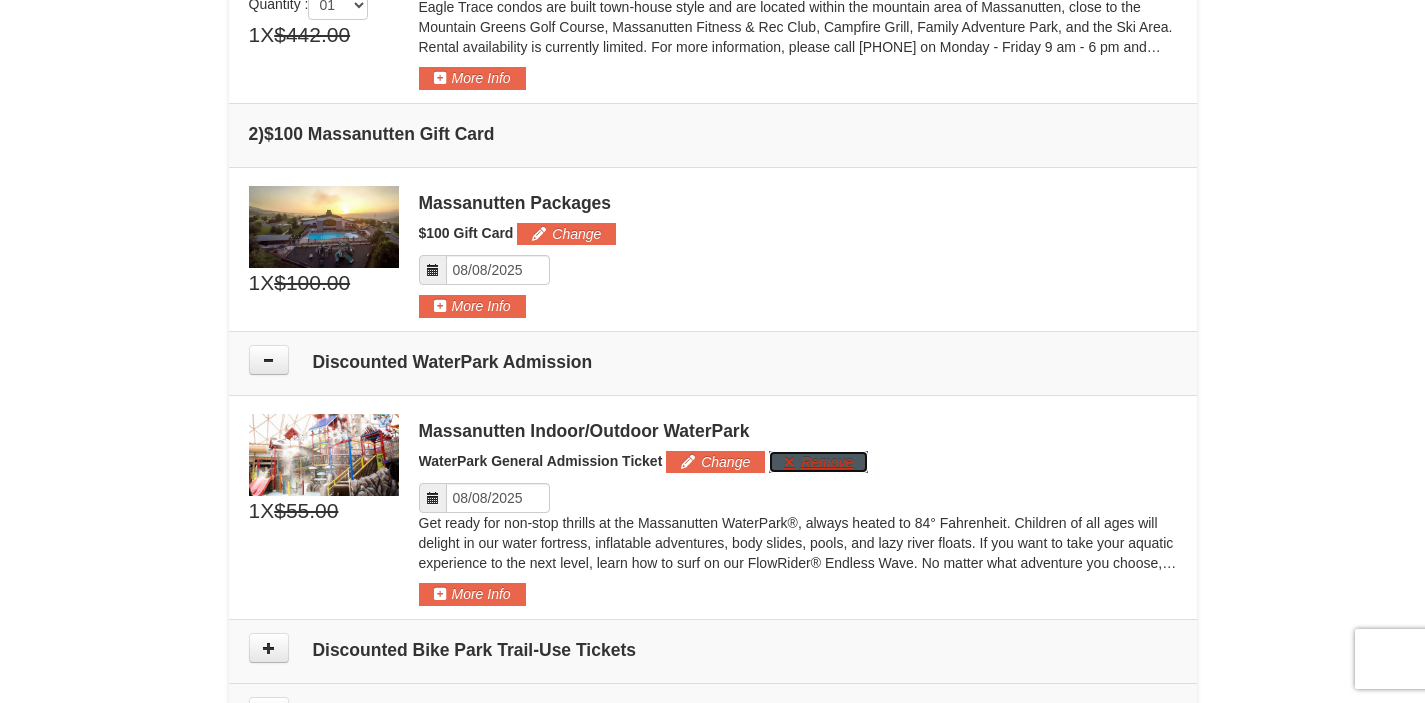 click on "Remove" at bounding box center (818, 462) 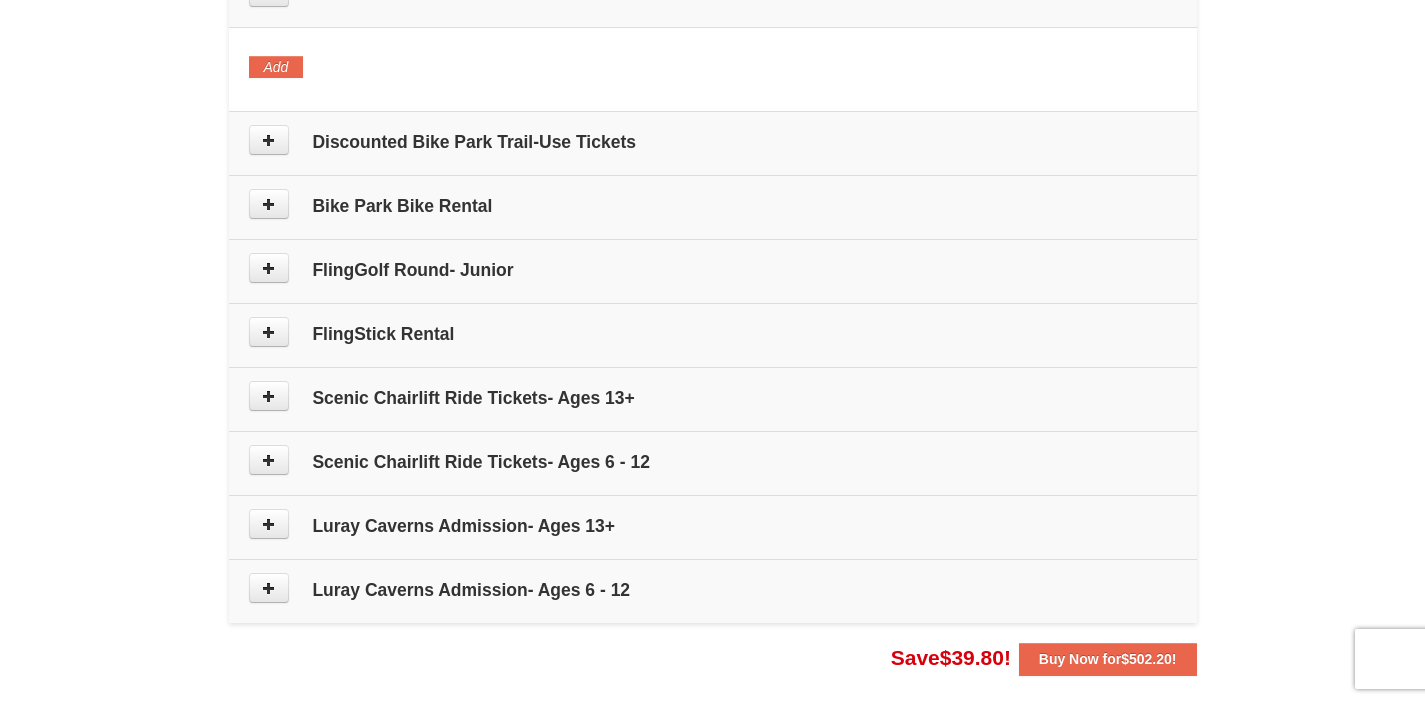scroll, scrollTop: 1105, scrollLeft: 0, axis: vertical 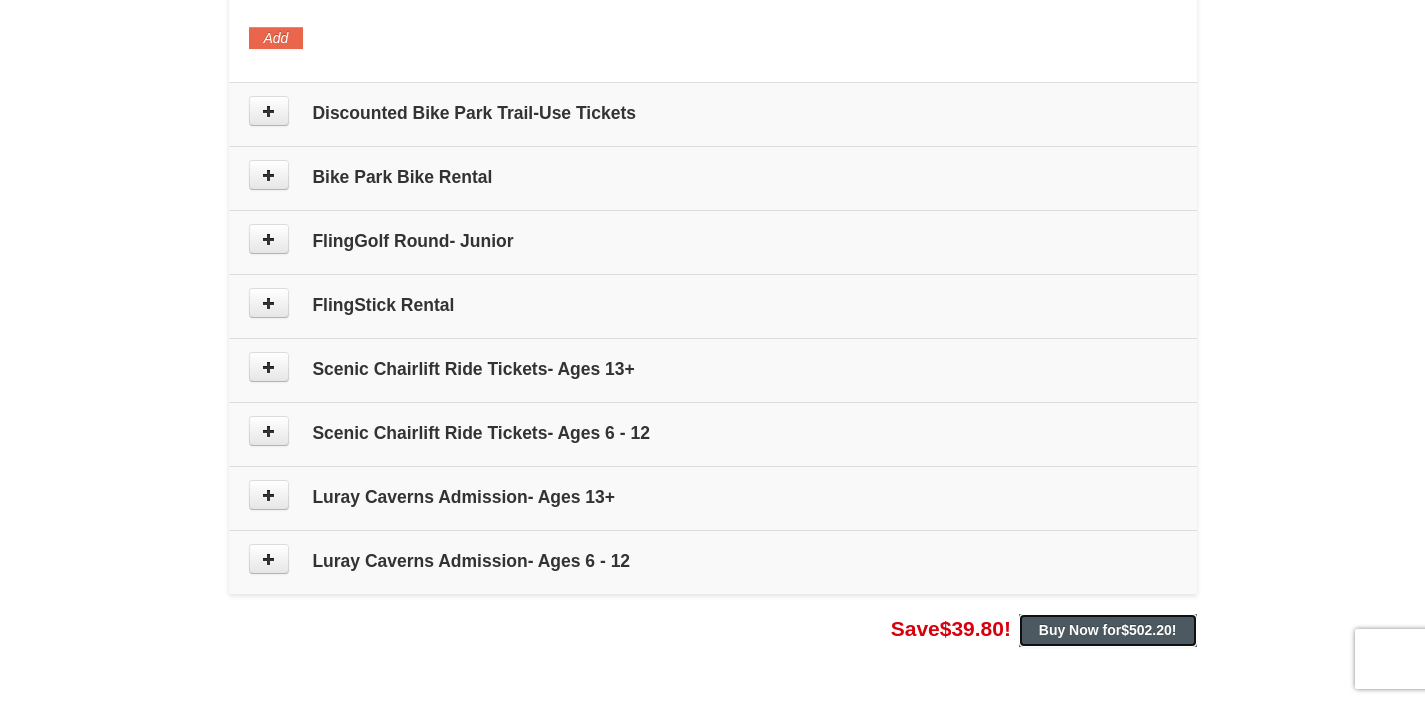 click on "$502.20" at bounding box center [1146, 630] 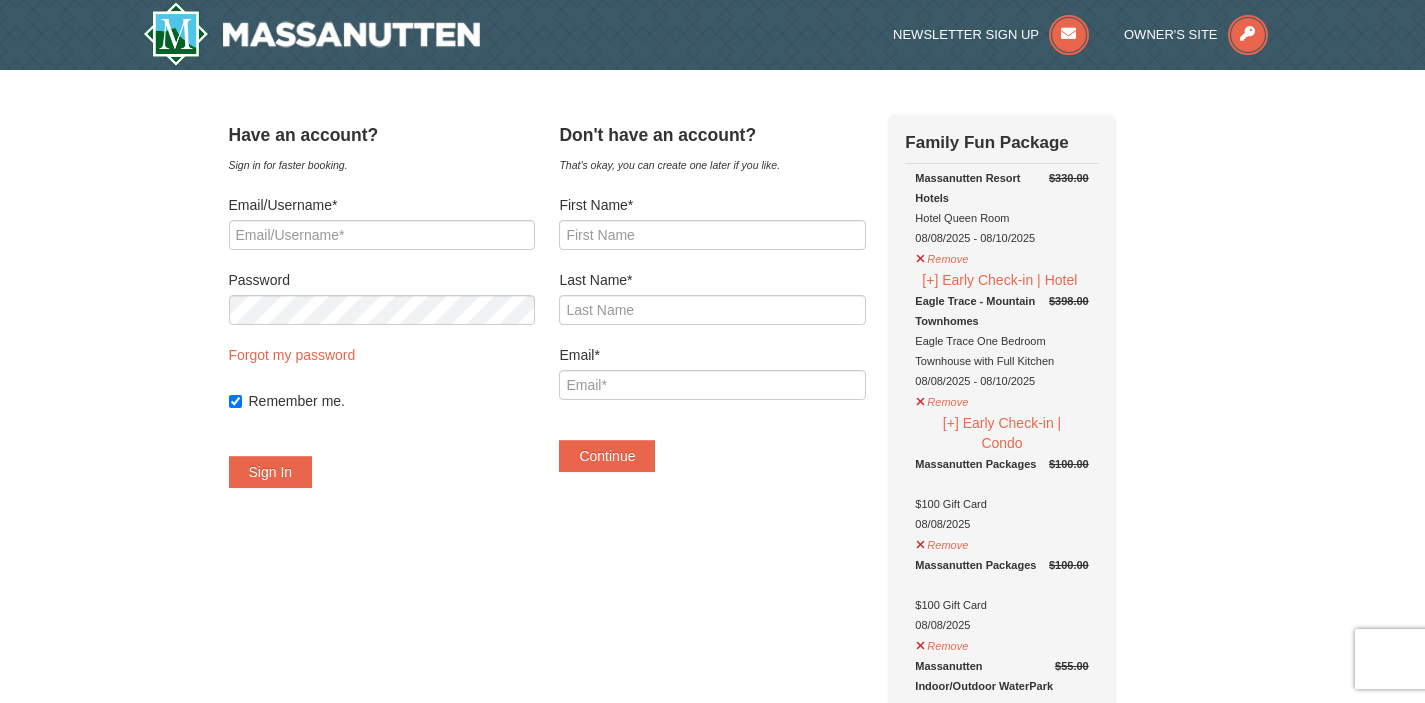 scroll, scrollTop: 0, scrollLeft: 0, axis: both 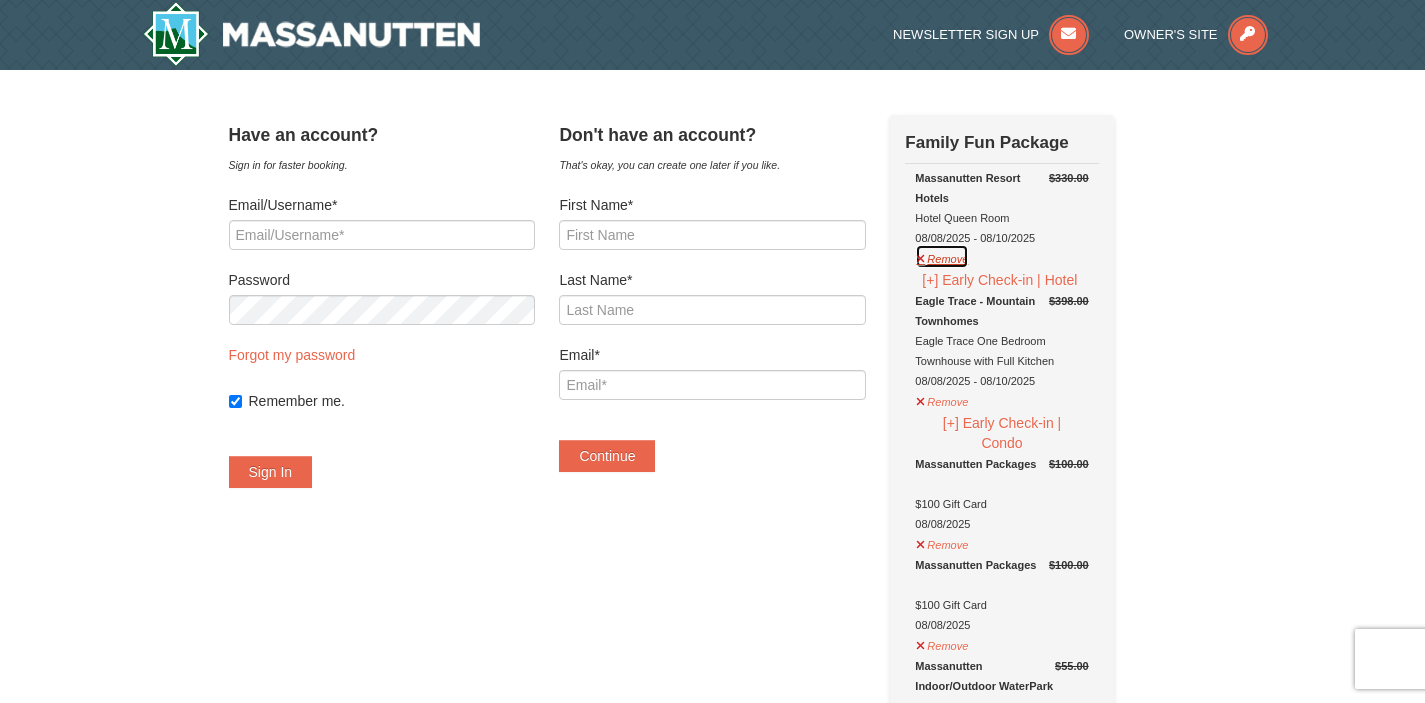 click on "Remove" at bounding box center [942, 256] 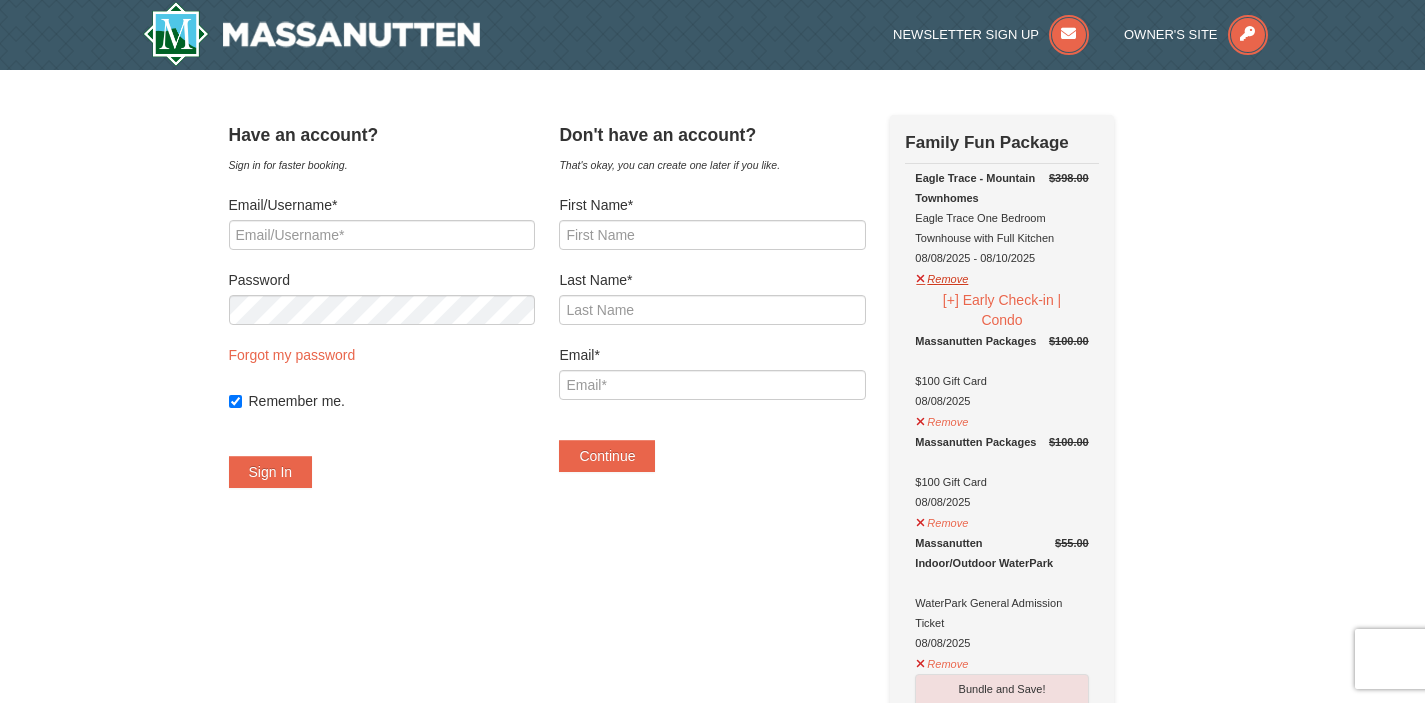 scroll, scrollTop: 8, scrollLeft: 0, axis: vertical 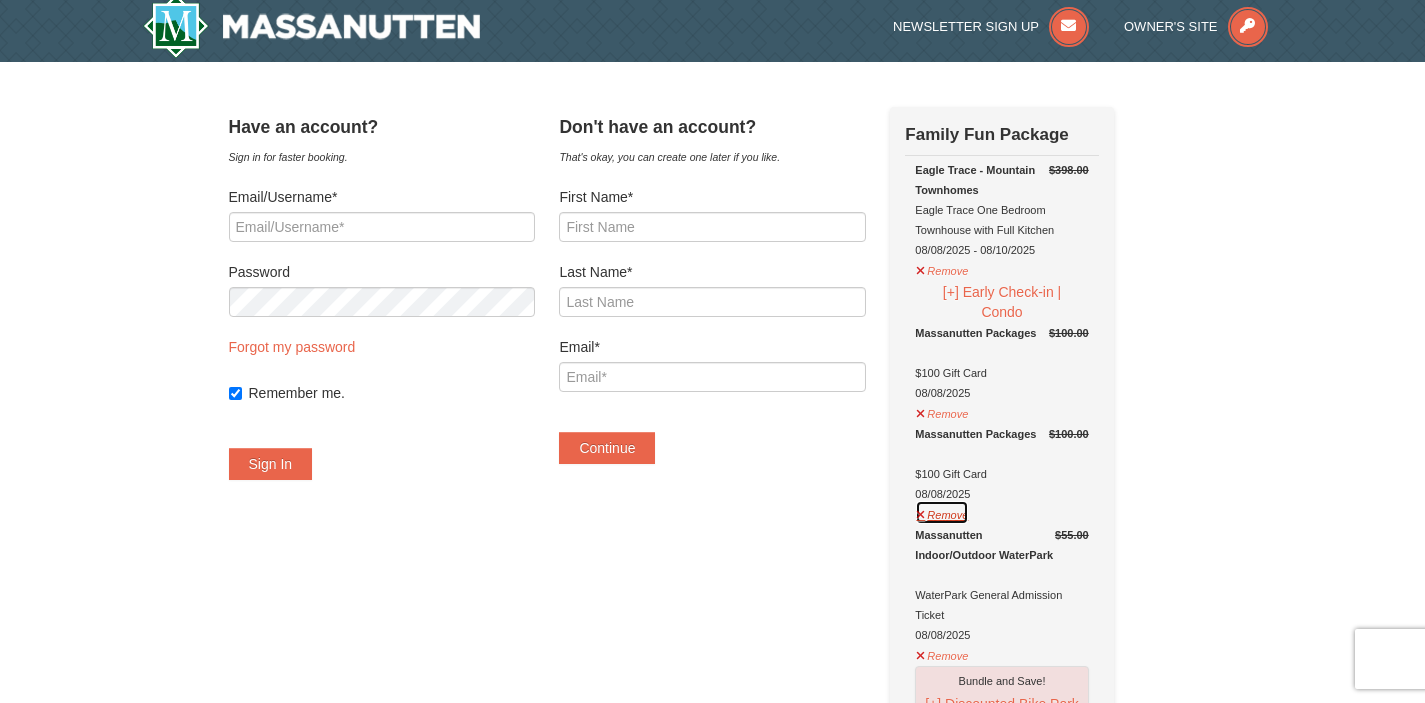 drag, startPoint x: 949, startPoint y: 516, endPoint x: 940, endPoint y: 465, distance: 51.78803 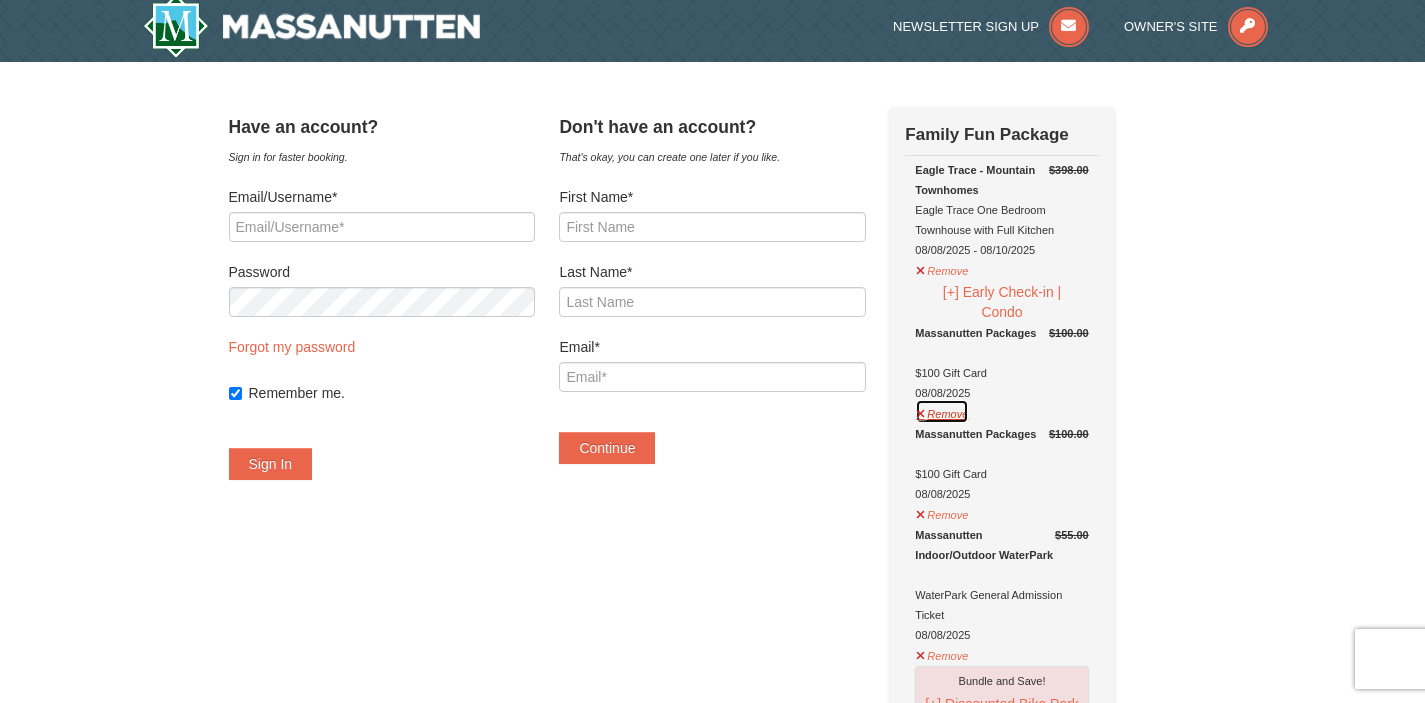 click on "Remove" at bounding box center (942, 411) 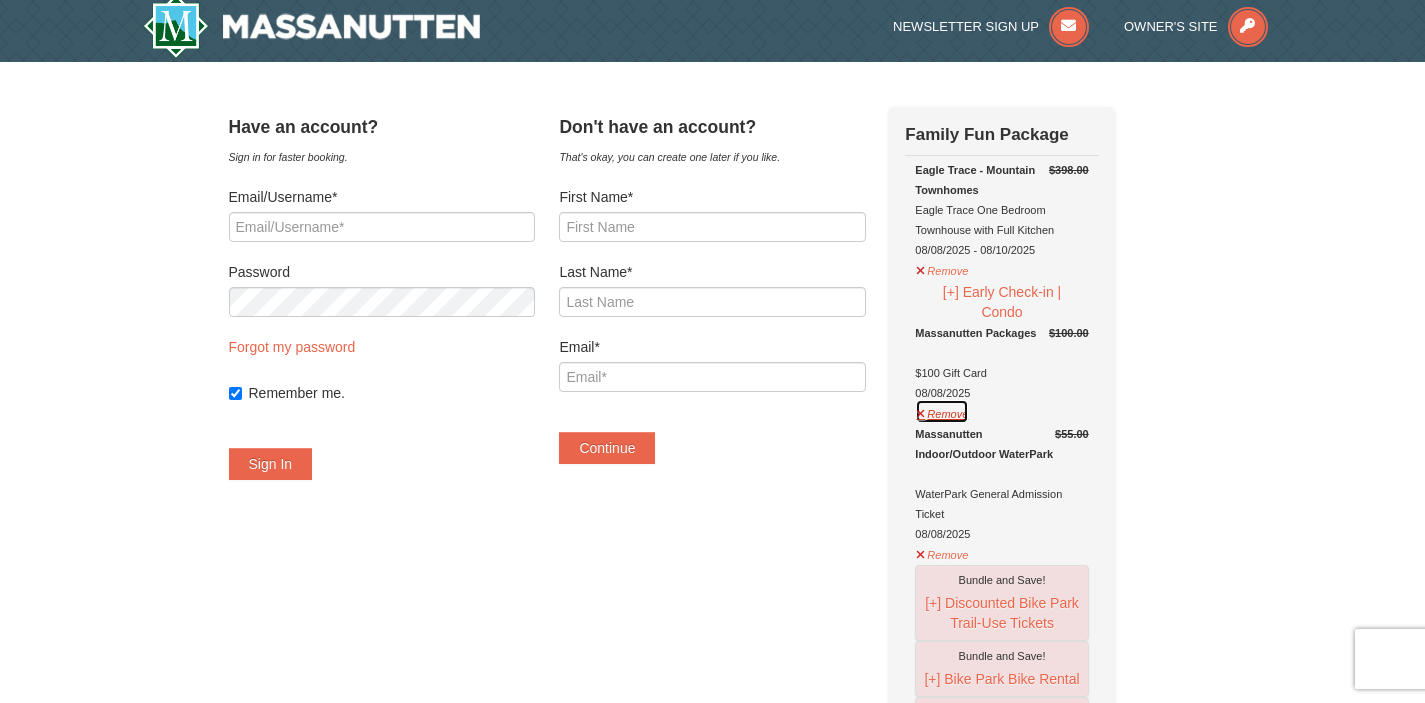 click on "Remove" at bounding box center [942, 411] 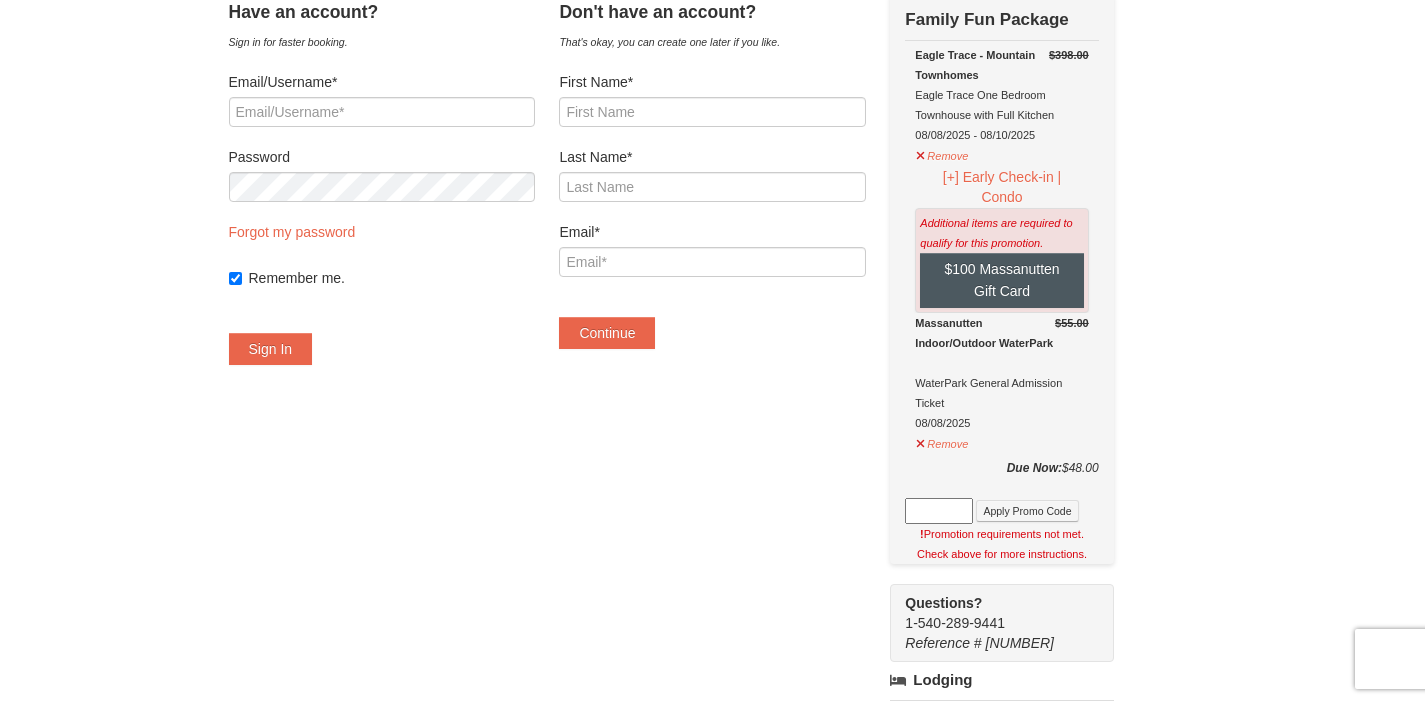 scroll, scrollTop: 101, scrollLeft: 0, axis: vertical 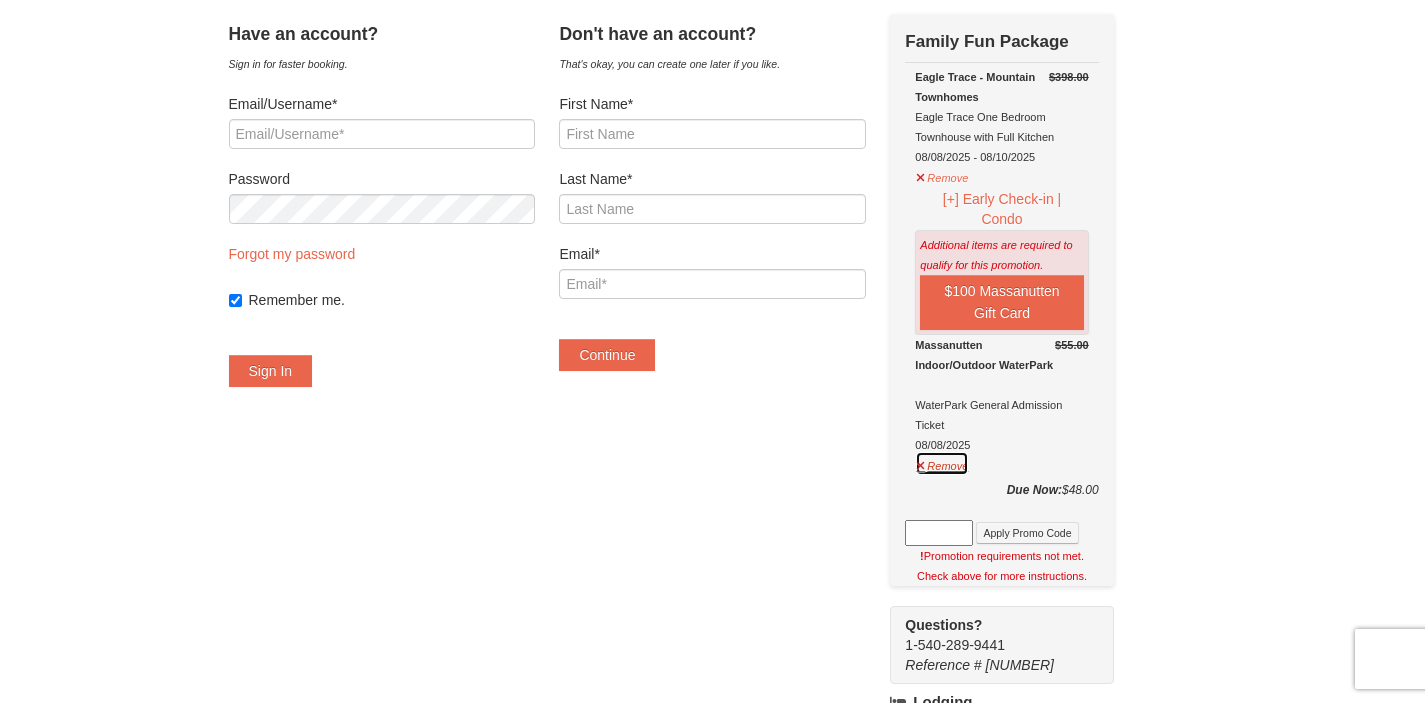 click on "Remove" at bounding box center (942, 463) 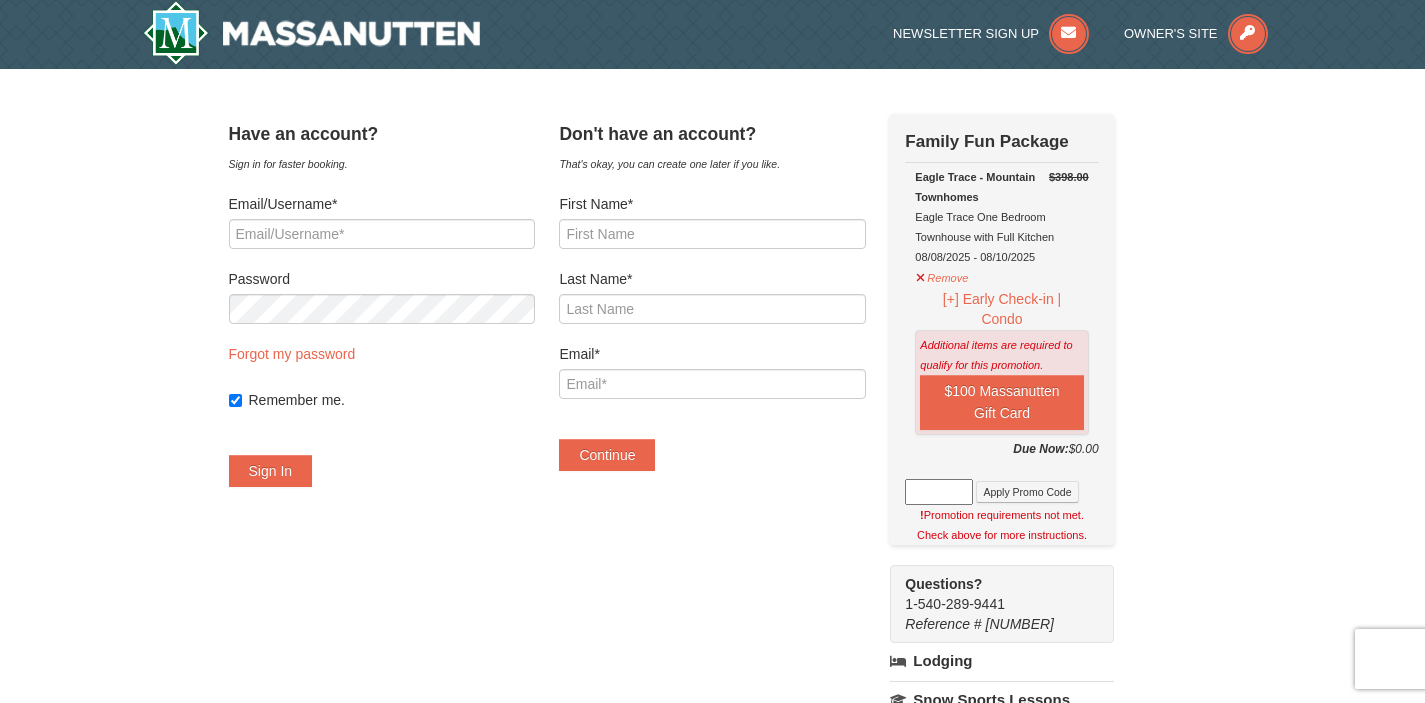 scroll, scrollTop: 0, scrollLeft: 0, axis: both 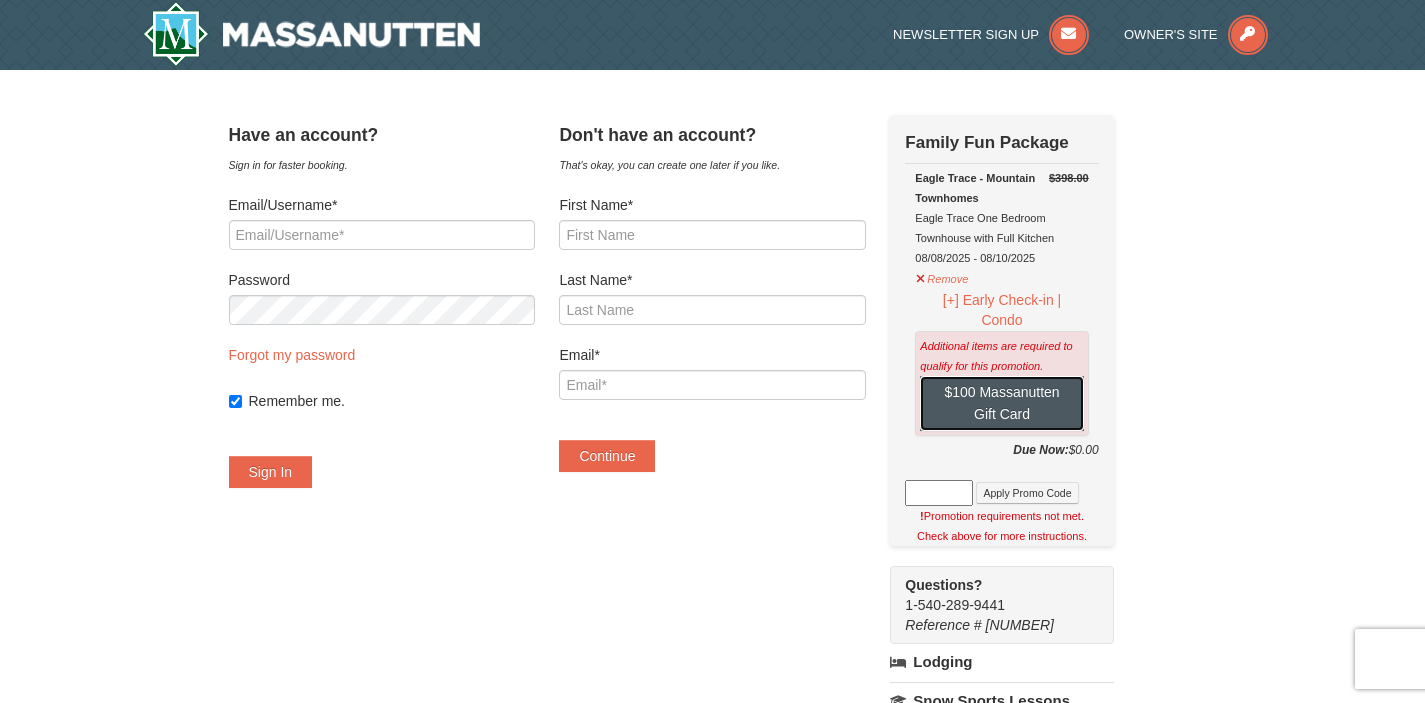 click on "$100 Massanutten Gift Card" at bounding box center [1001, 403] 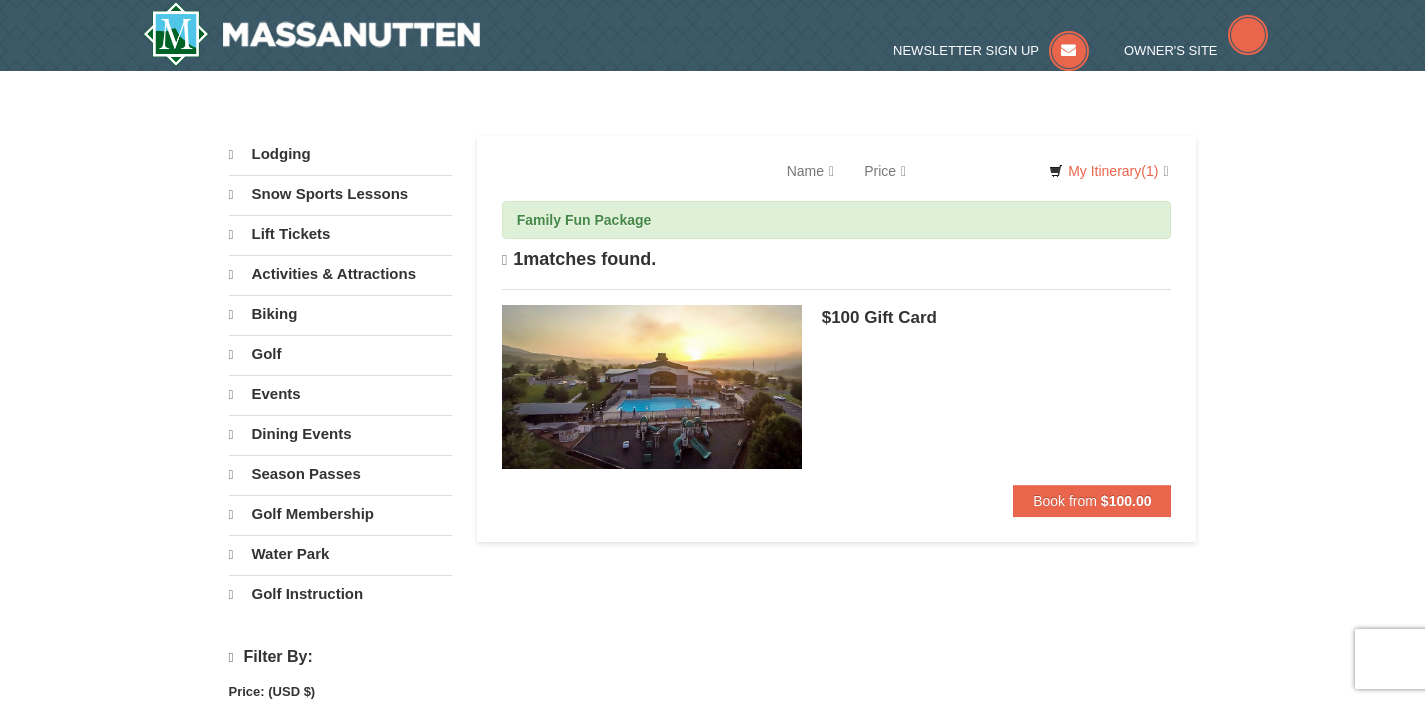 scroll, scrollTop: 0, scrollLeft: 0, axis: both 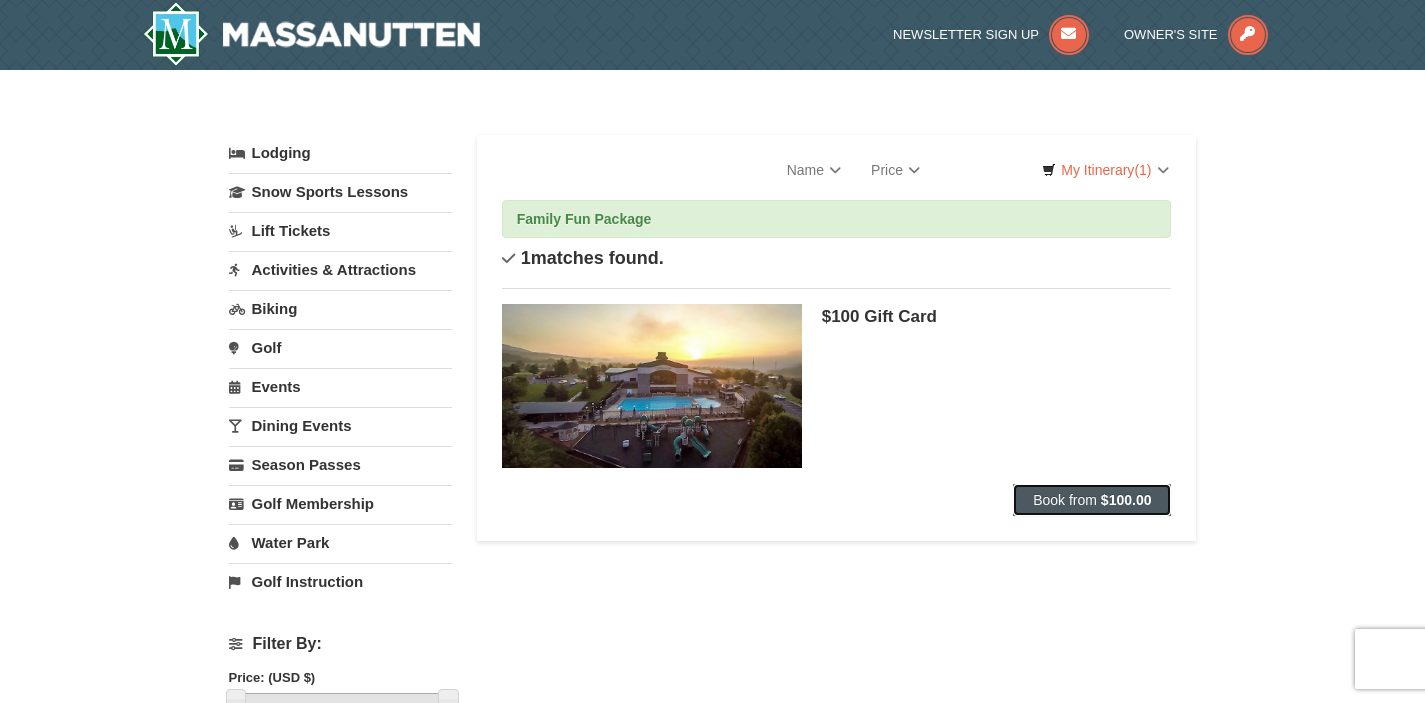 click on "Book from" at bounding box center [1065, 500] 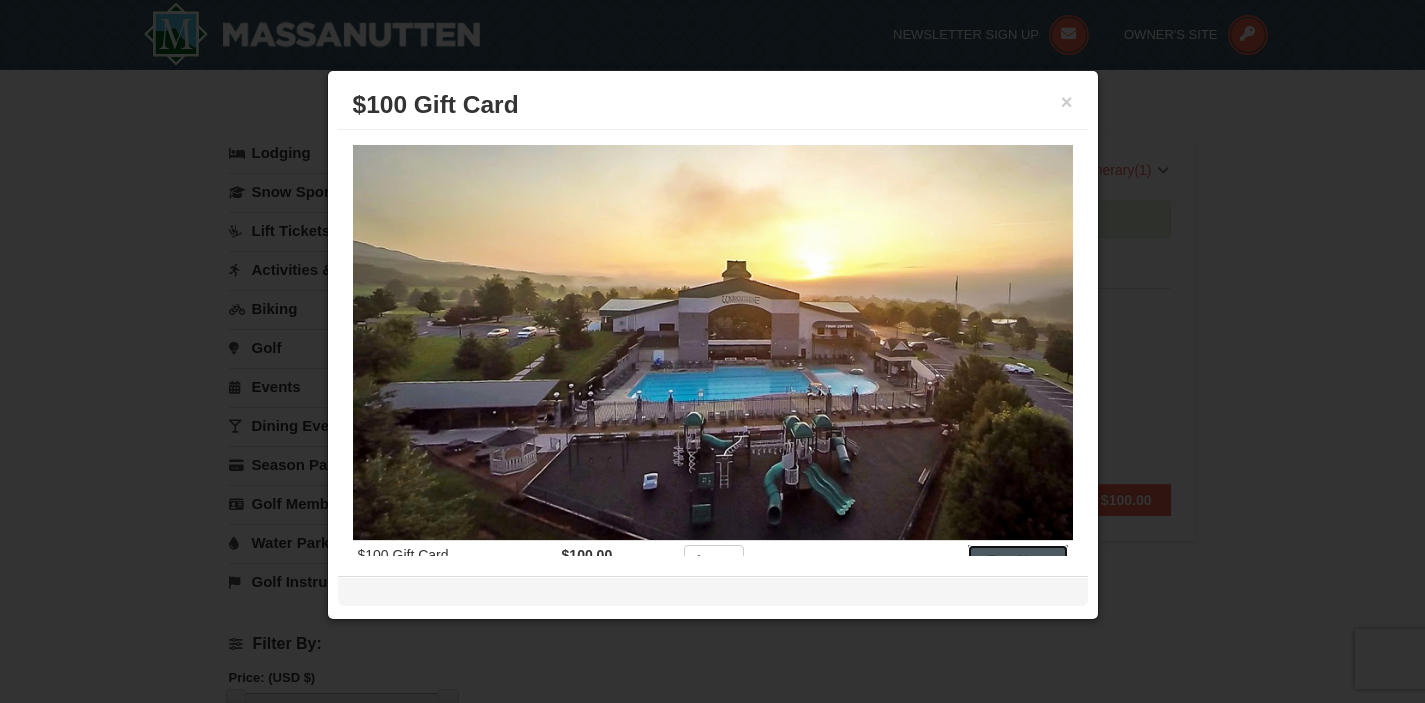 click on "Buy Now" at bounding box center [1018, 561] 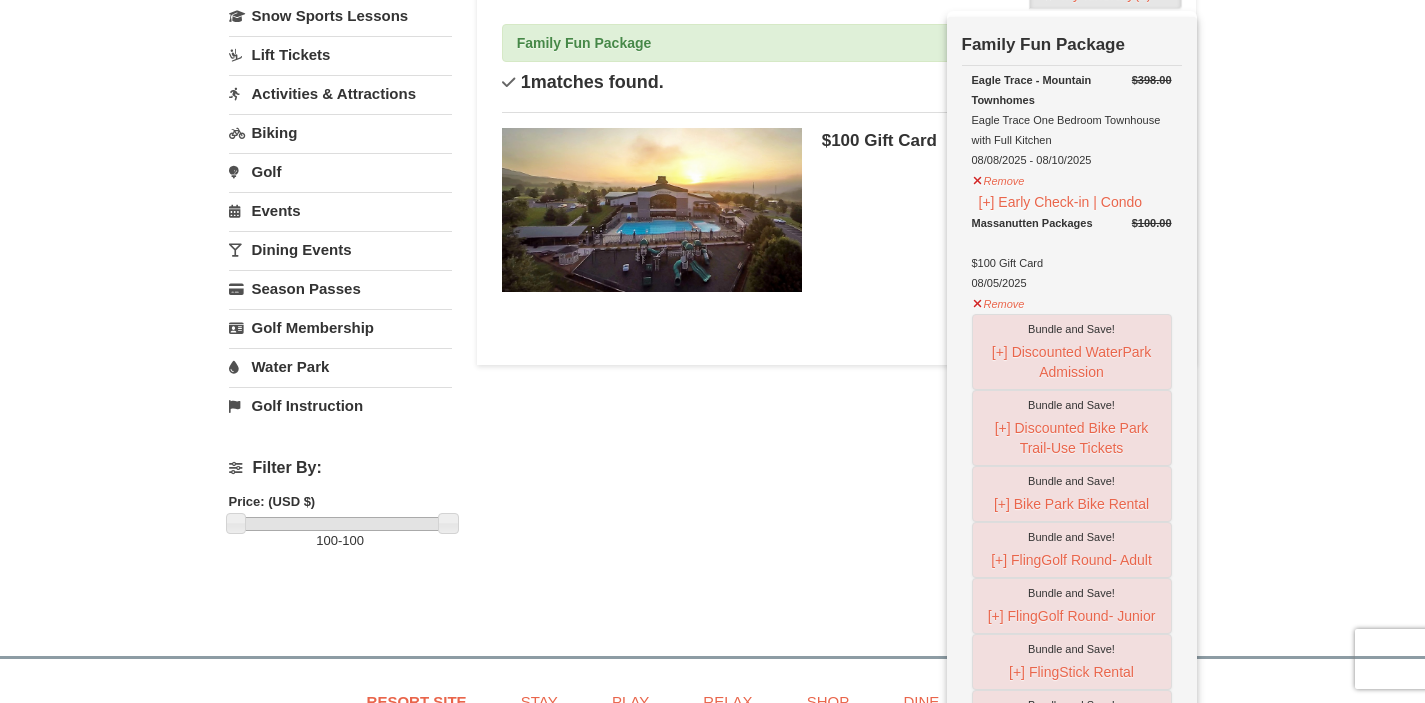 scroll, scrollTop: 0, scrollLeft: 0, axis: both 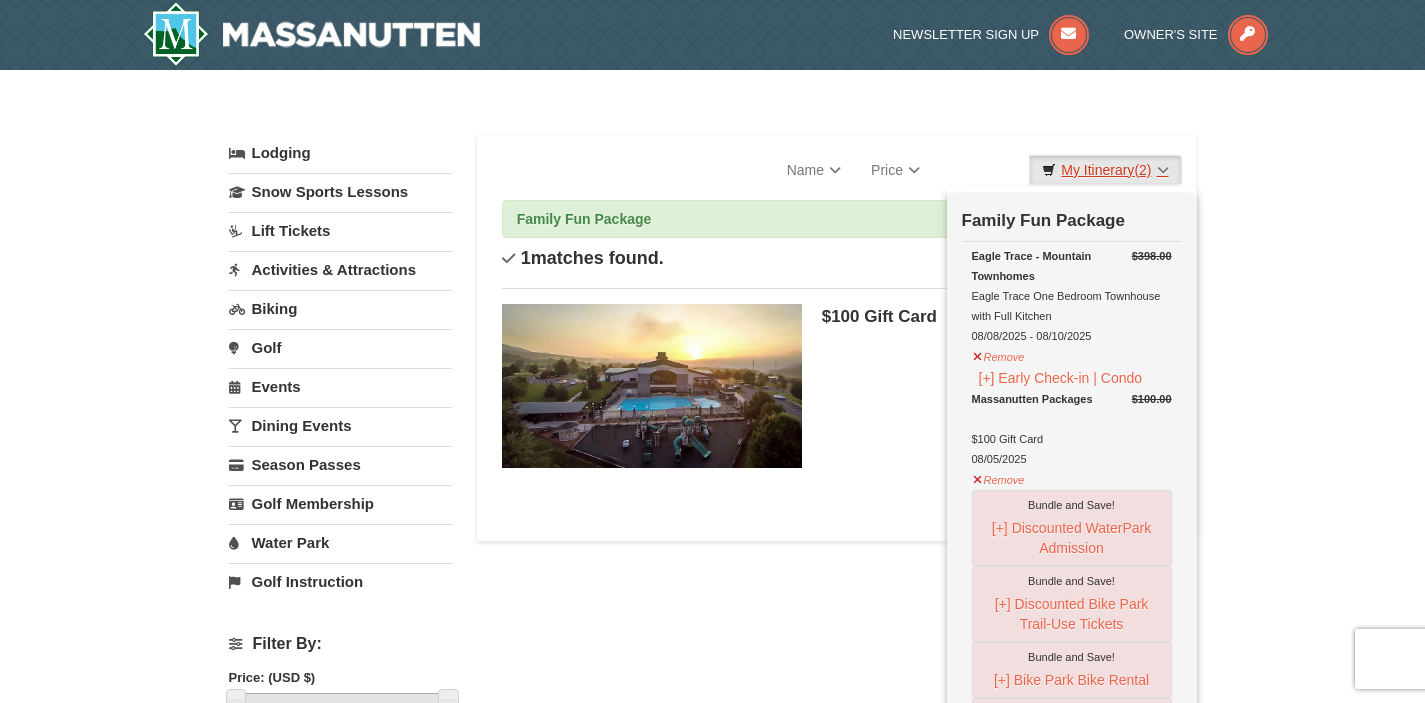 click on "My Itinerary (2)" at bounding box center [1105, 170] 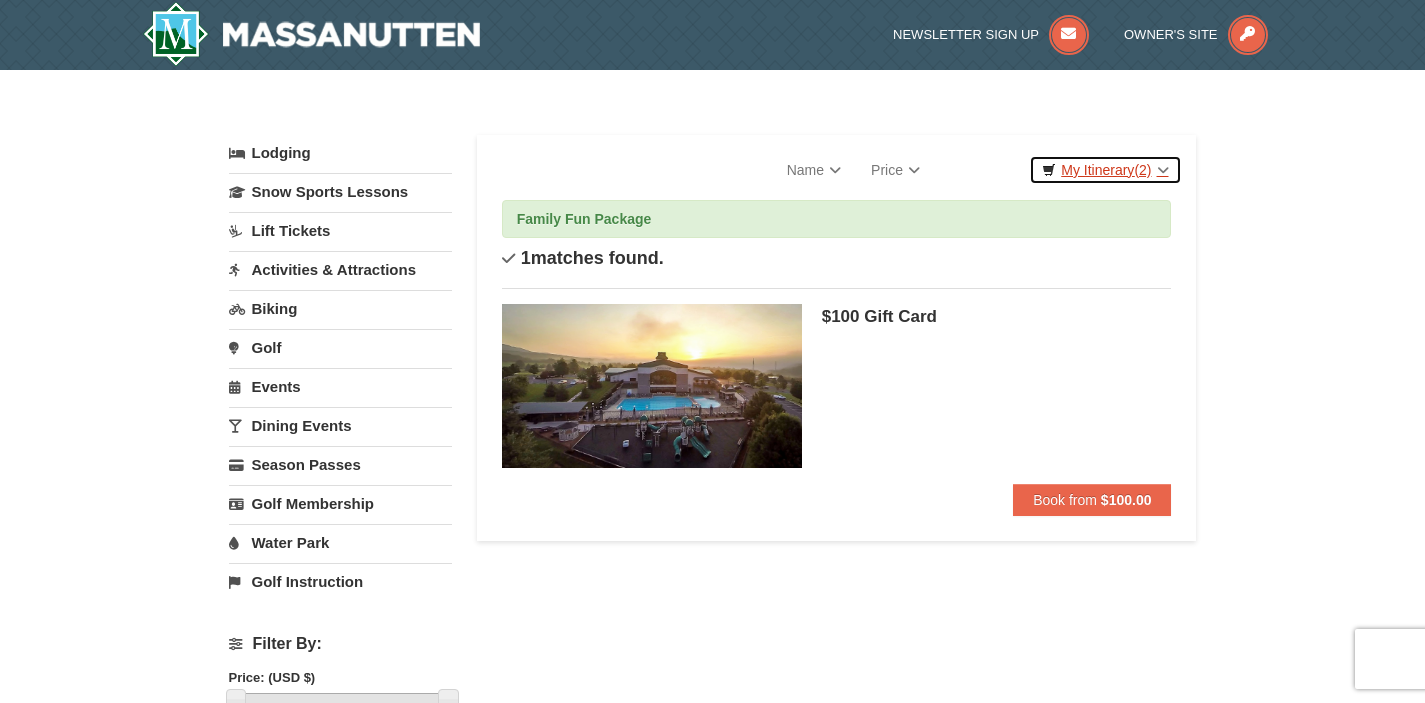 click on "My Itinerary (2)" at bounding box center [1105, 170] 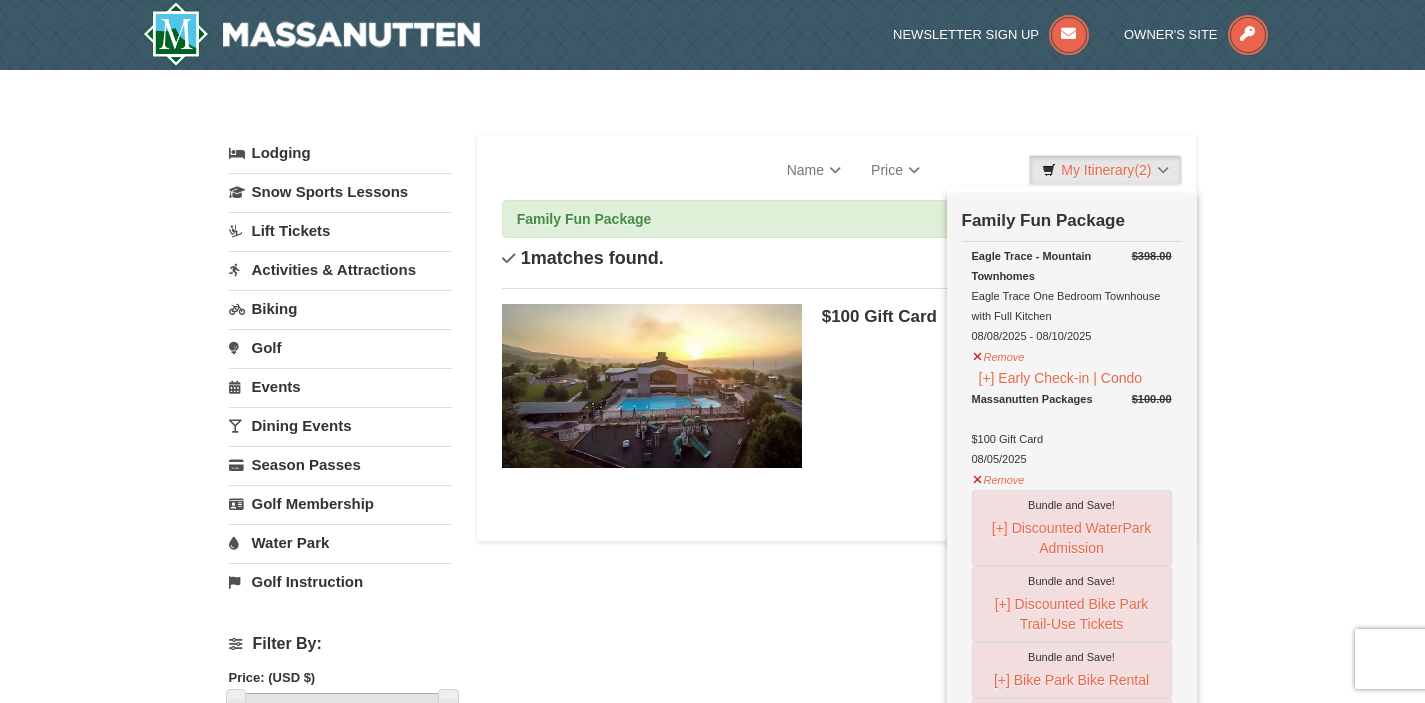 click on "Water Park" at bounding box center [340, 542] 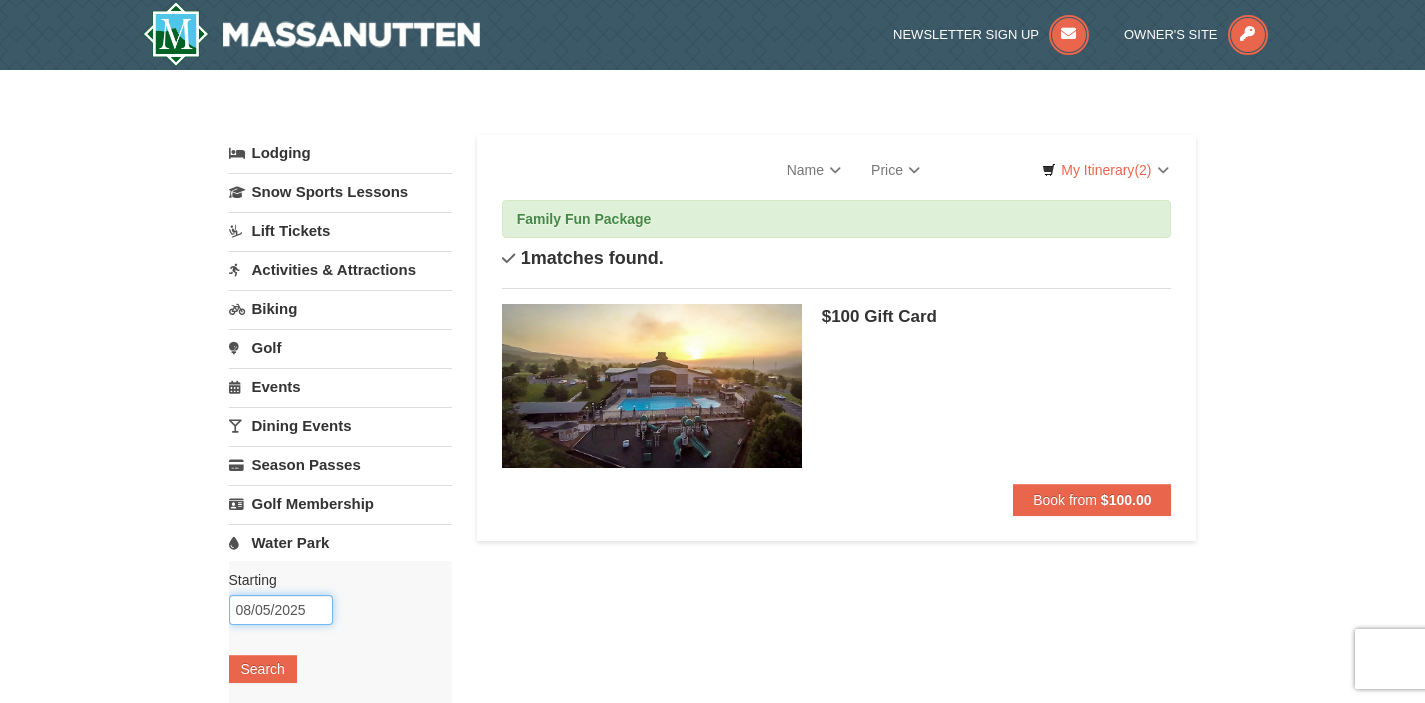 click on "08/05/2025" at bounding box center (281, 610) 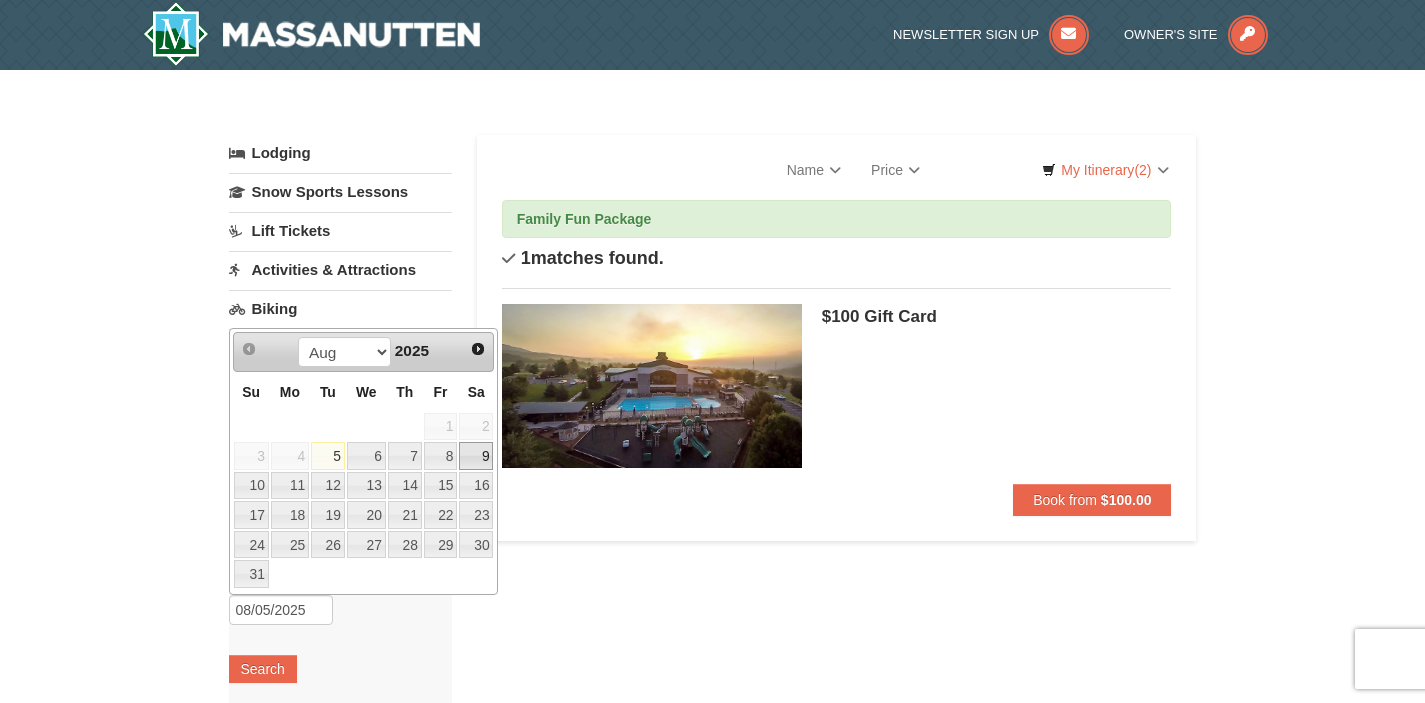 click on "9" at bounding box center (476, 456) 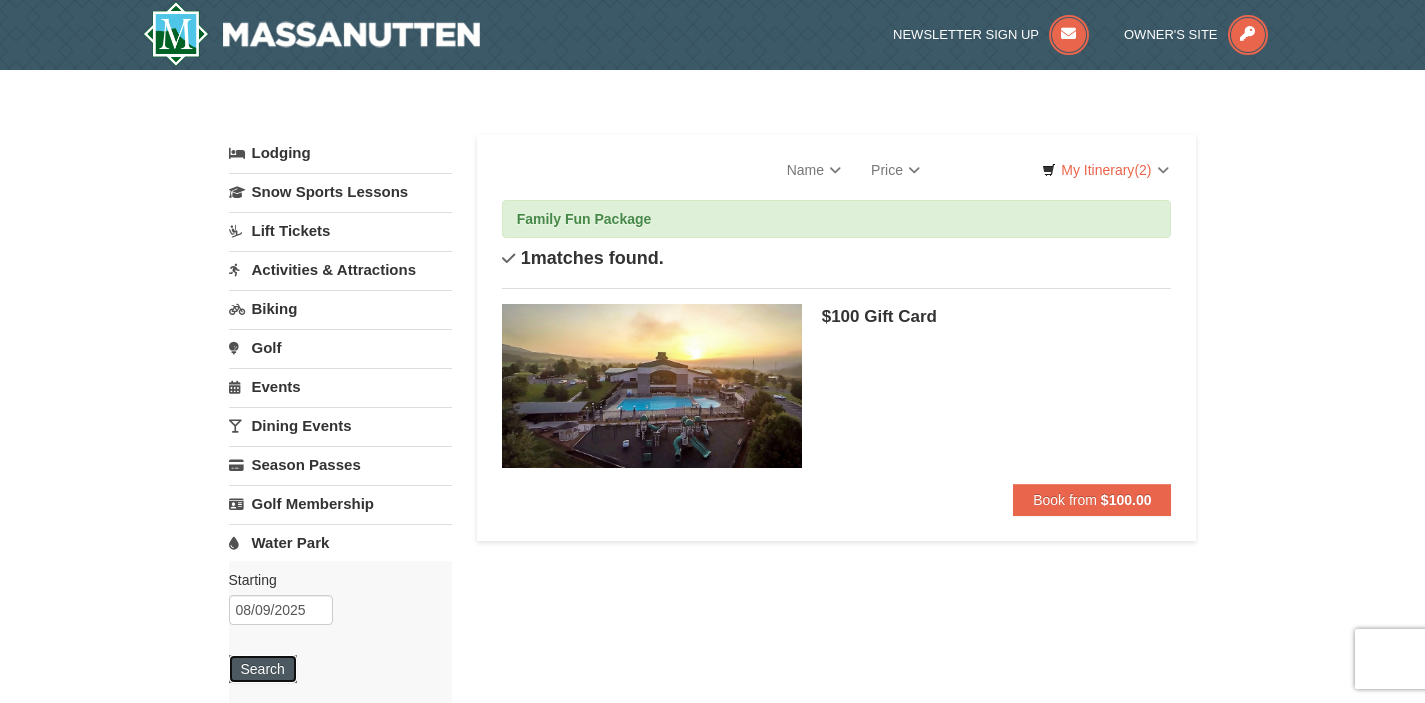 click on "Search" at bounding box center (263, 669) 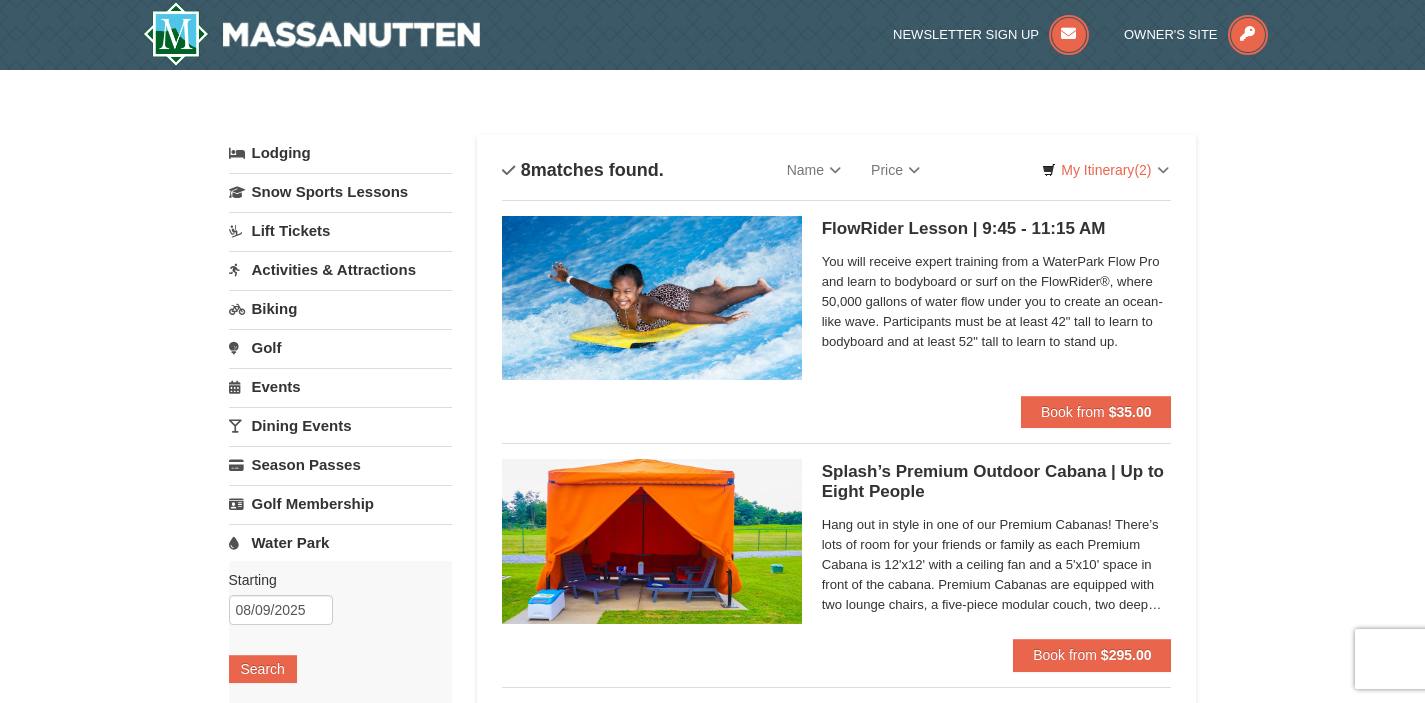 scroll, scrollTop: 0, scrollLeft: 0, axis: both 